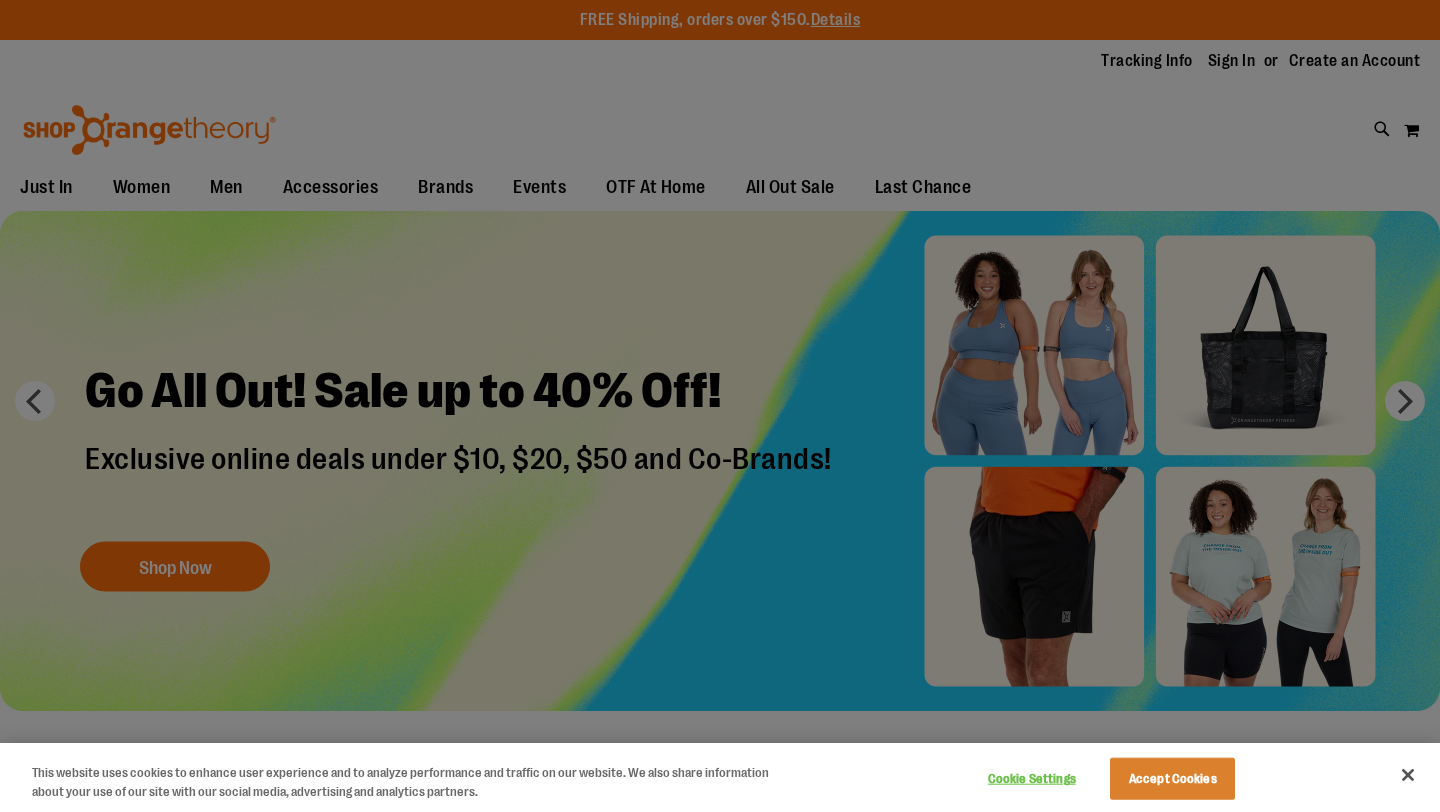 scroll, scrollTop: 0, scrollLeft: 0, axis: both 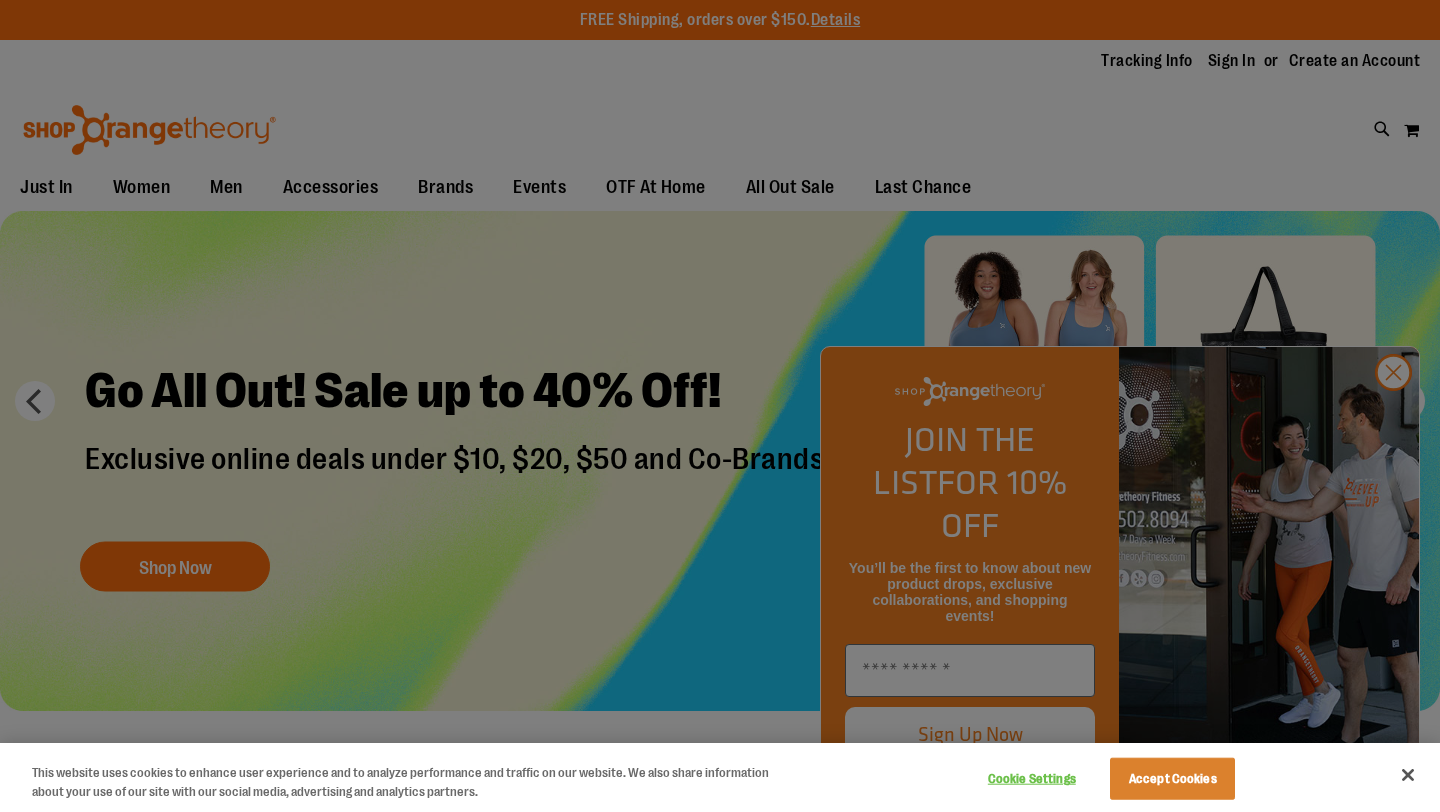 click at bounding box center [720, 406] 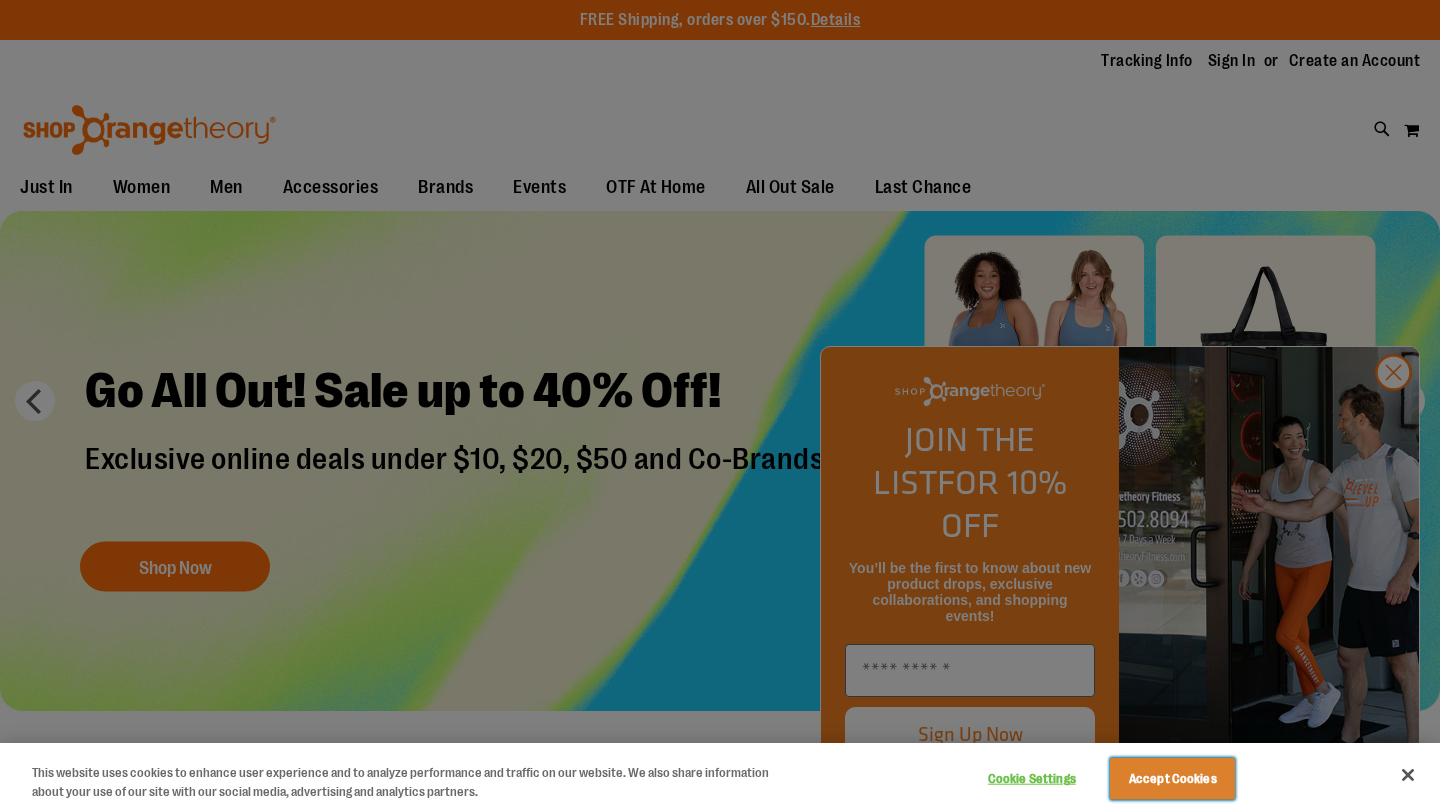 click on "Accept Cookies" at bounding box center (1172, 779) 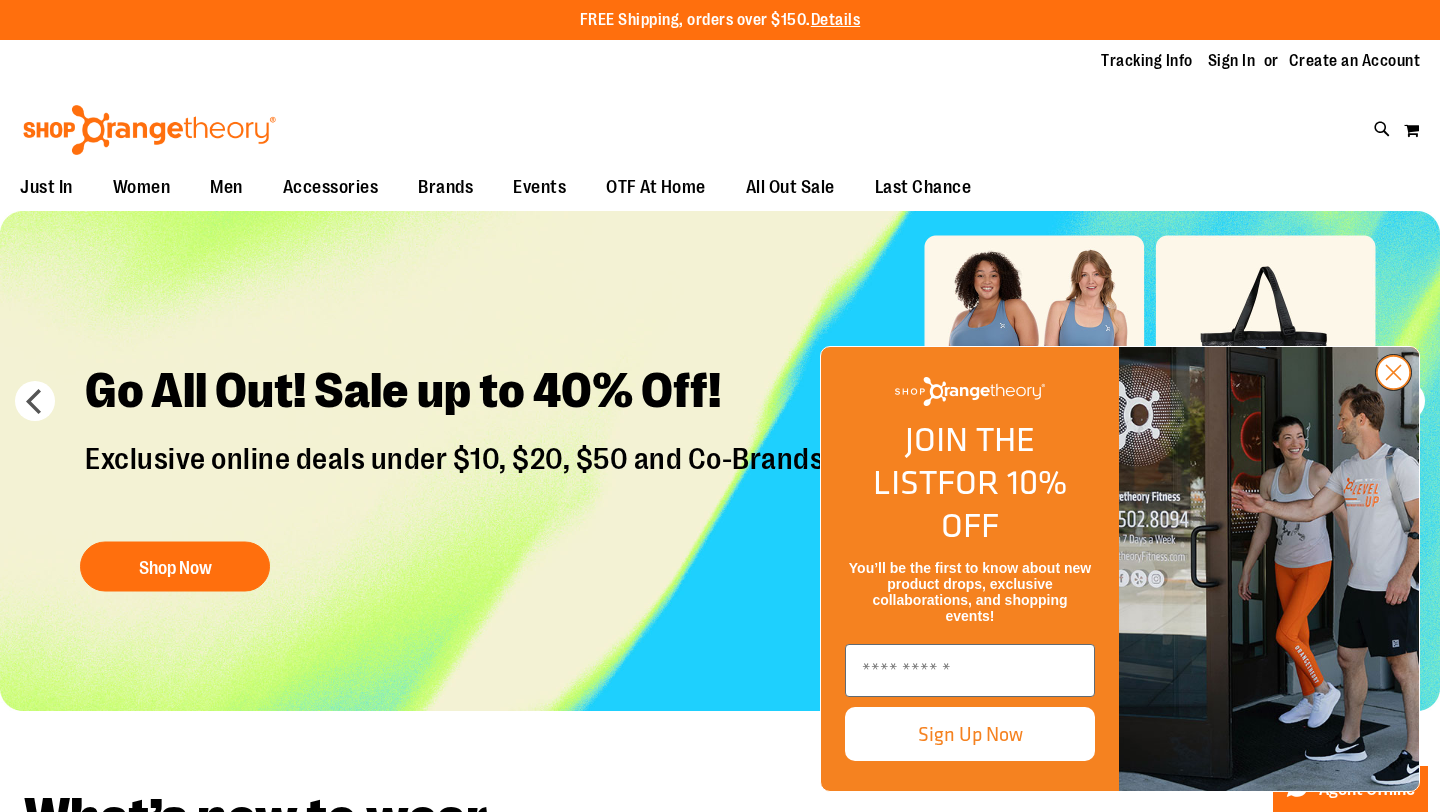 click 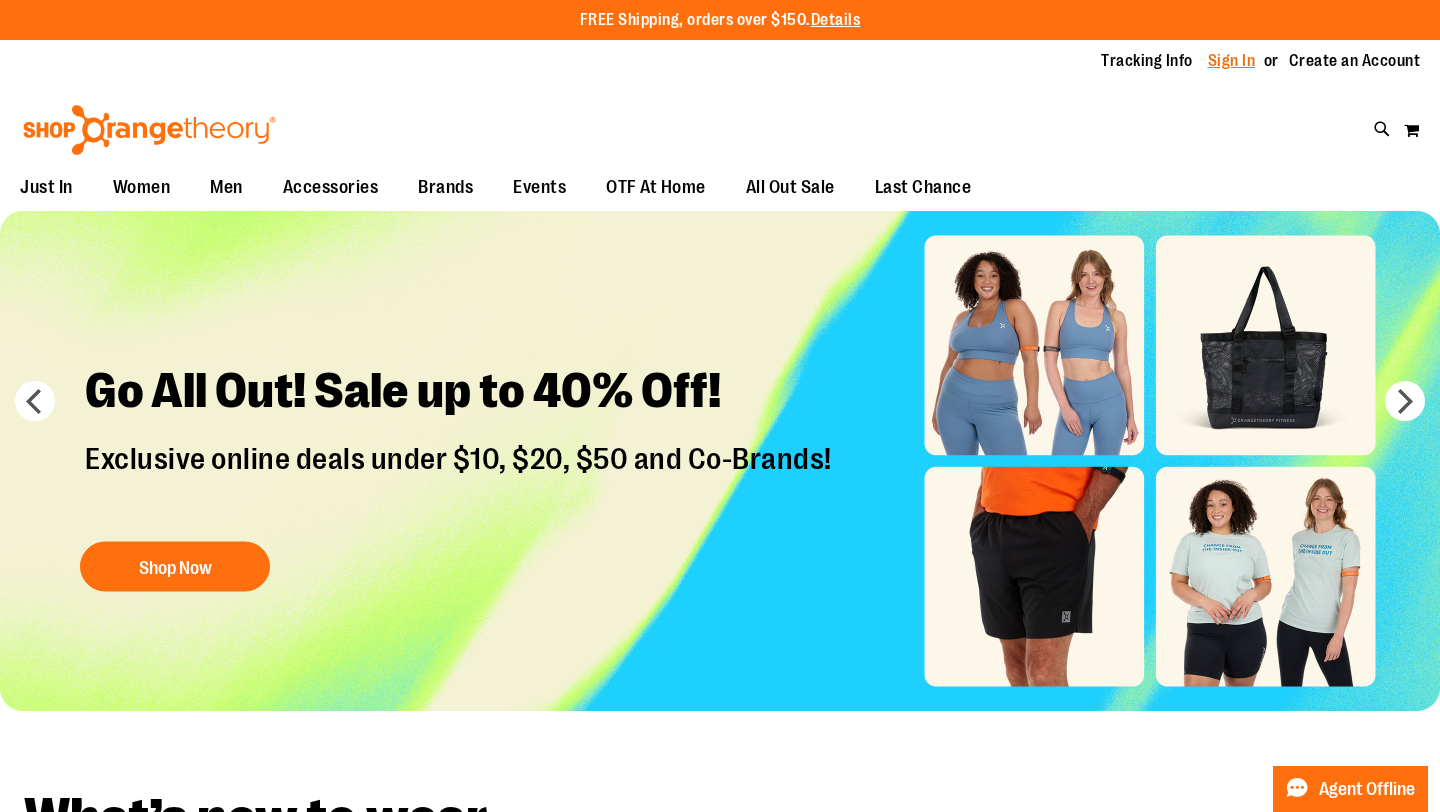 click on "Sign In" at bounding box center [1232, 61] 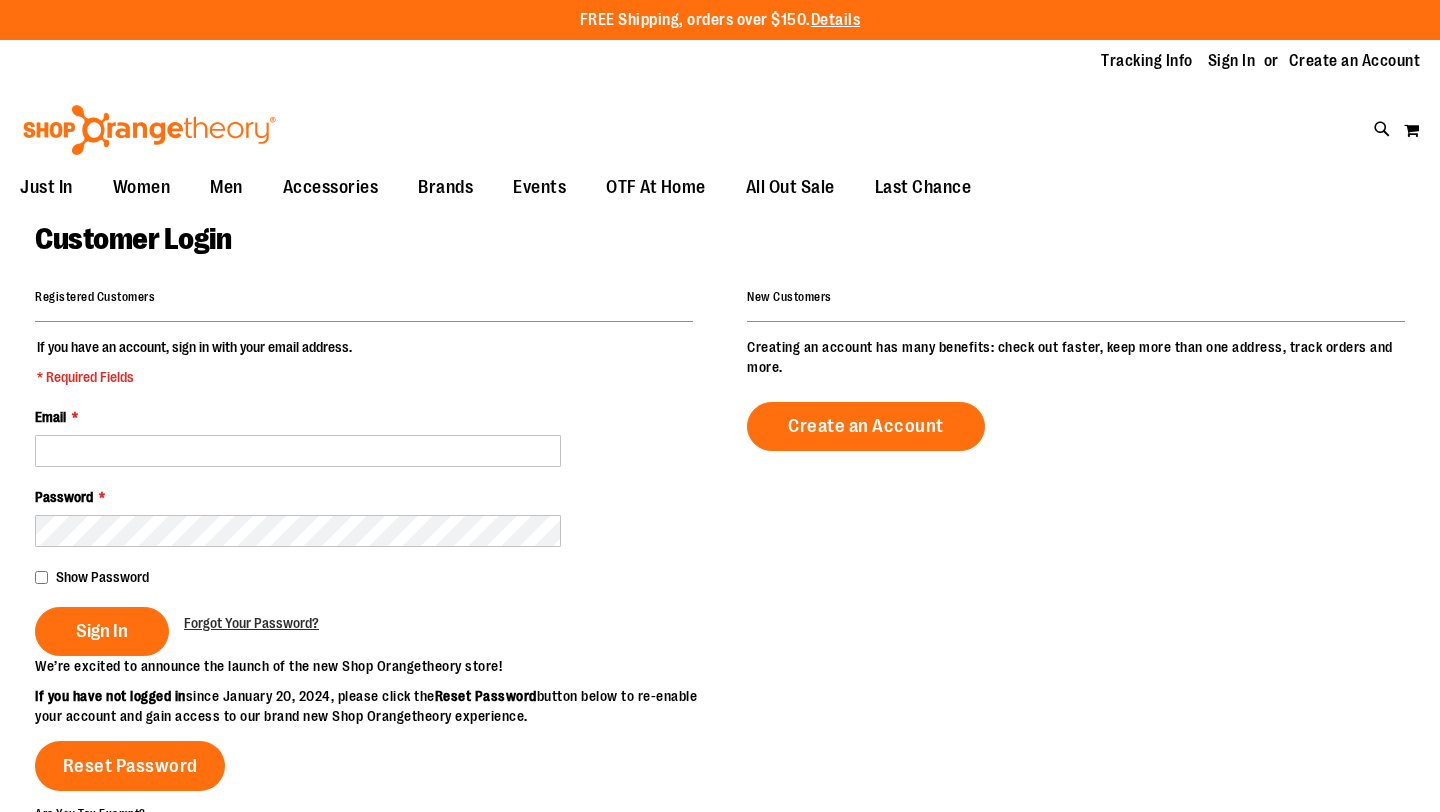 scroll, scrollTop: 0, scrollLeft: 0, axis: both 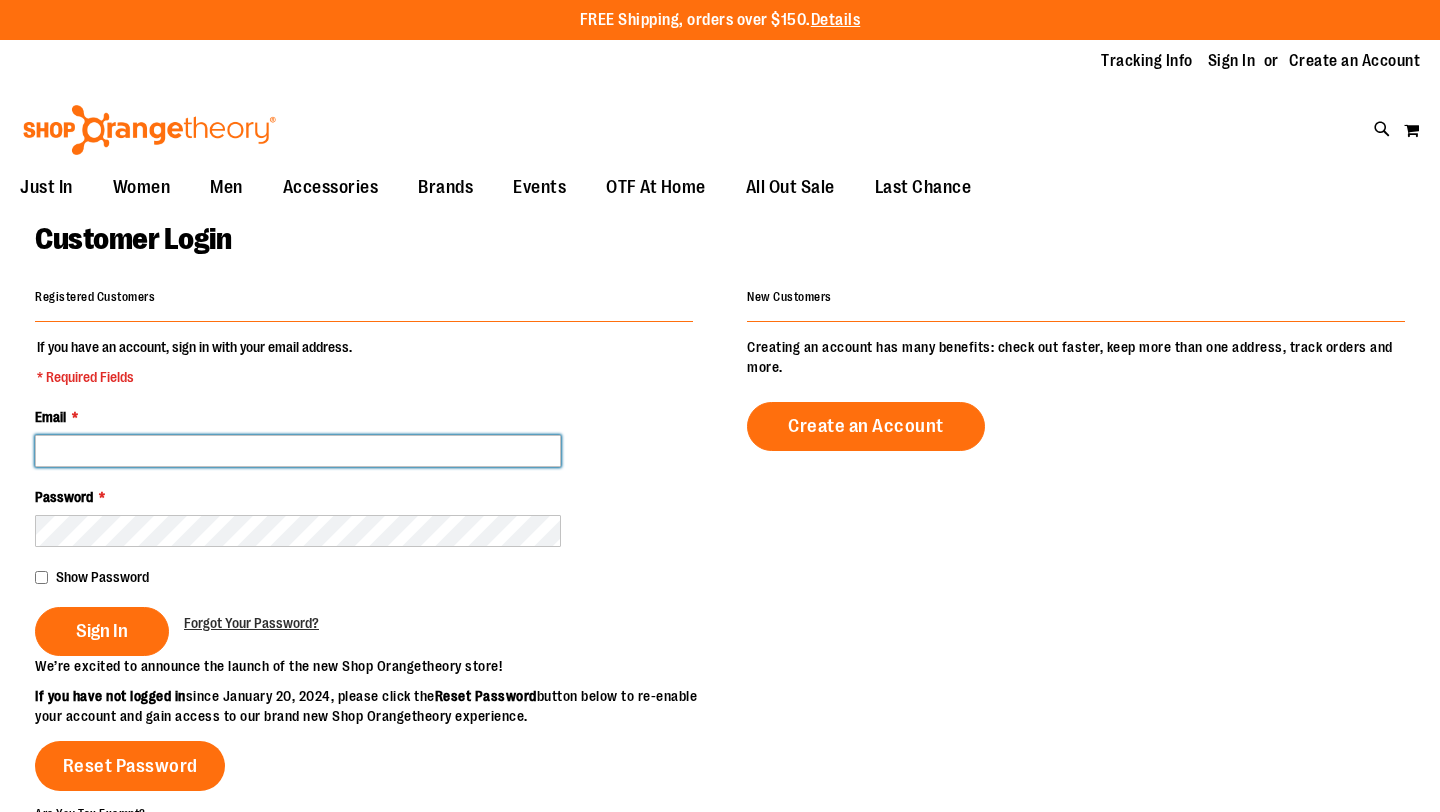 click on "Email *" at bounding box center [298, 451] 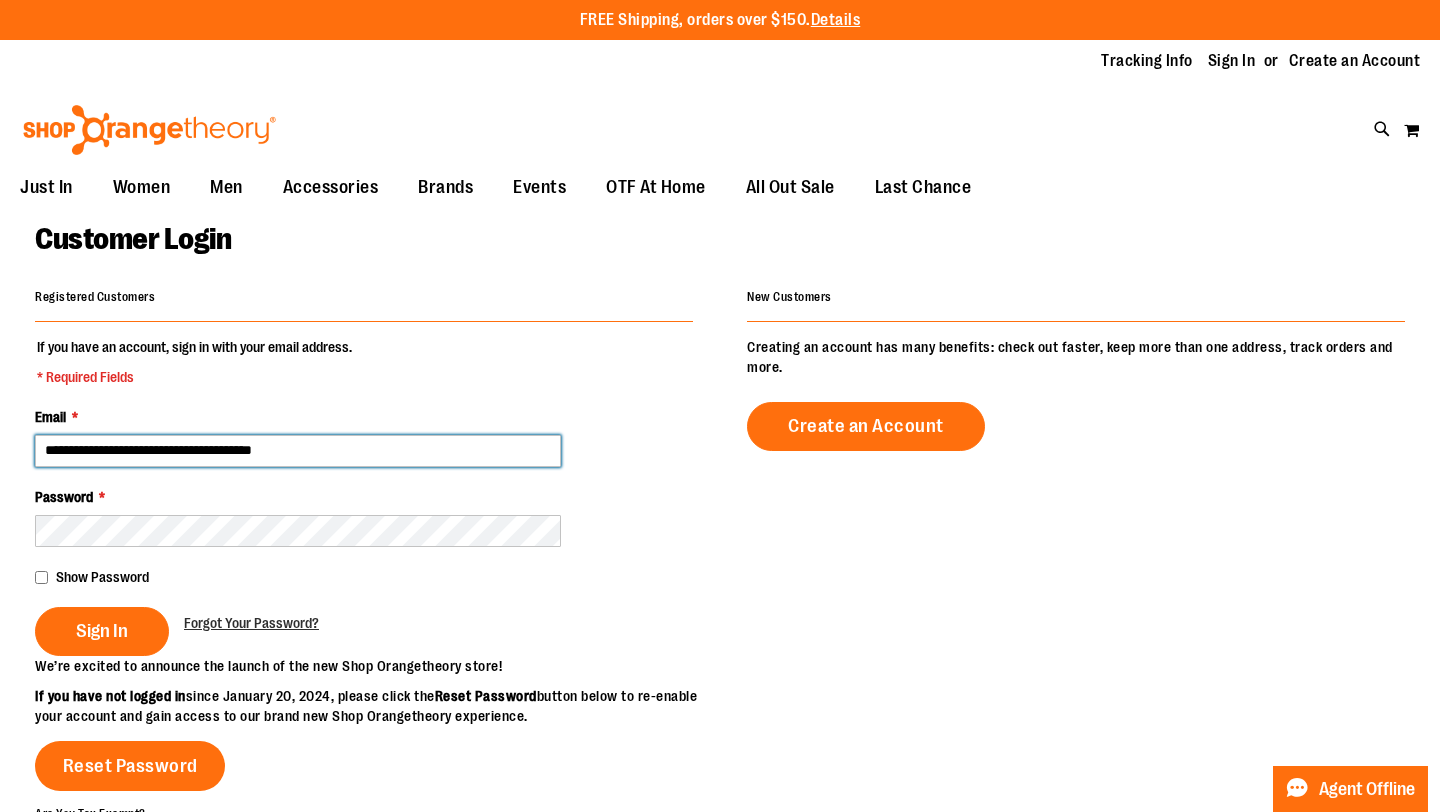 type on "**********" 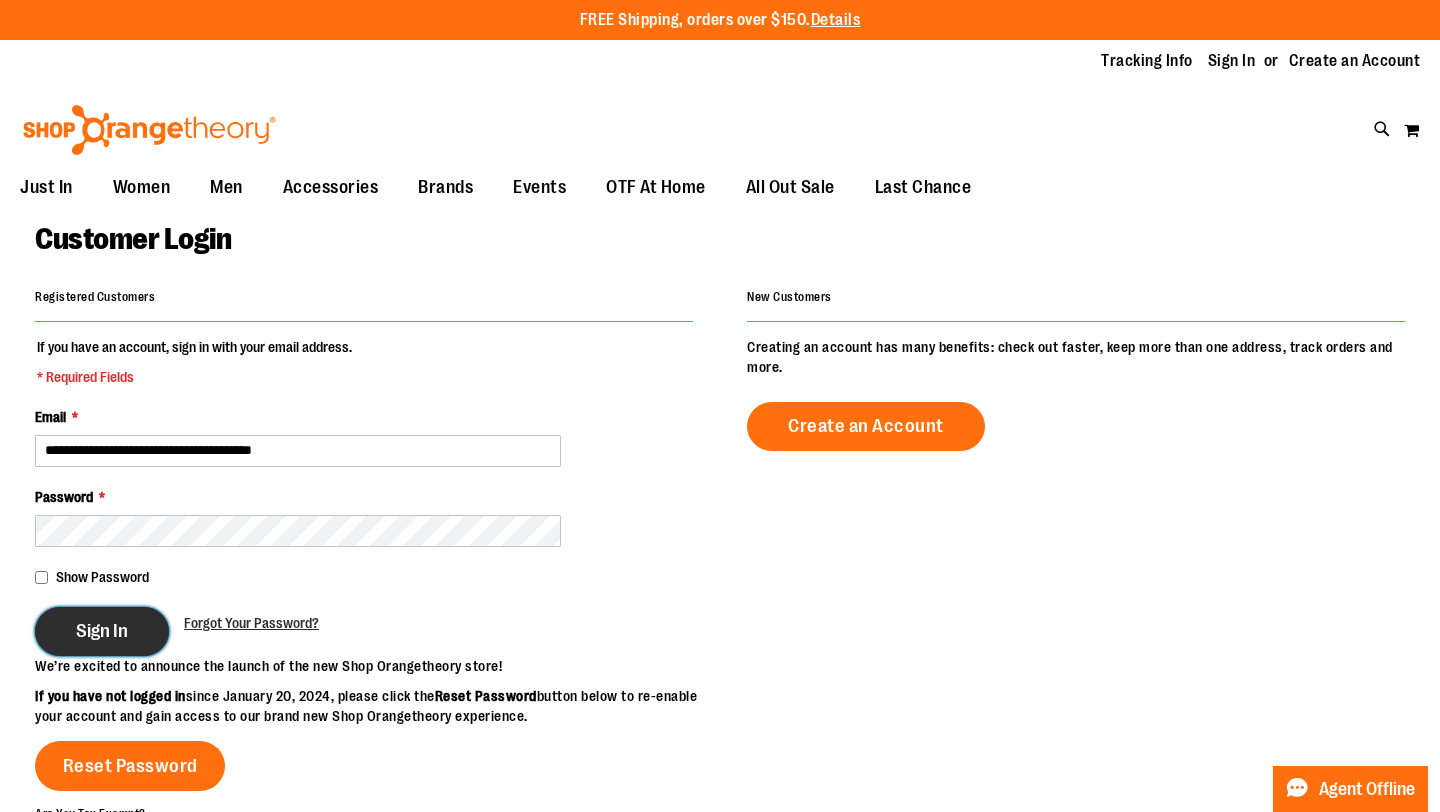 click on "Sign In" at bounding box center (102, 631) 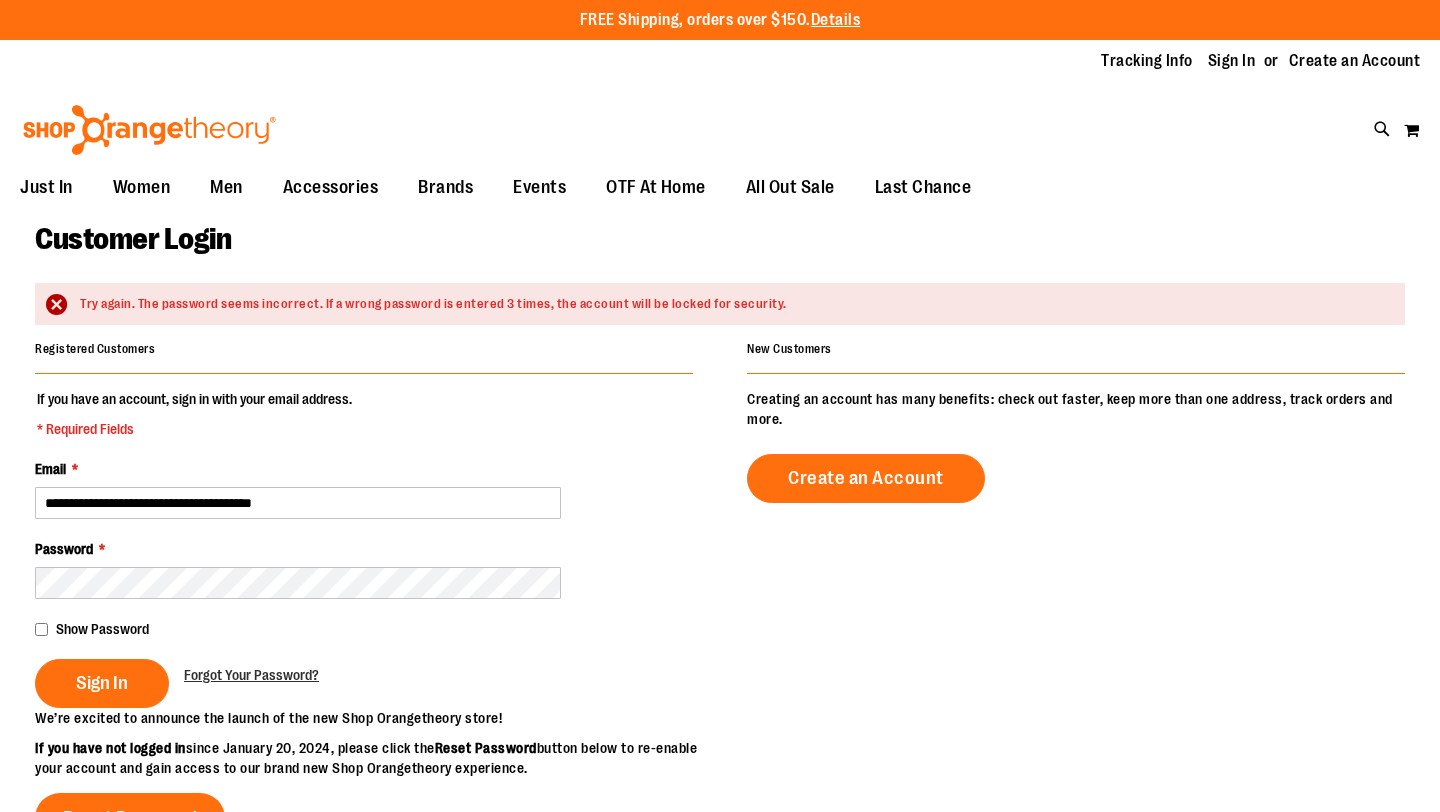 scroll, scrollTop: 0, scrollLeft: 0, axis: both 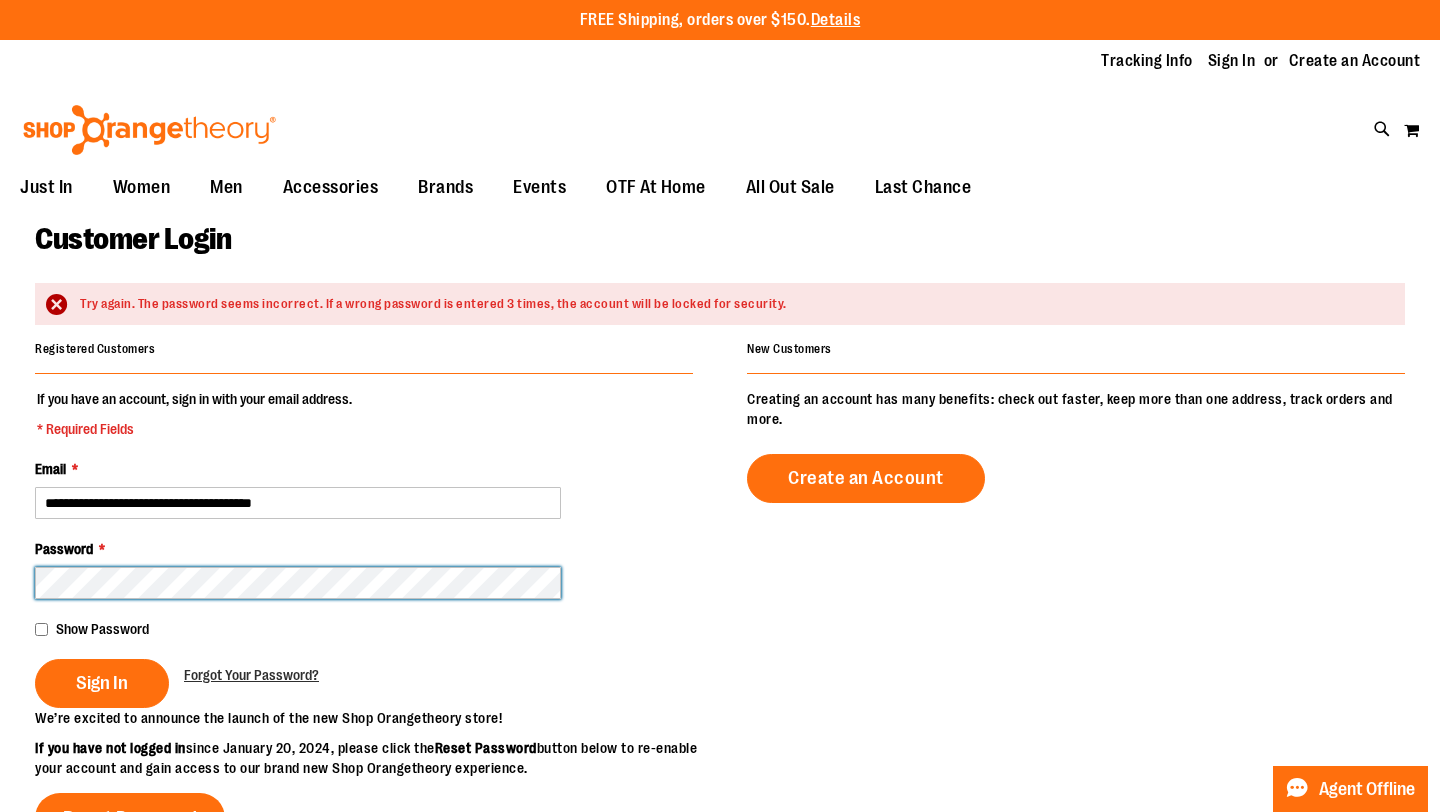 click on "Sign In" at bounding box center (102, 683) 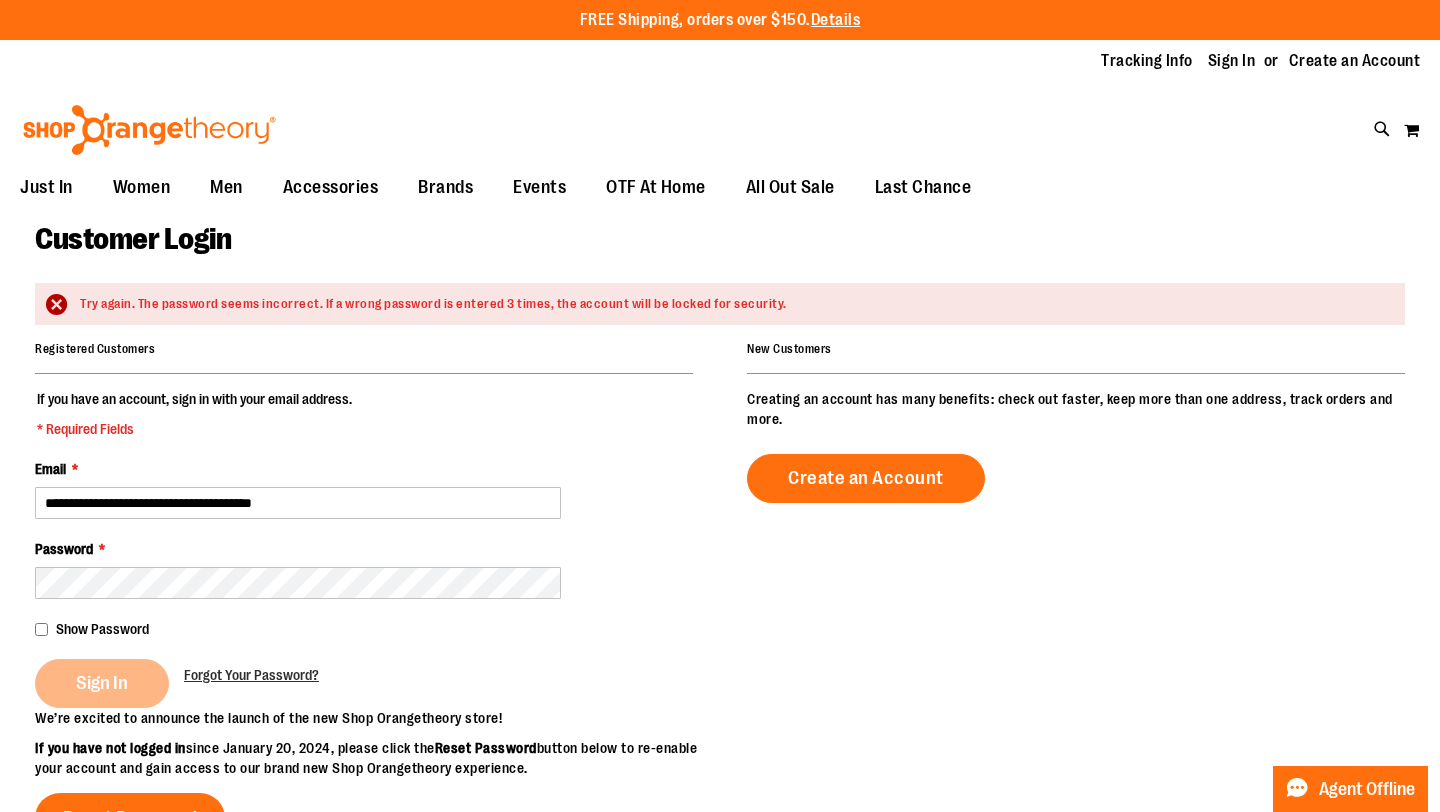 click on "Show Password" at bounding box center [364, 629] 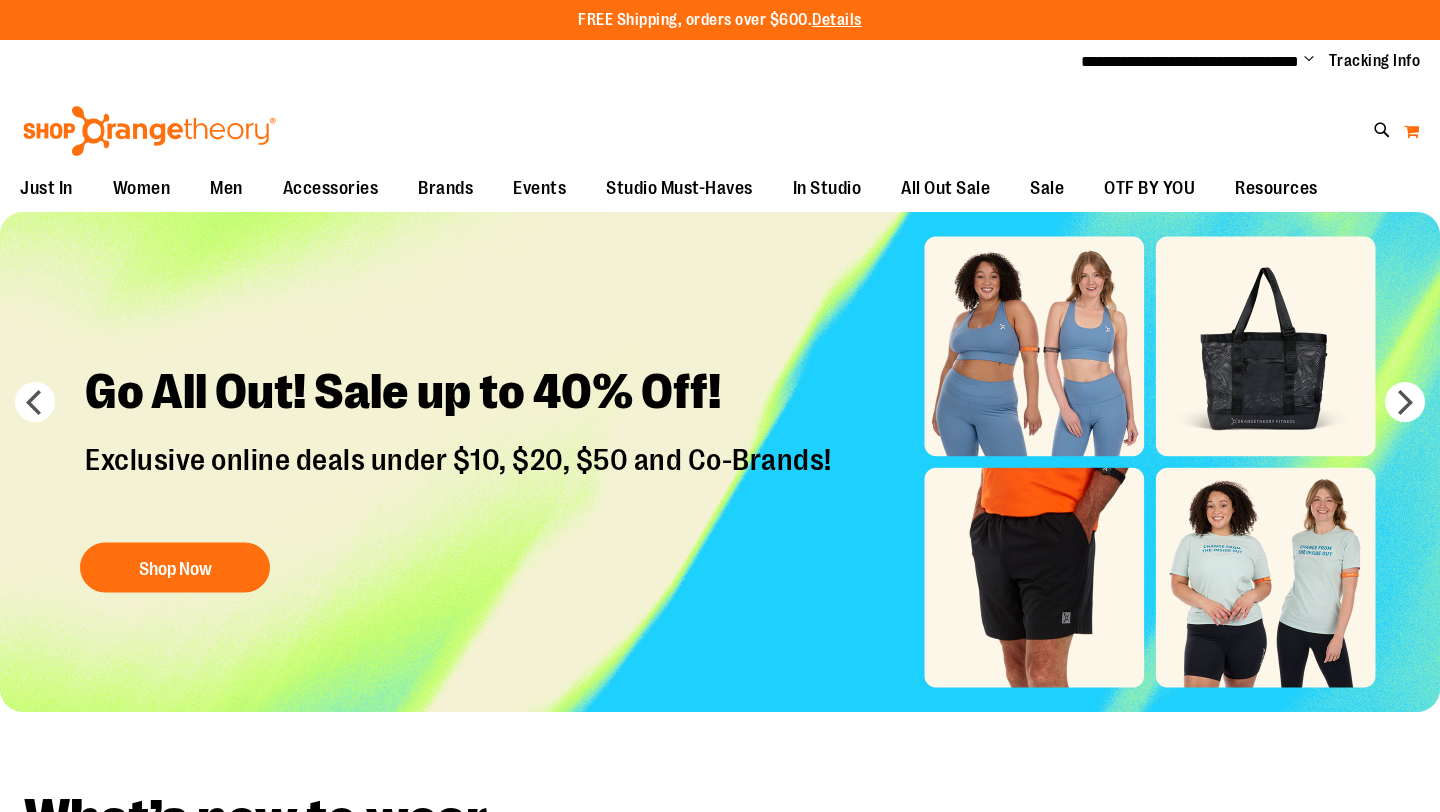 scroll, scrollTop: 0, scrollLeft: 0, axis: both 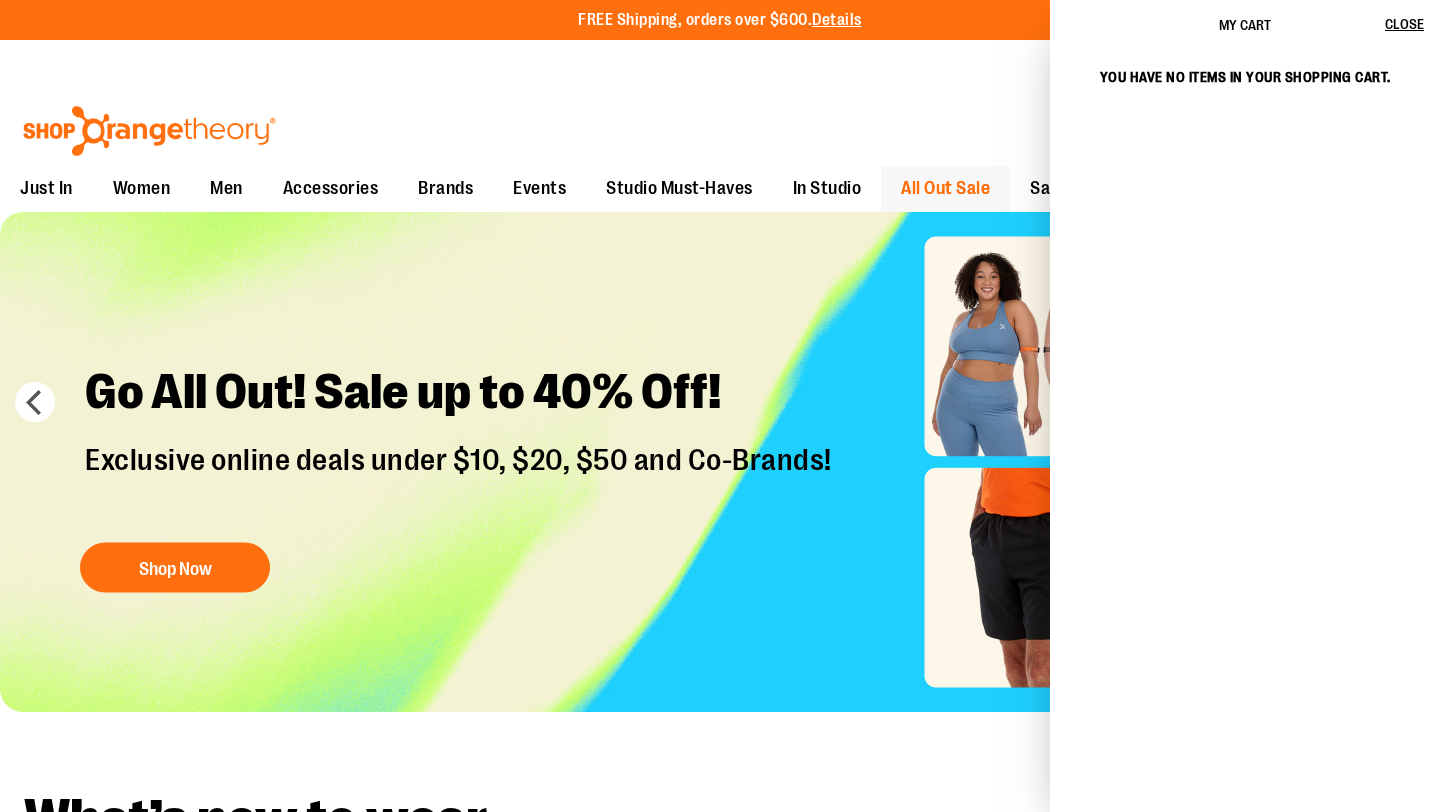 type on "**********" 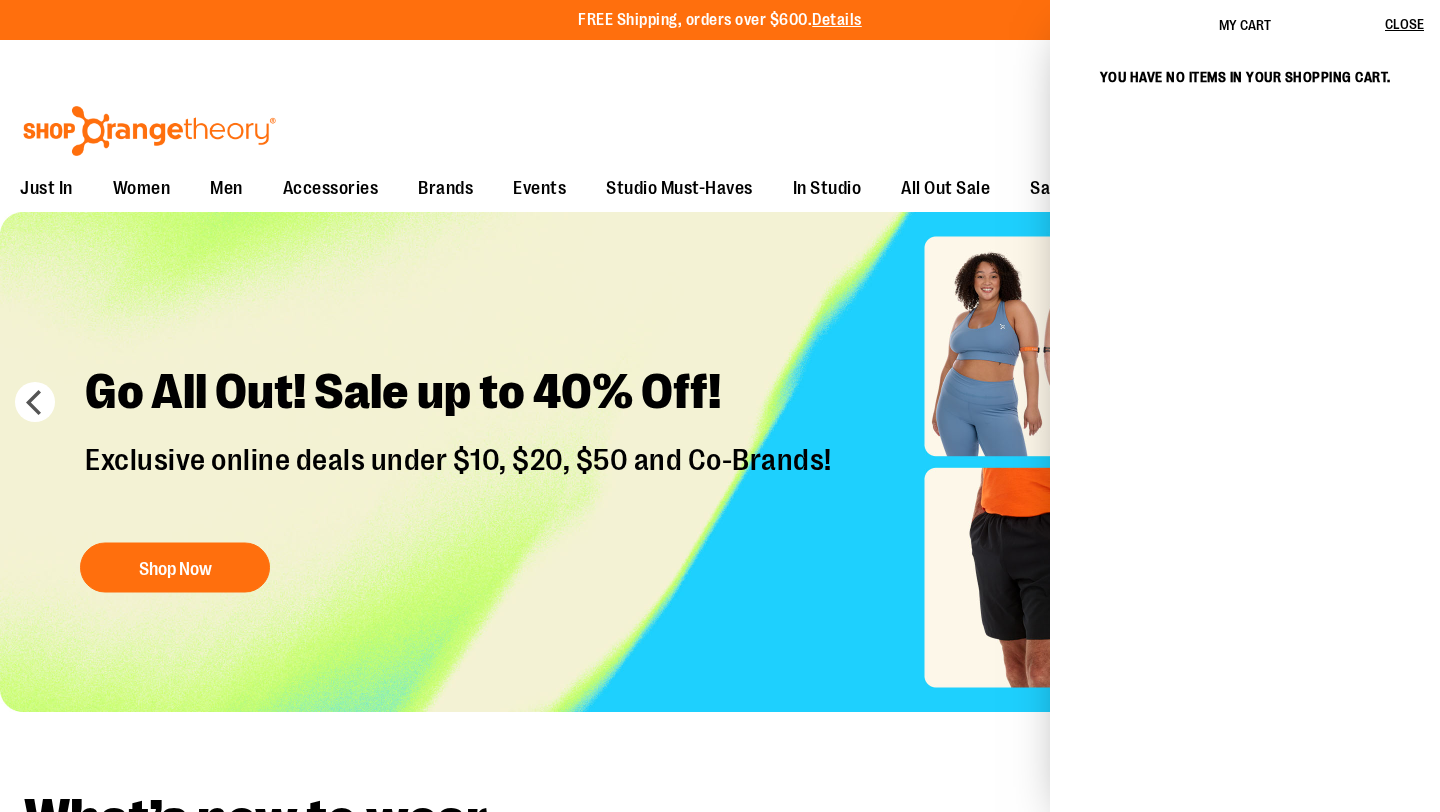 click on "**********" at bounding box center (720, 62) 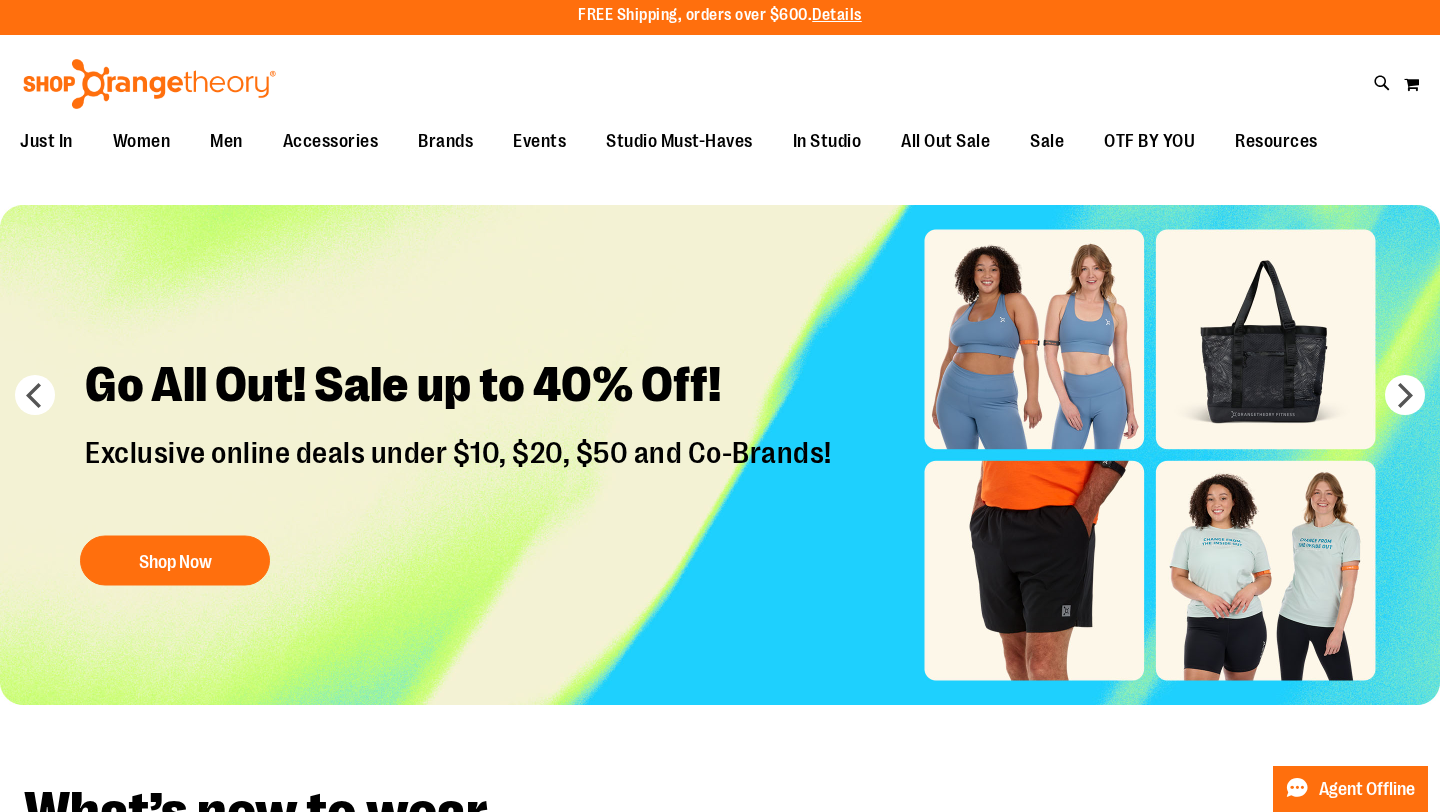 scroll, scrollTop: 0, scrollLeft: 0, axis: both 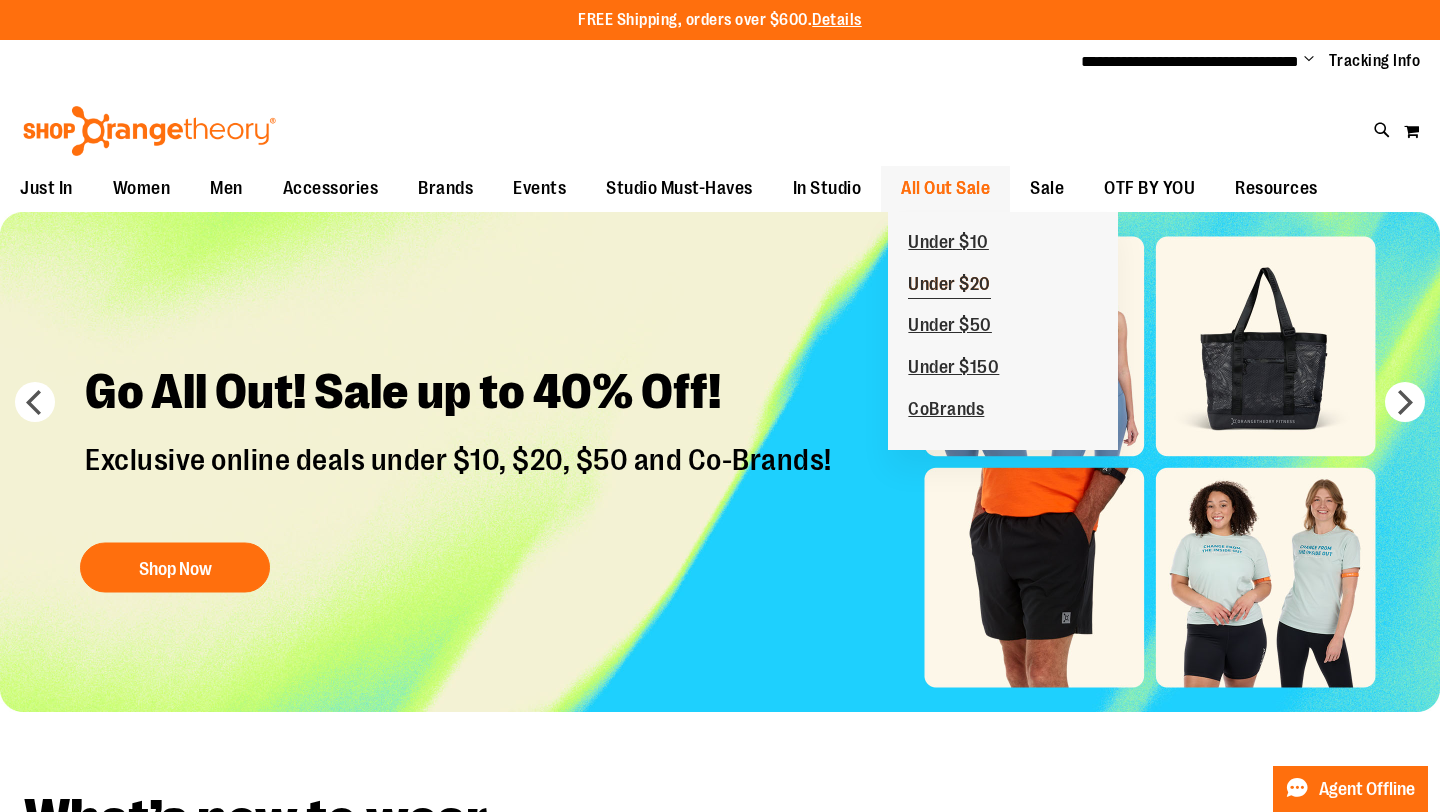 click on "Under $20" at bounding box center (949, 286) 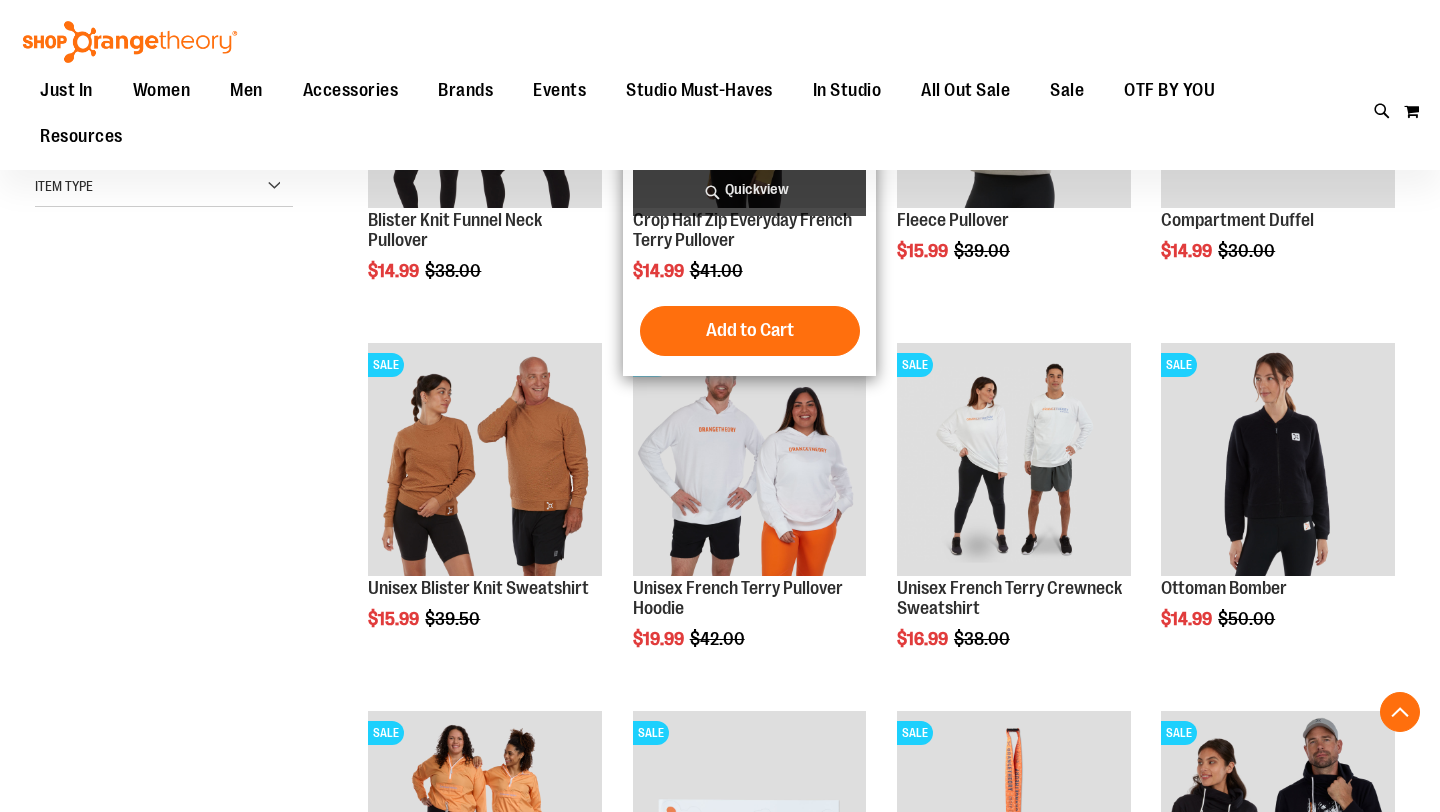 scroll, scrollTop: 692, scrollLeft: 0, axis: vertical 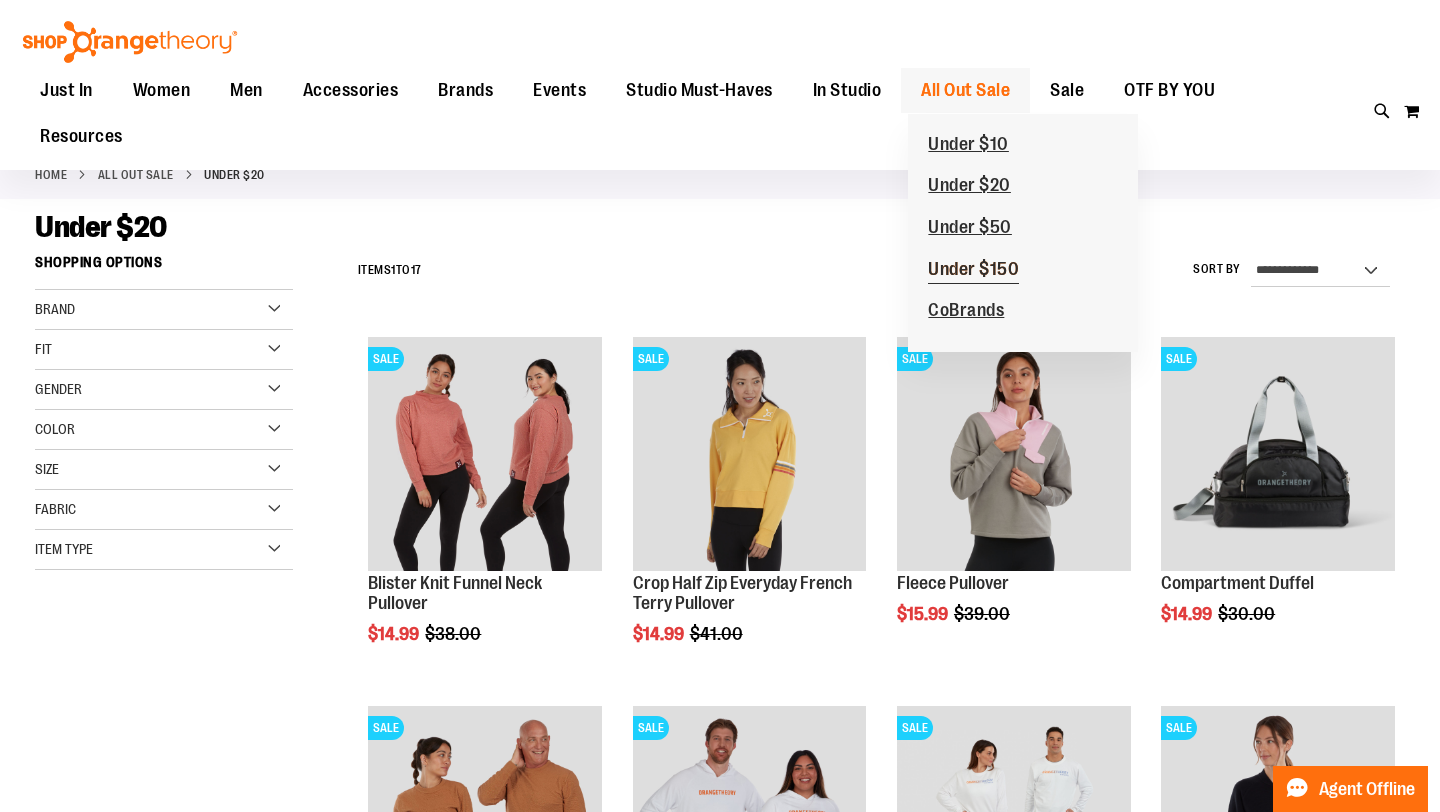 type on "**********" 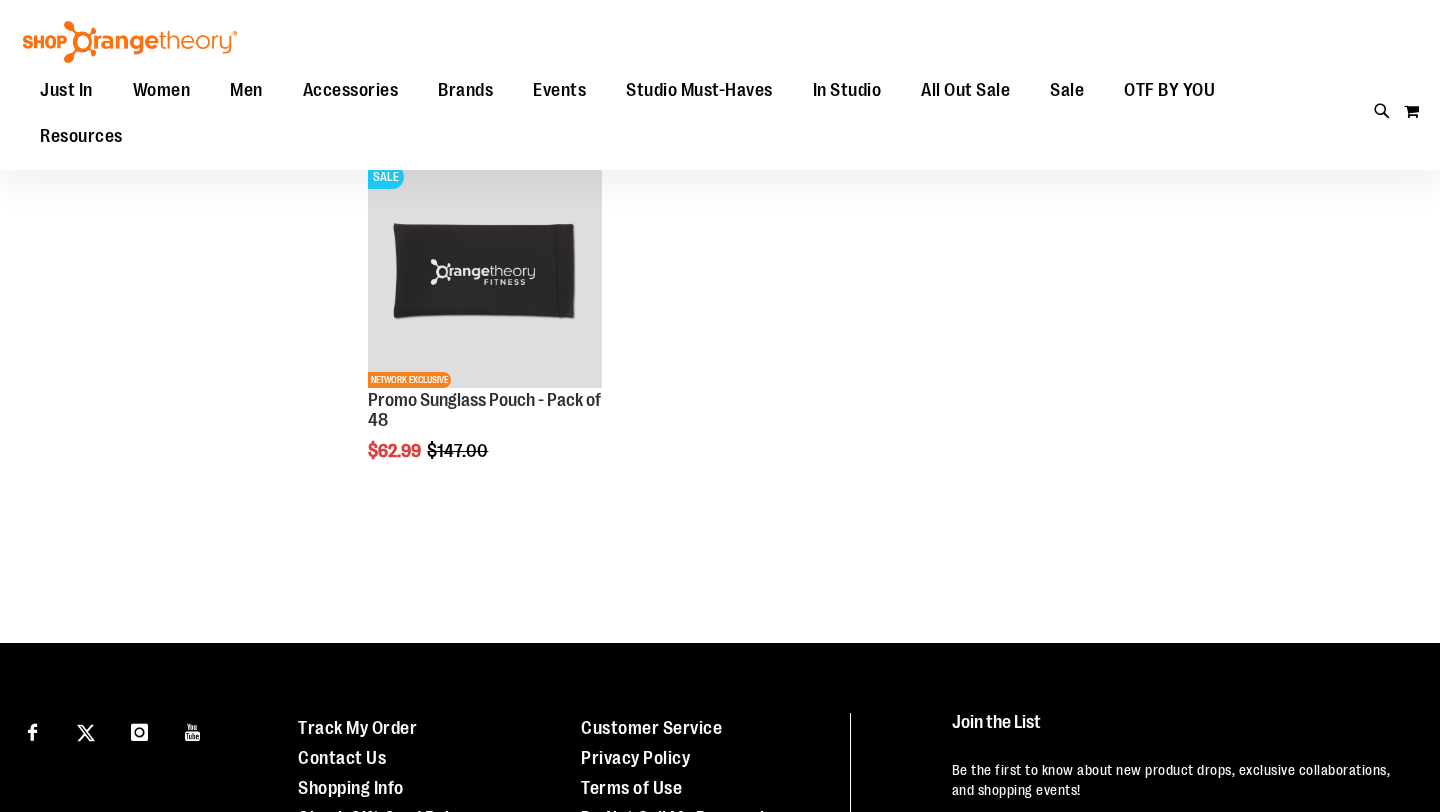 scroll, scrollTop: 0, scrollLeft: 0, axis: both 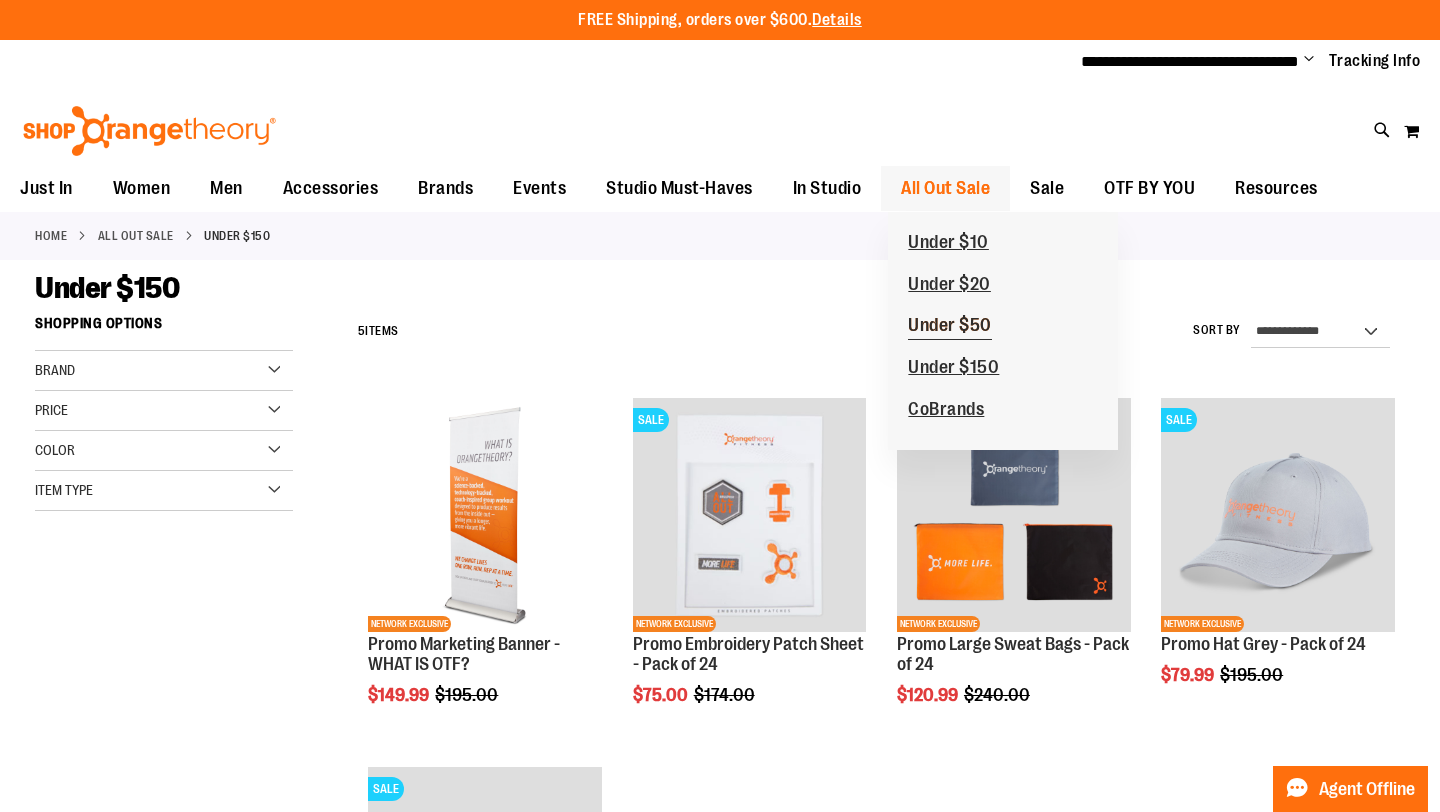 type on "**********" 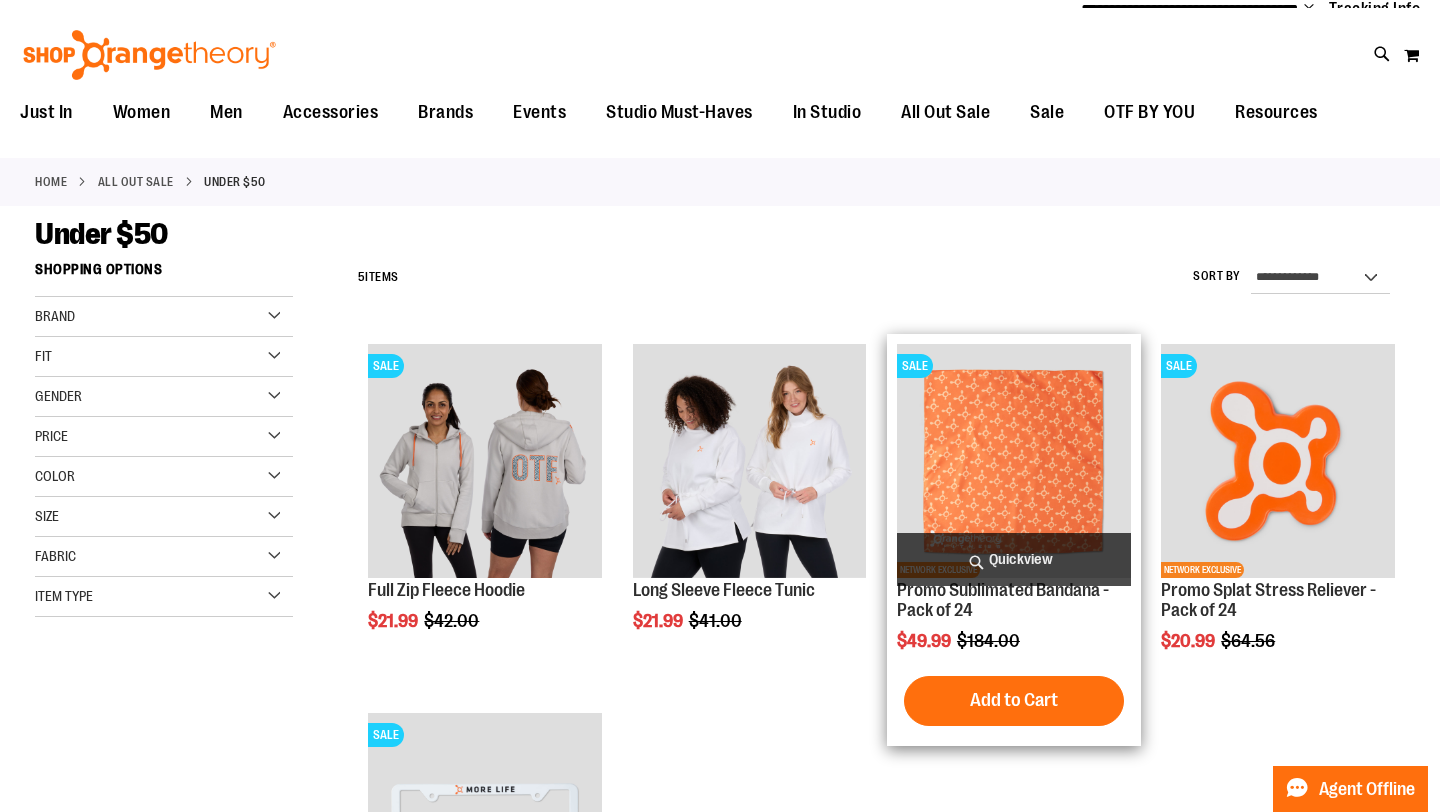 scroll, scrollTop: 0, scrollLeft: 0, axis: both 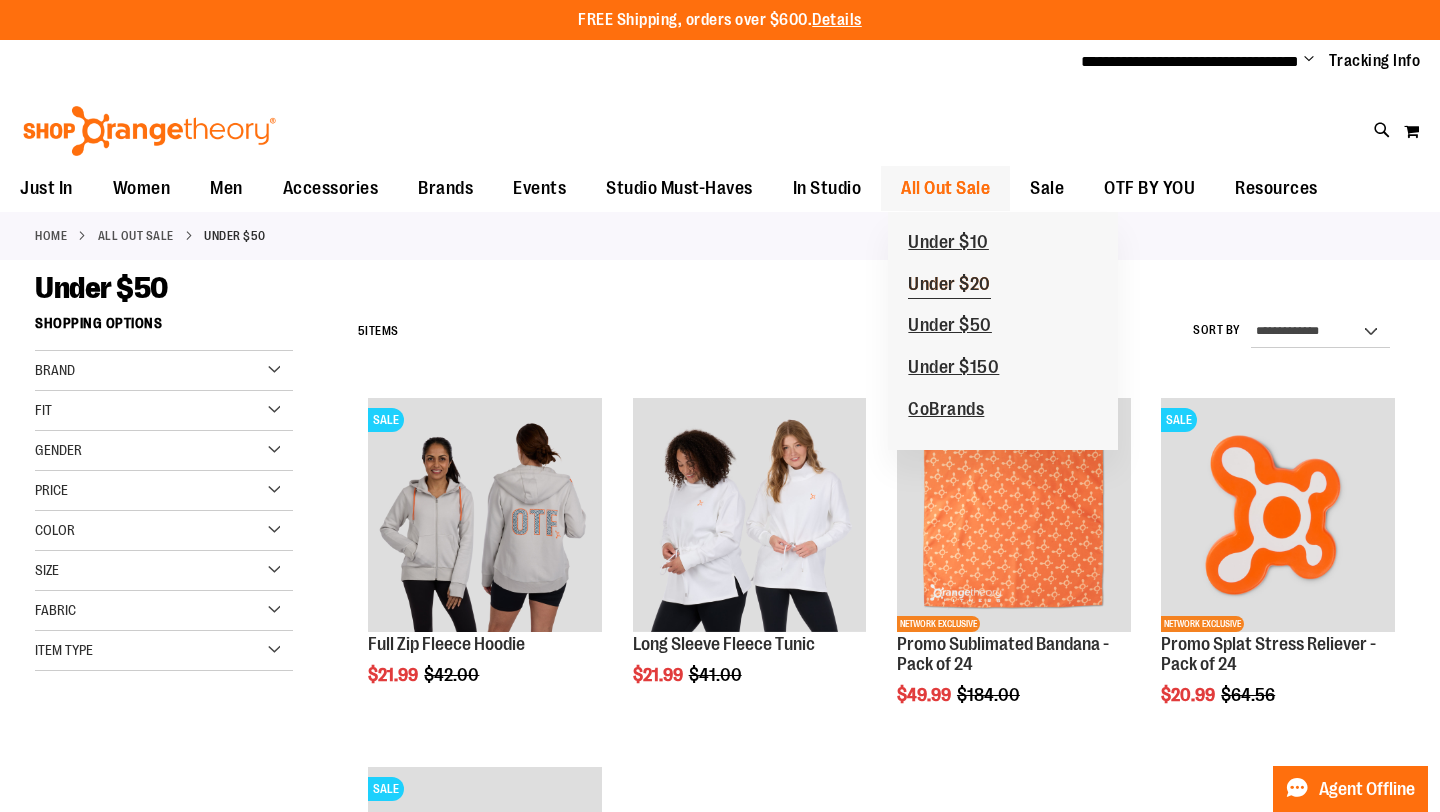 type on "**********" 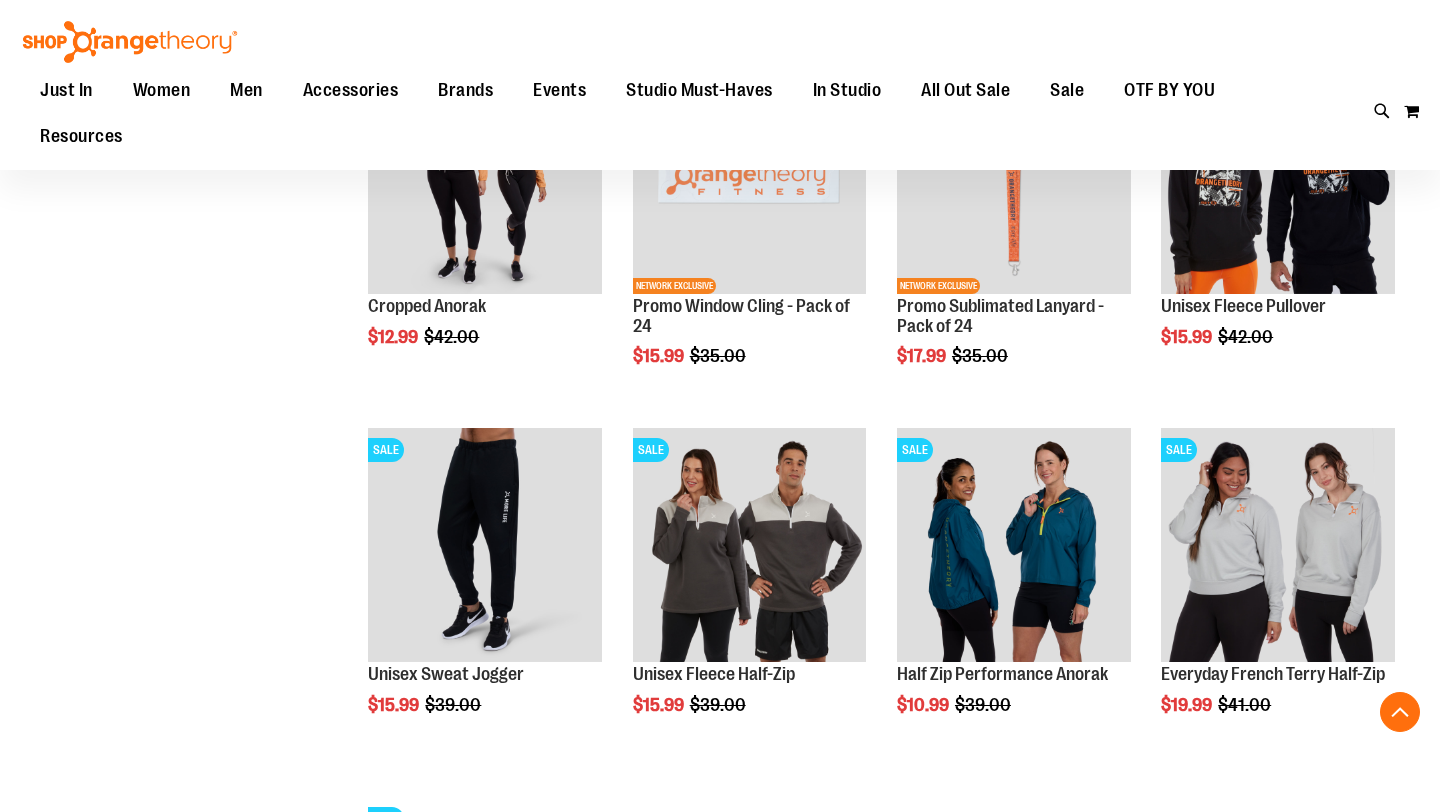 scroll, scrollTop: 964, scrollLeft: 0, axis: vertical 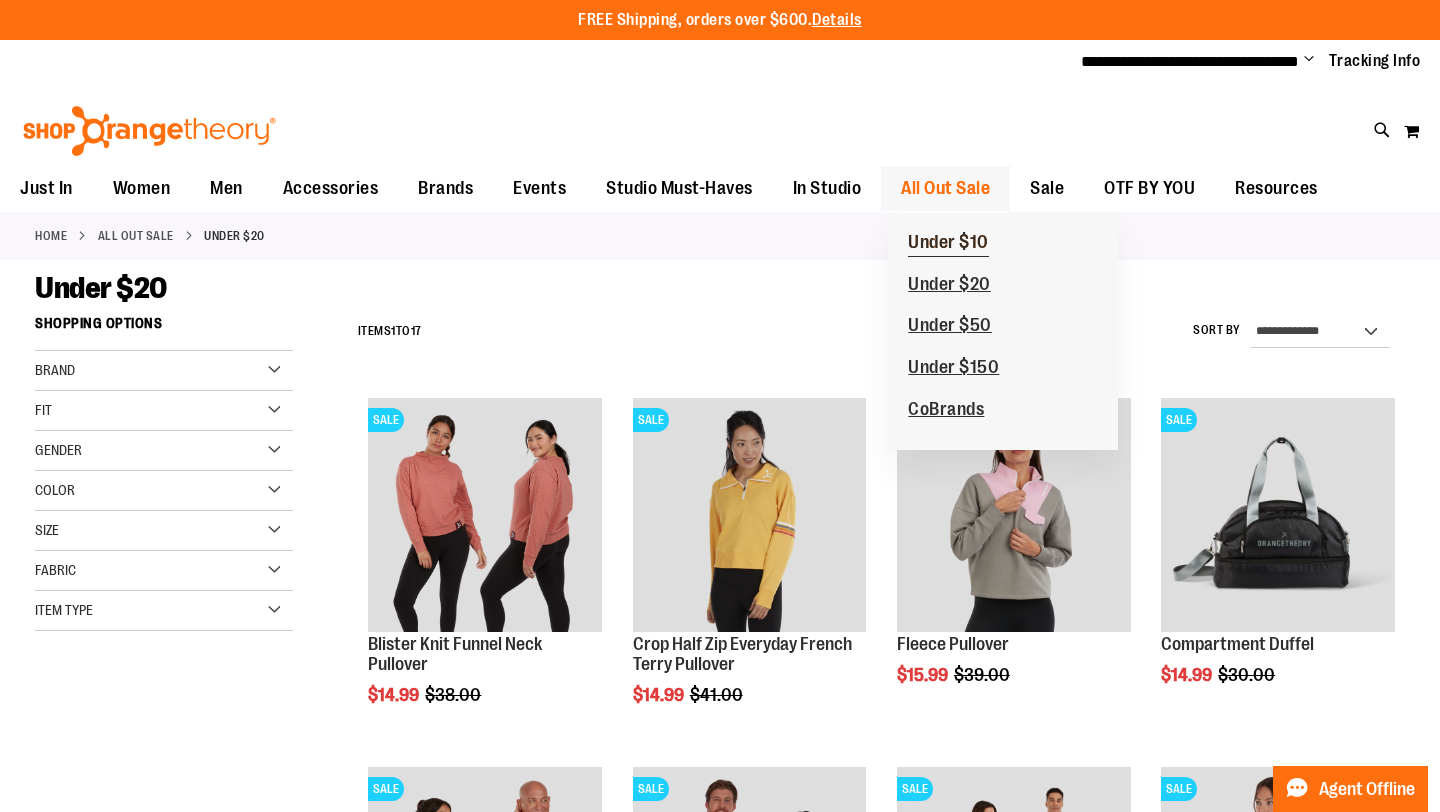 type on "**********" 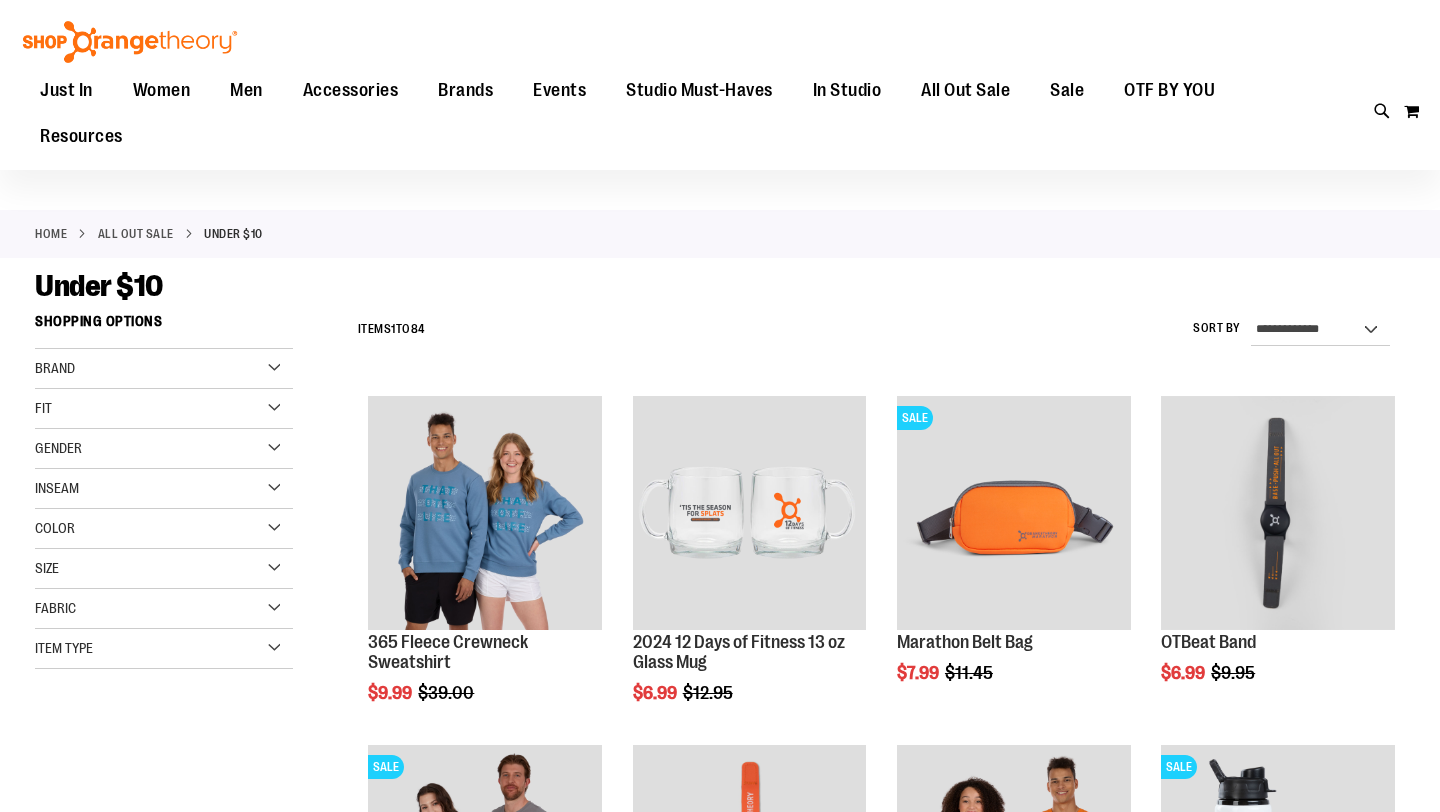 scroll, scrollTop: 162, scrollLeft: 0, axis: vertical 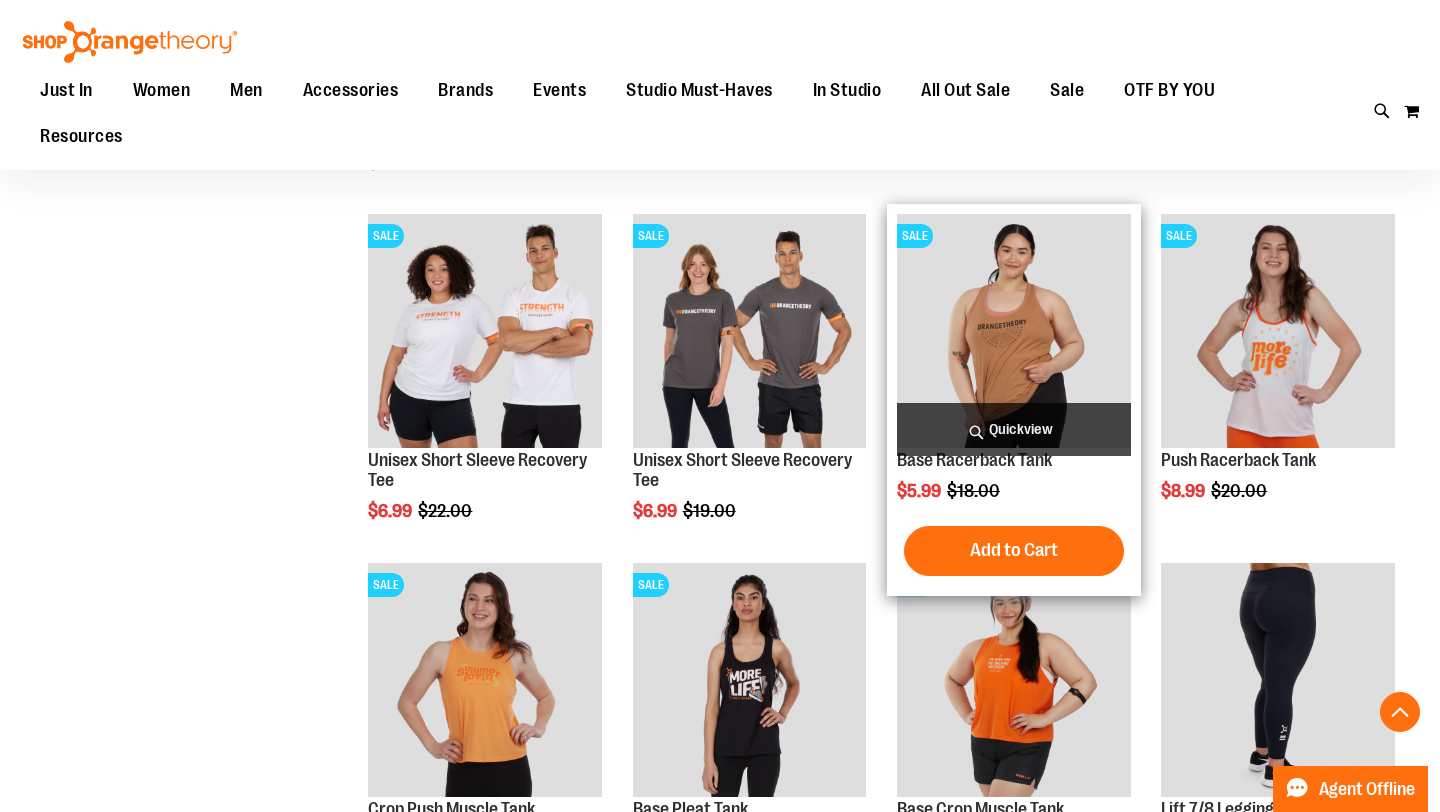 type on "**********" 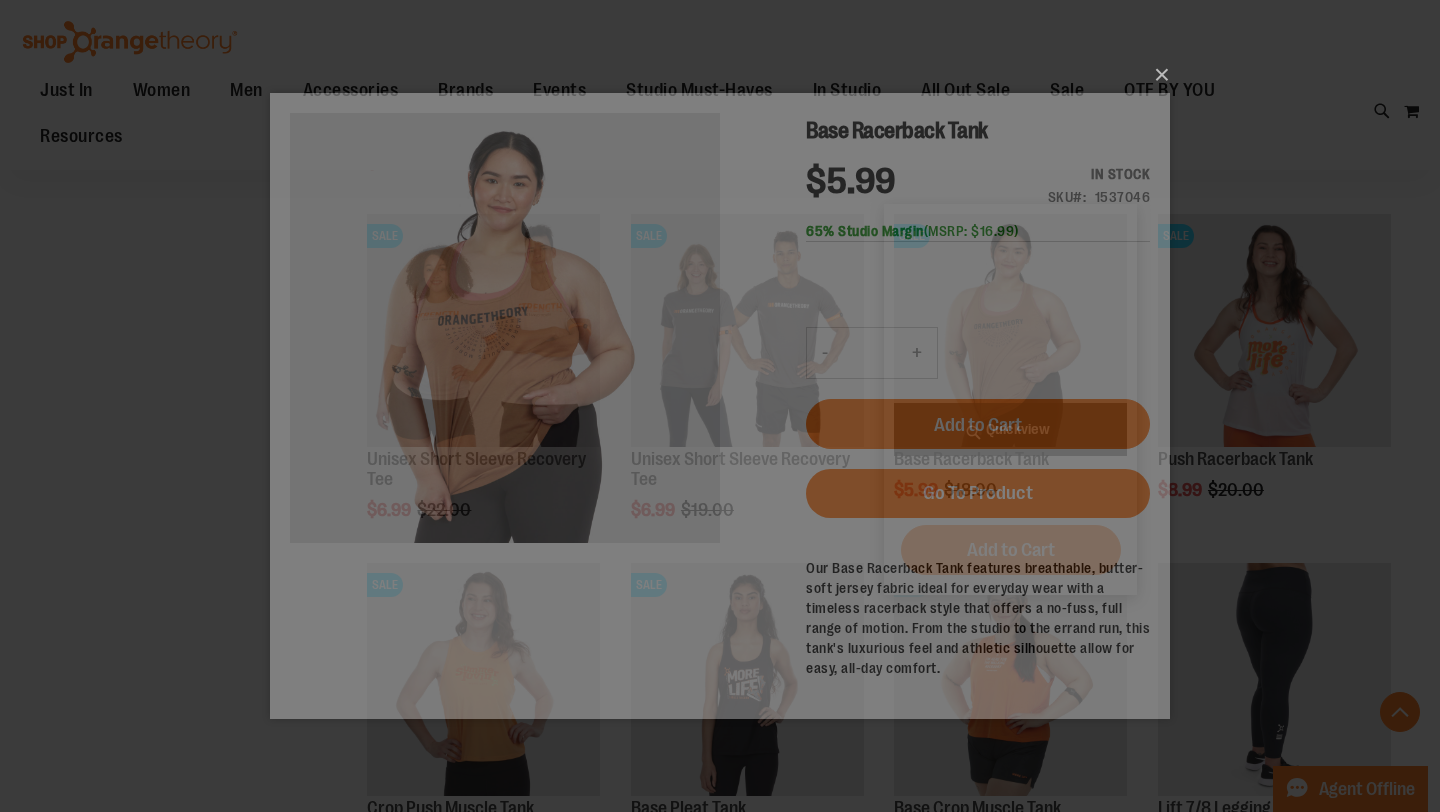scroll, scrollTop: 0, scrollLeft: 0, axis: both 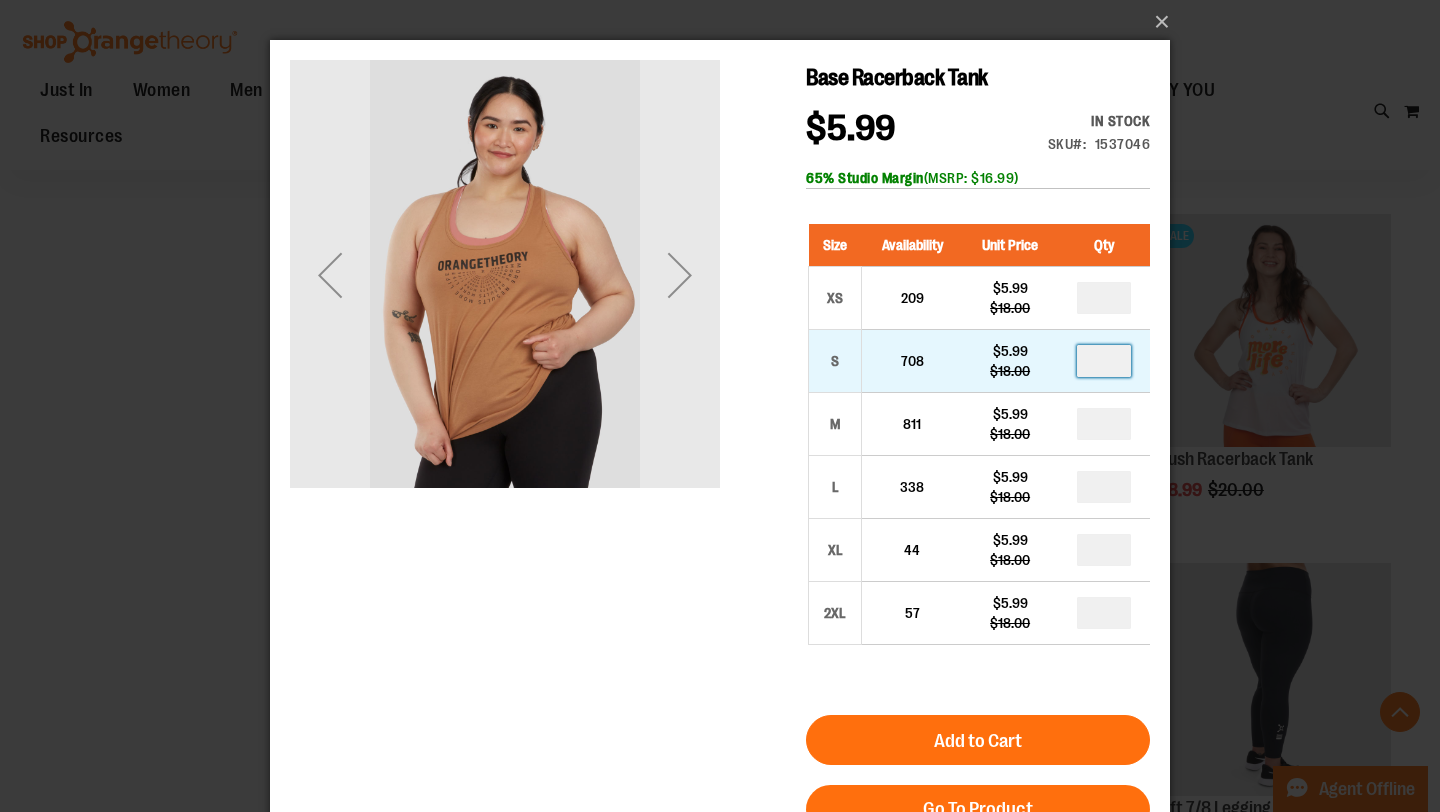 click at bounding box center (1104, 361) 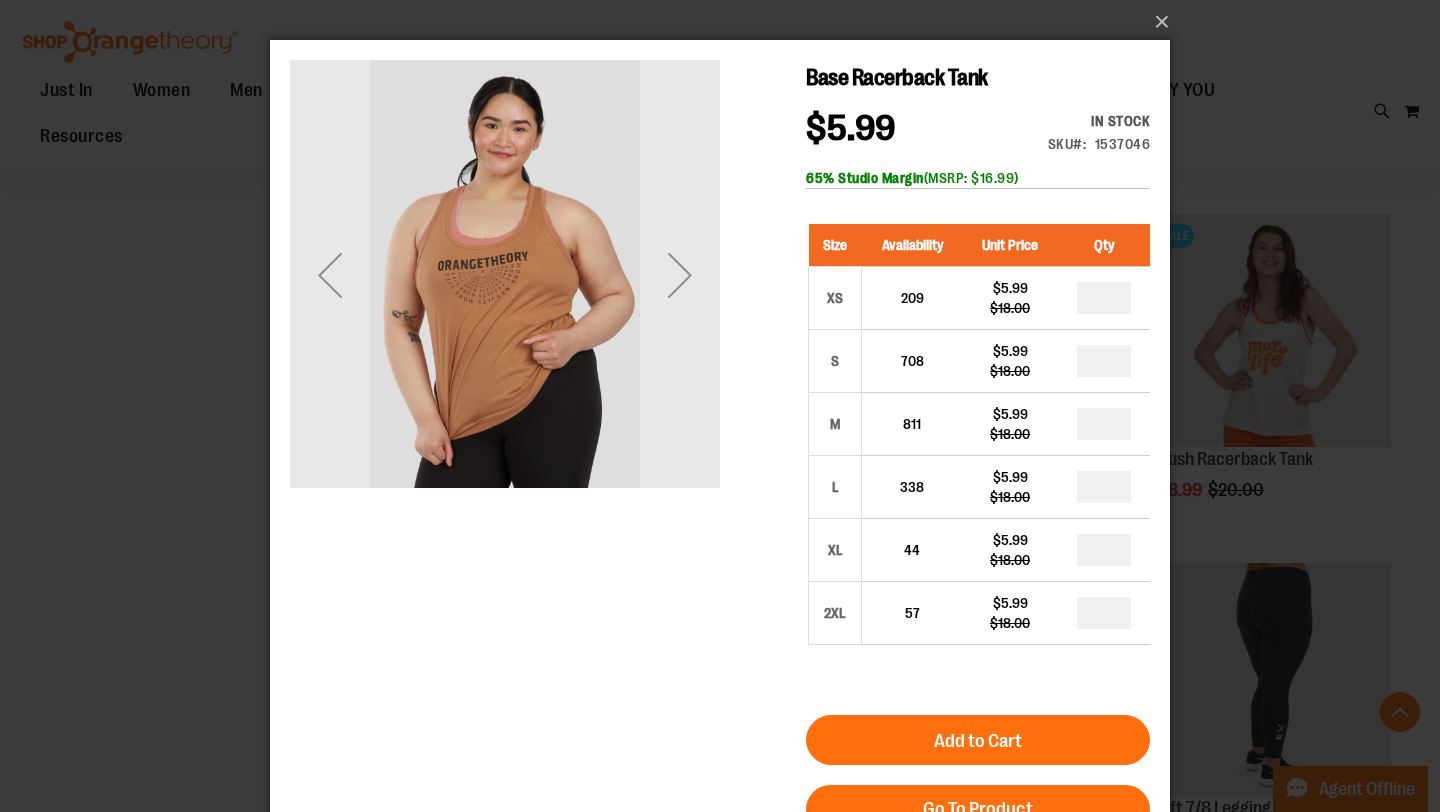 click at bounding box center (1104, 424) 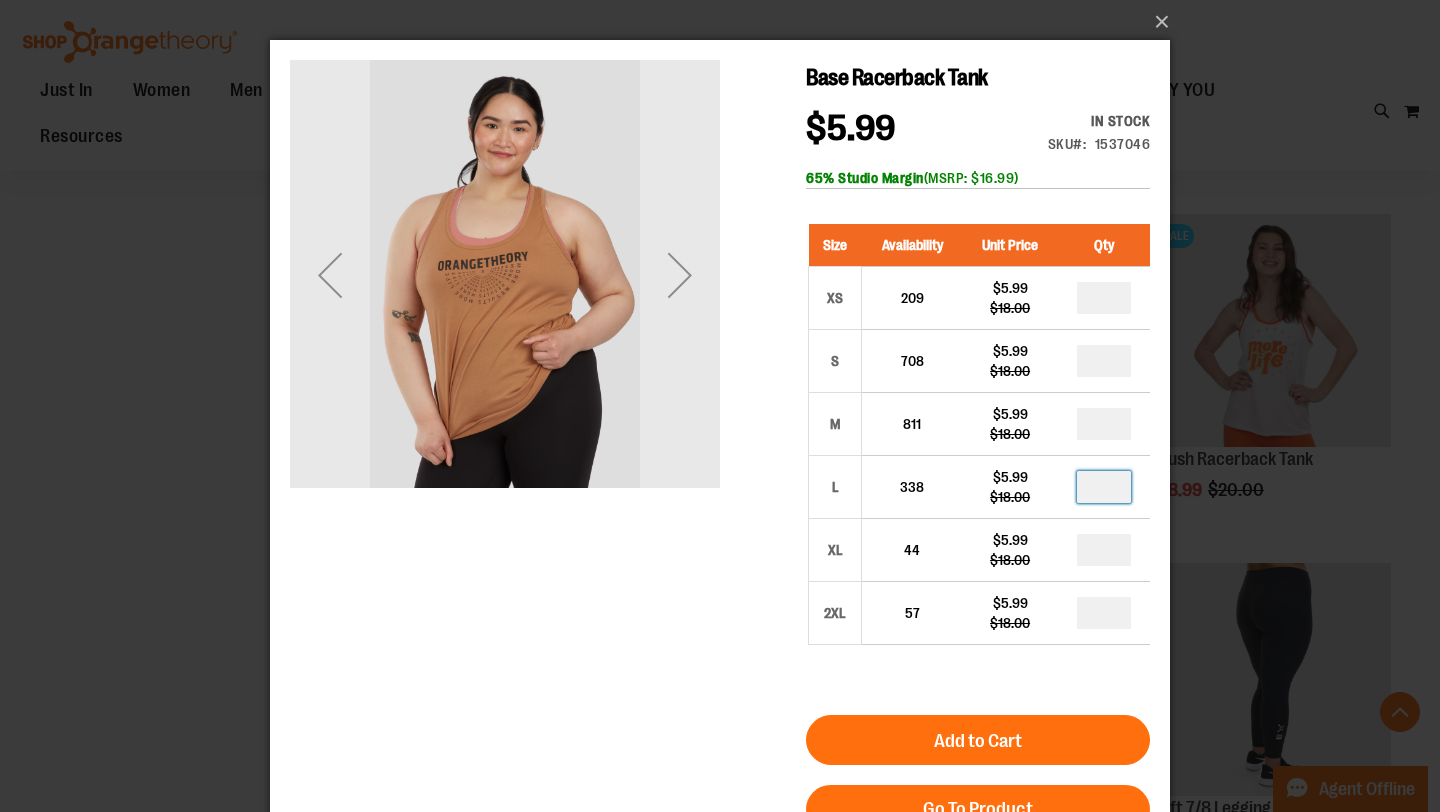 click at bounding box center (1104, 487) 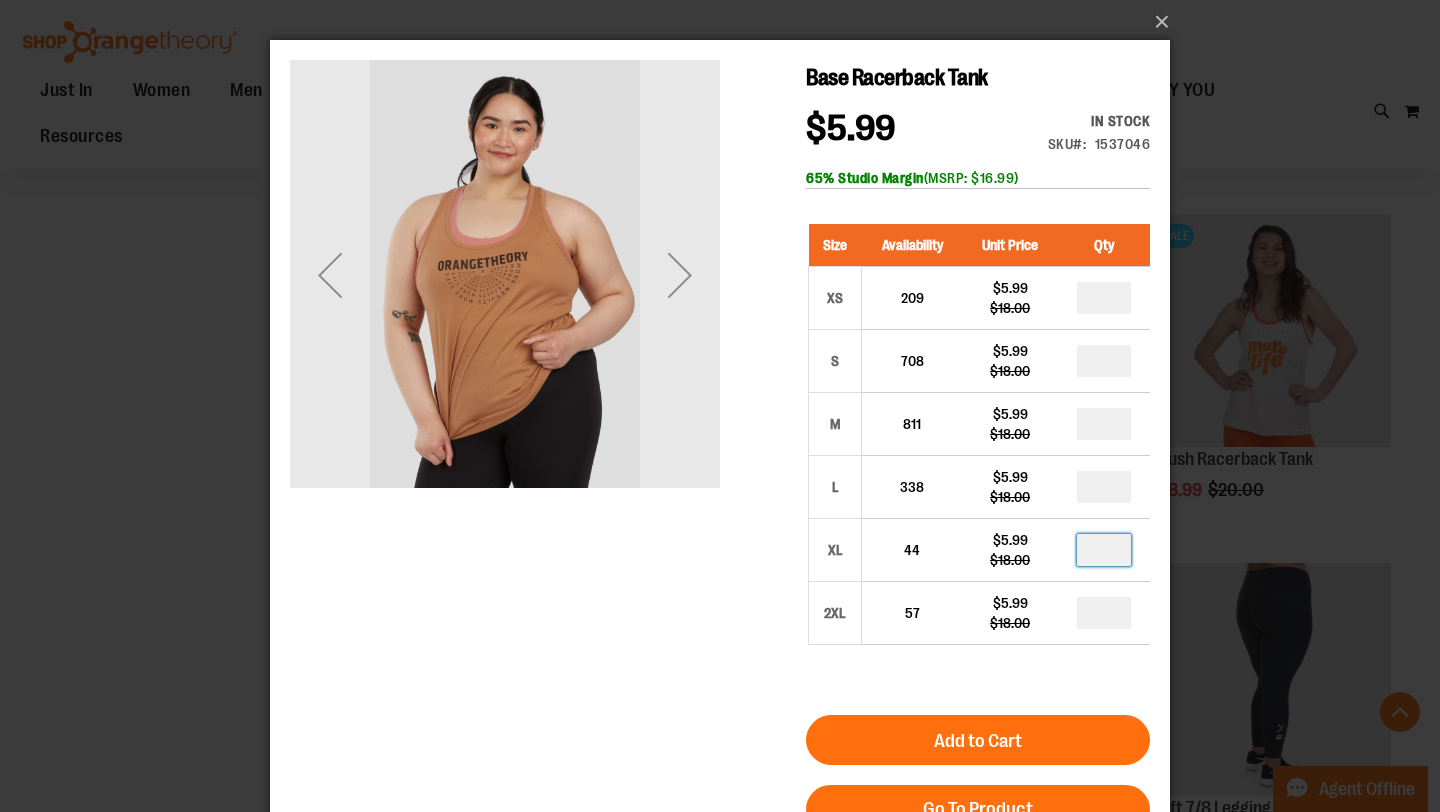 click at bounding box center (1104, 550) 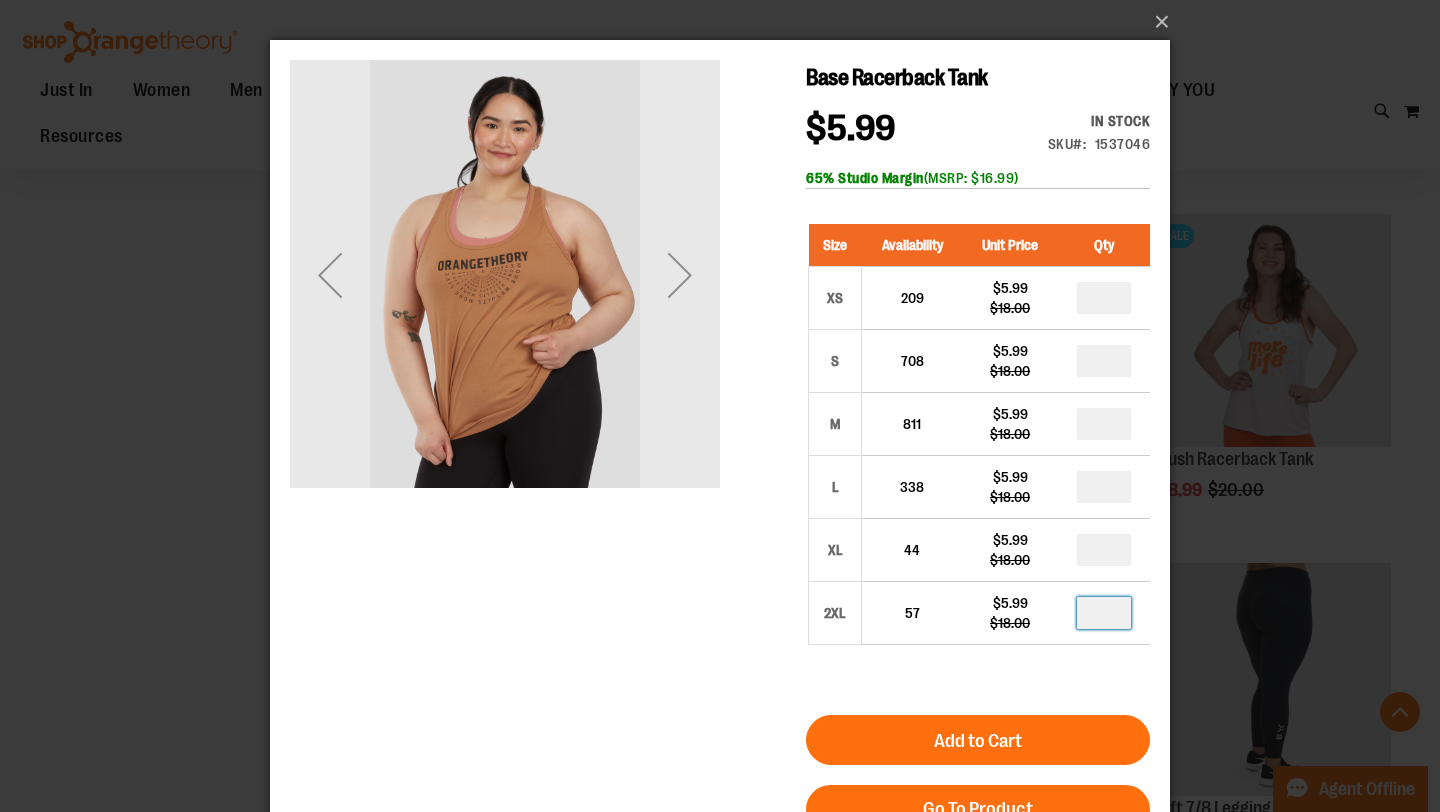 click at bounding box center [1104, 613] 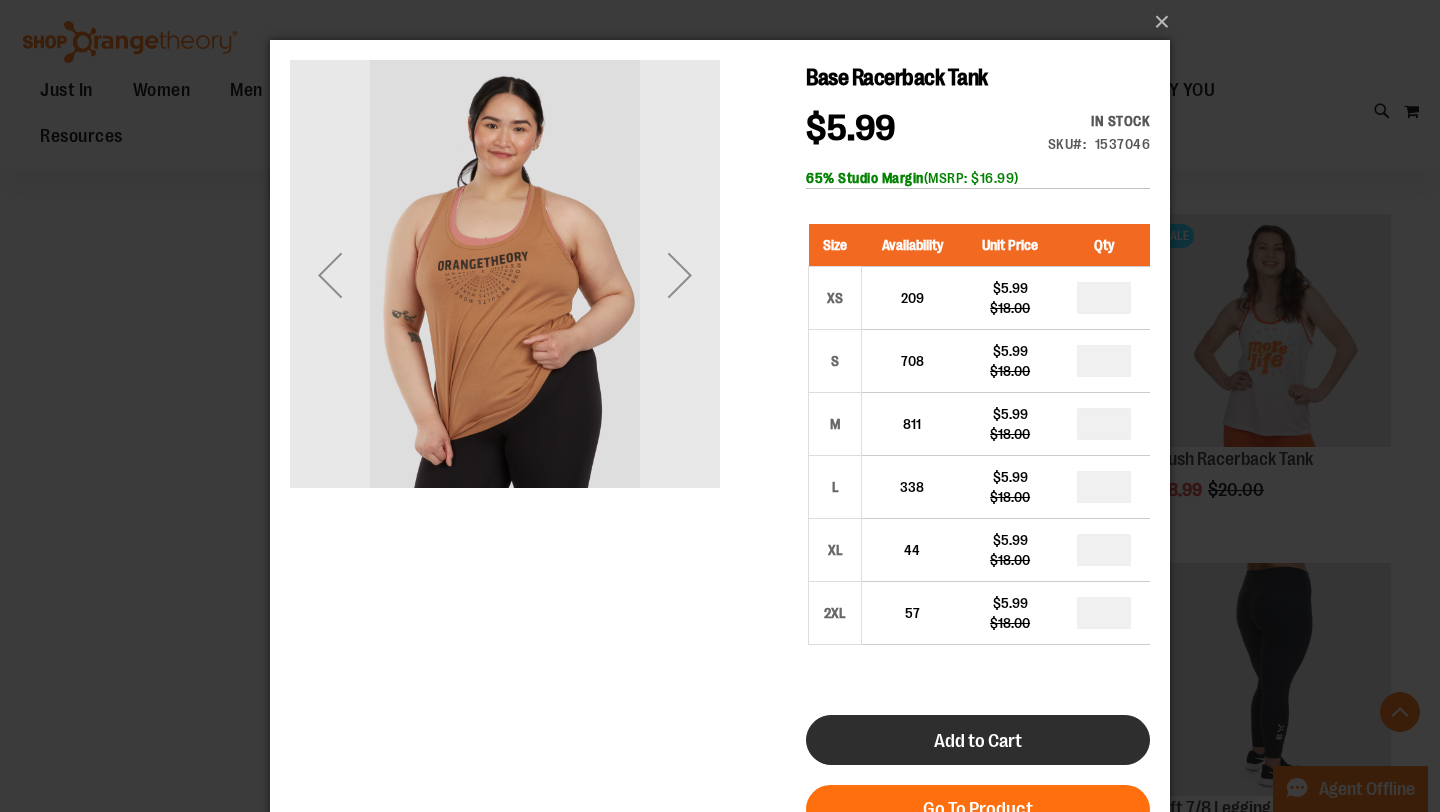 click on "Add to Cart" at bounding box center (978, 740) 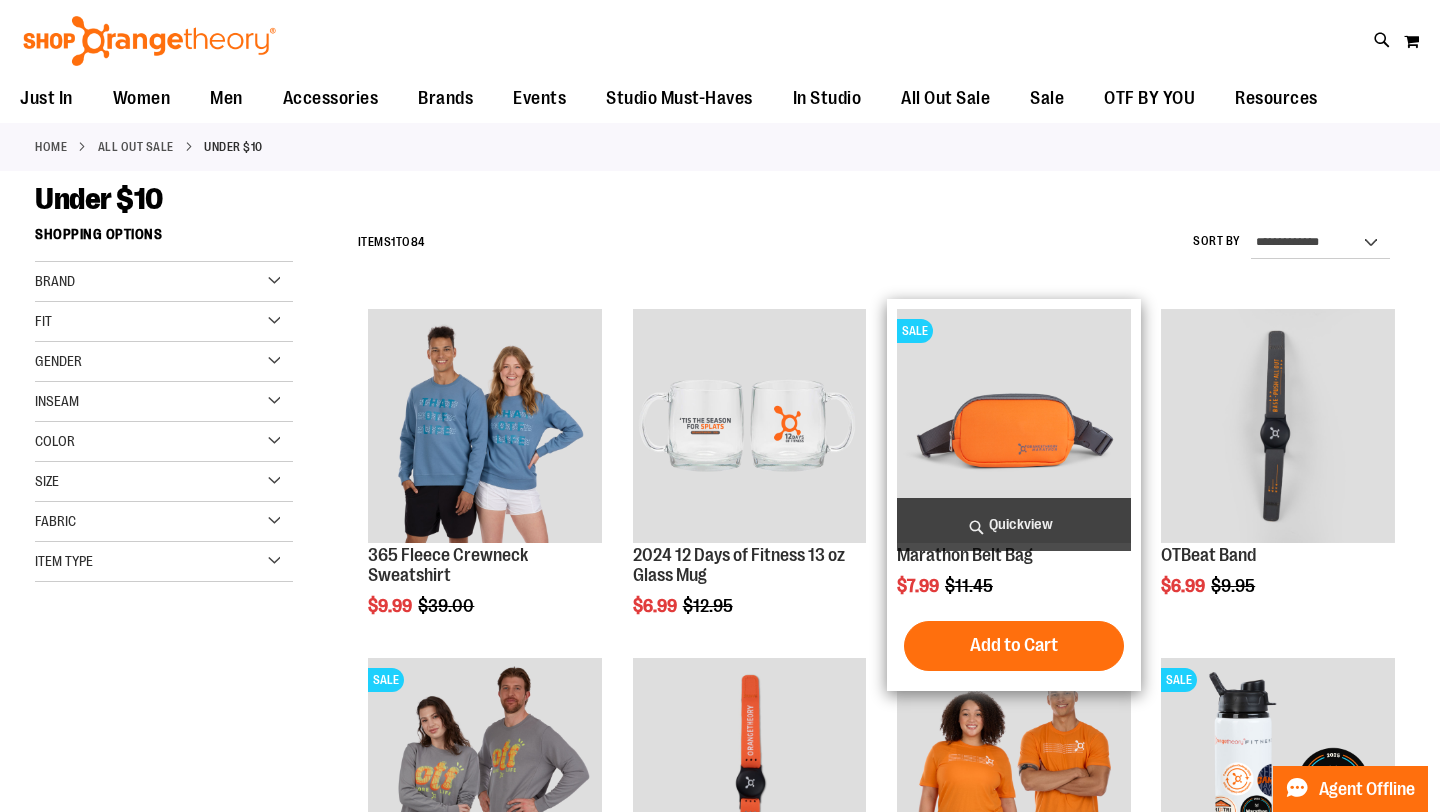 scroll, scrollTop: 0, scrollLeft: 0, axis: both 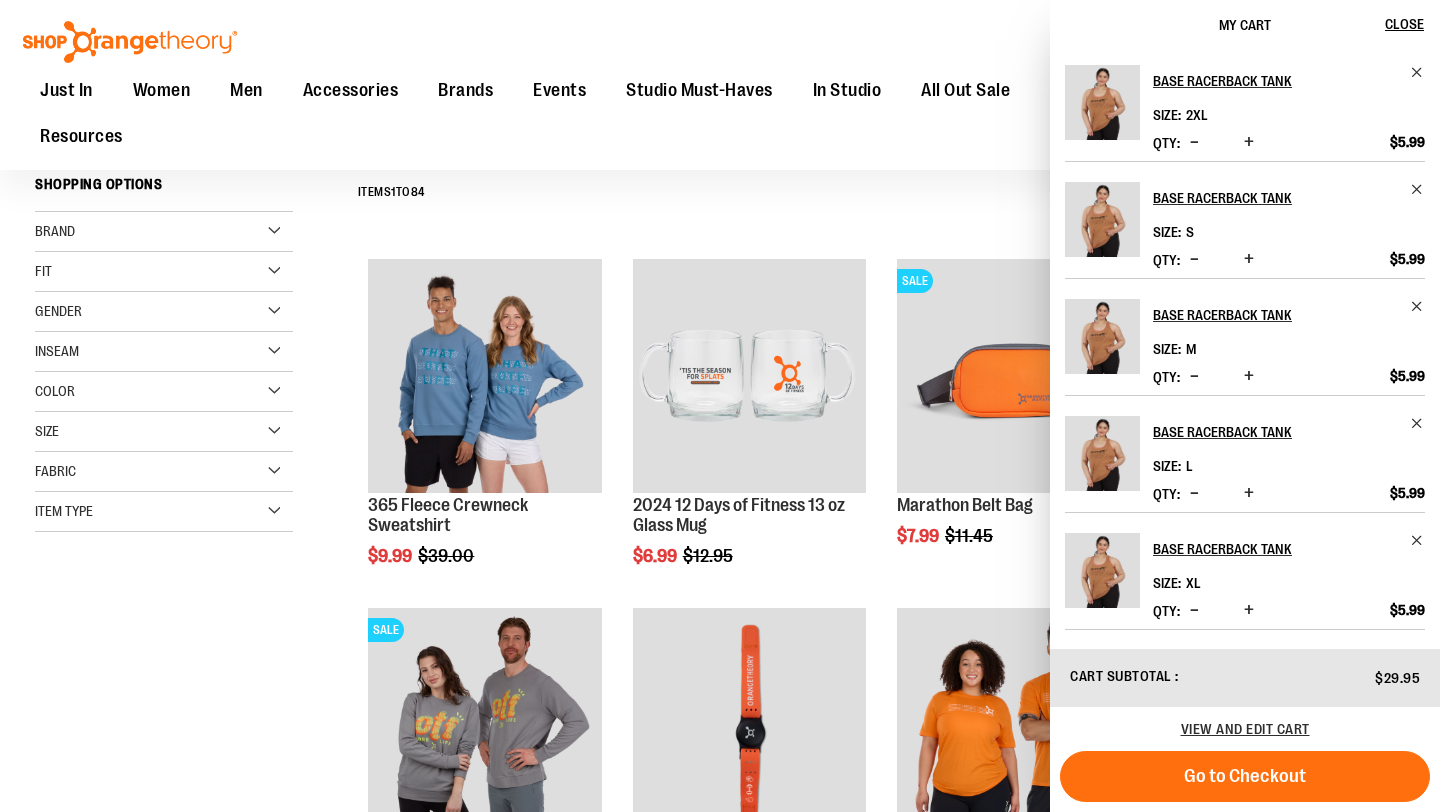 click on "**********" at bounding box center (720, 1313) 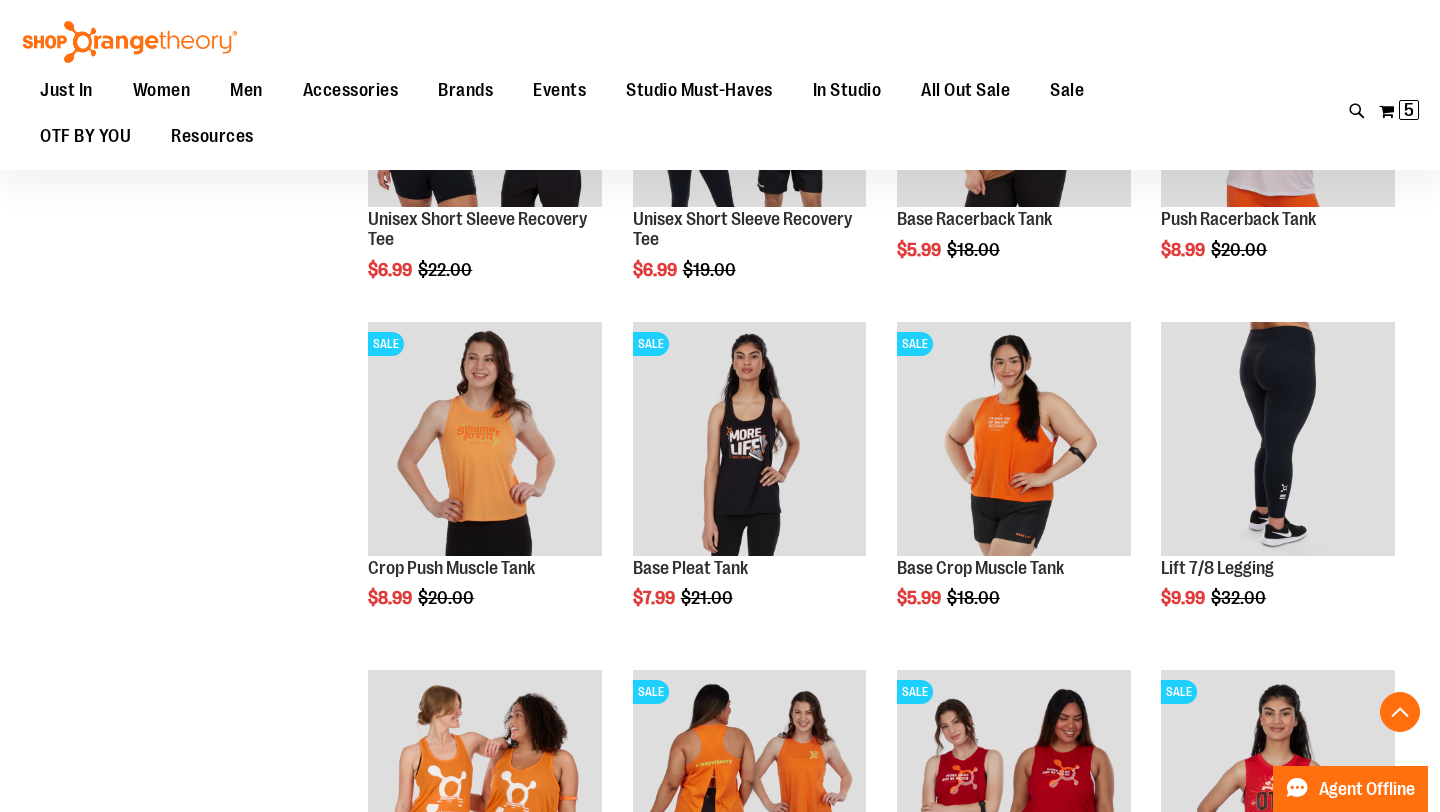 scroll, scrollTop: 1127, scrollLeft: 0, axis: vertical 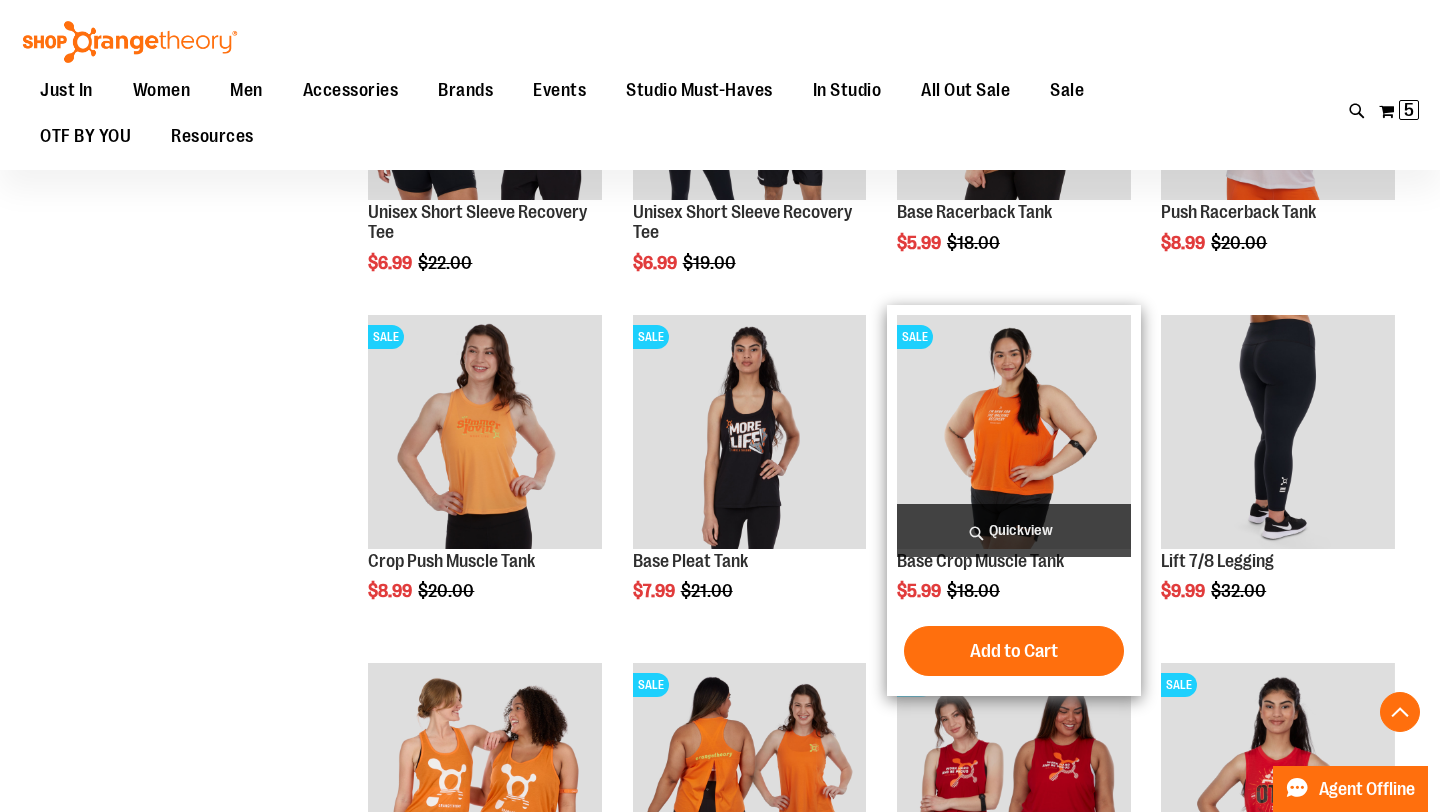 click on "Quickview" at bounding box center (1014, 530) 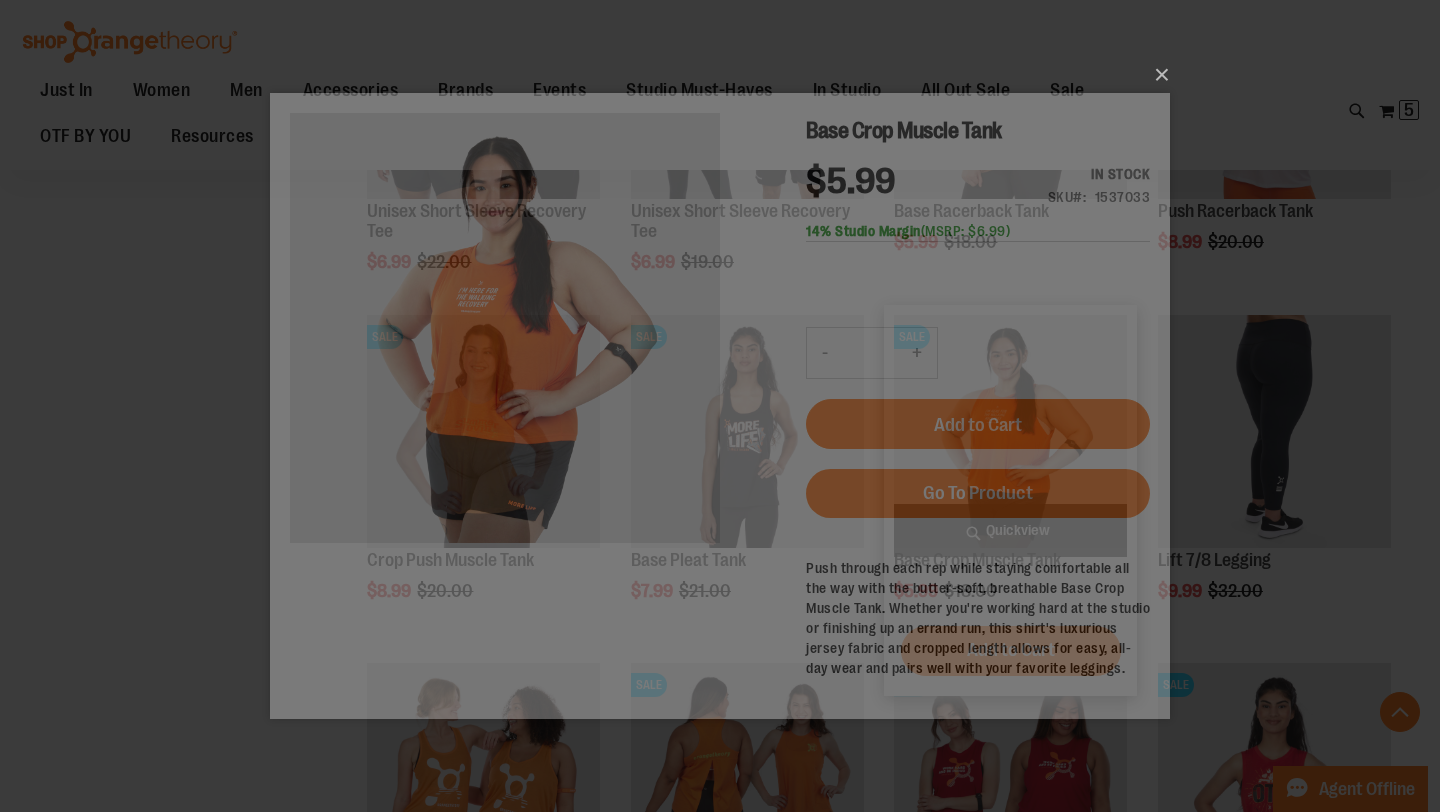 scroll, scrollTop: 0, scrollLeft: 0, axis: both 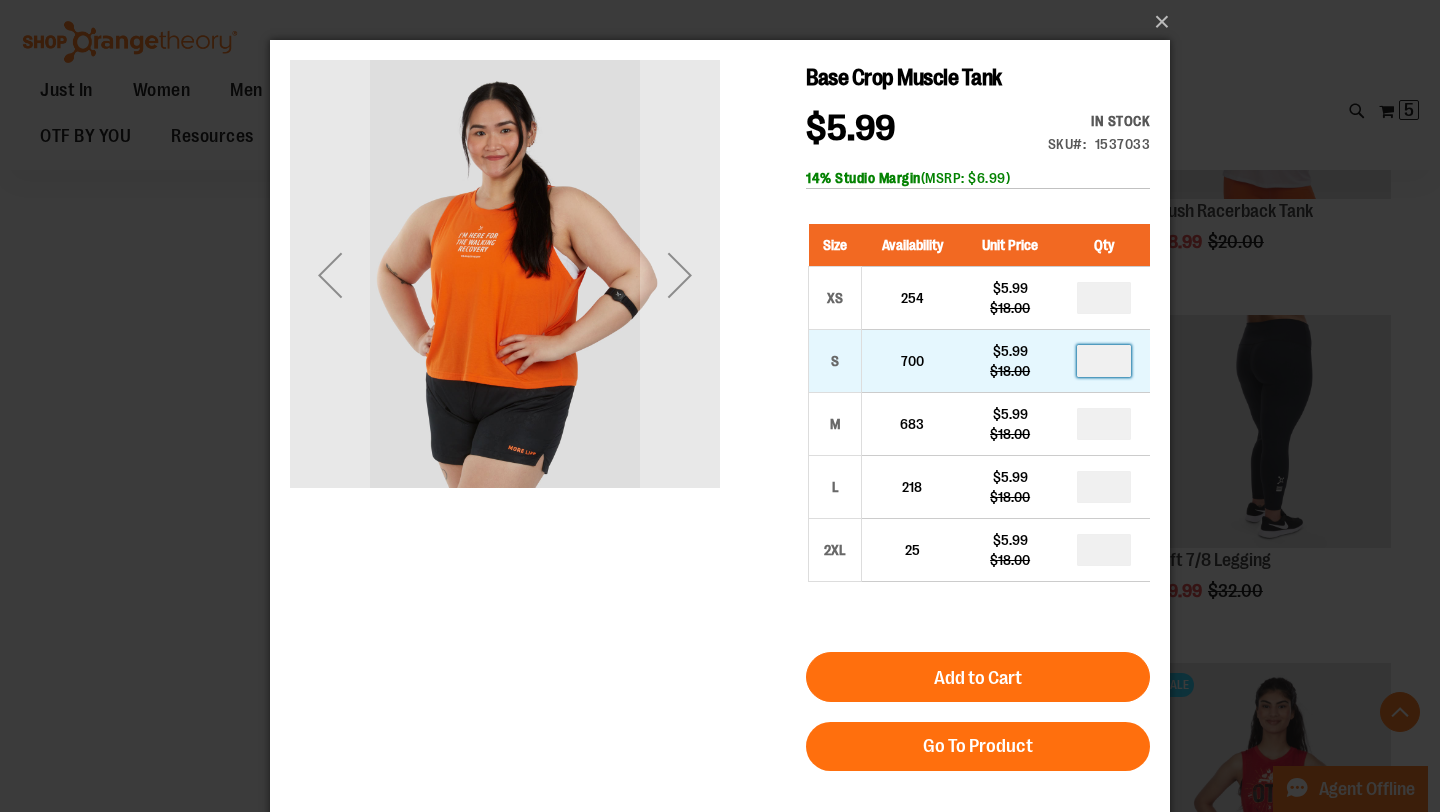 click at bounding box center (1104, 361) 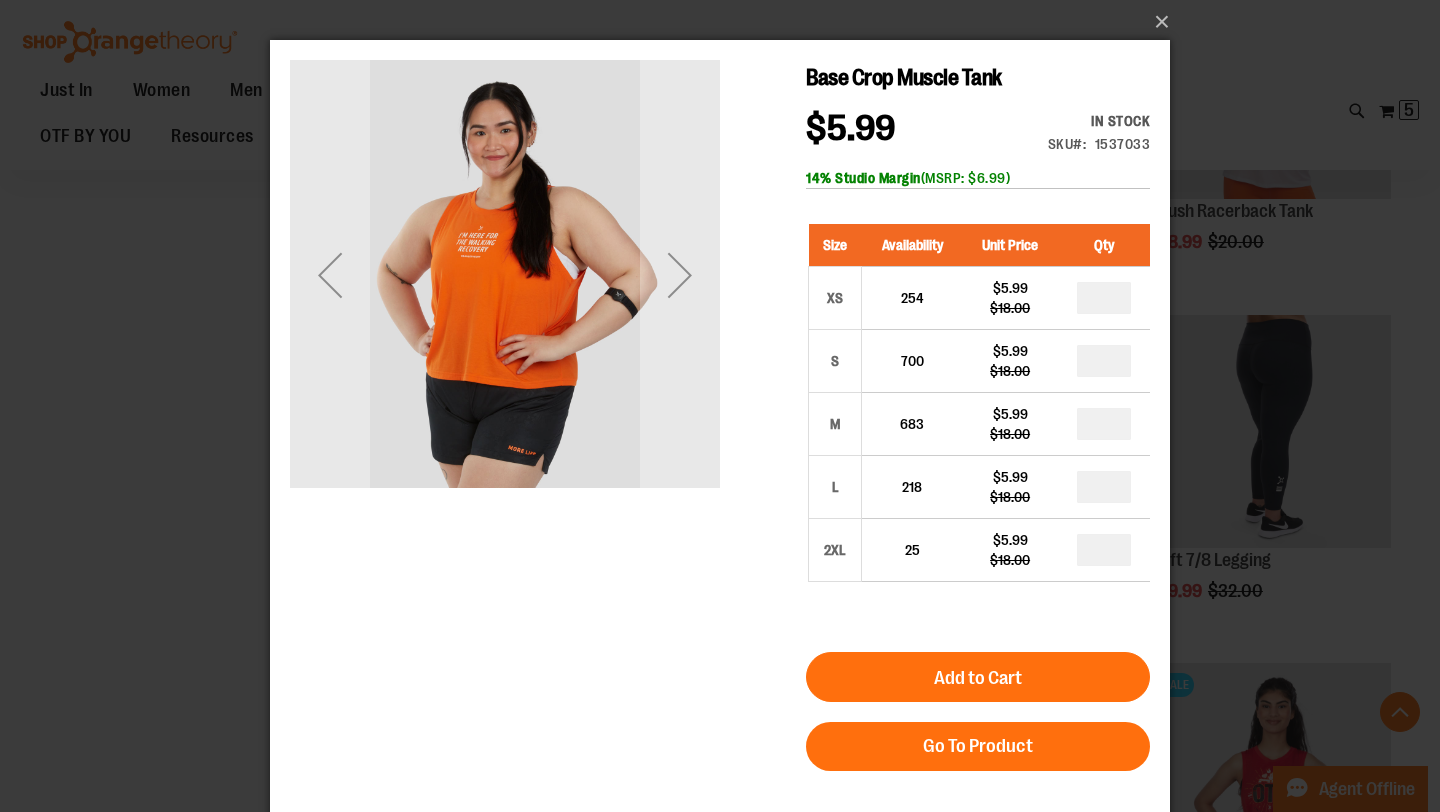 click at bounding box center [1104, 424] 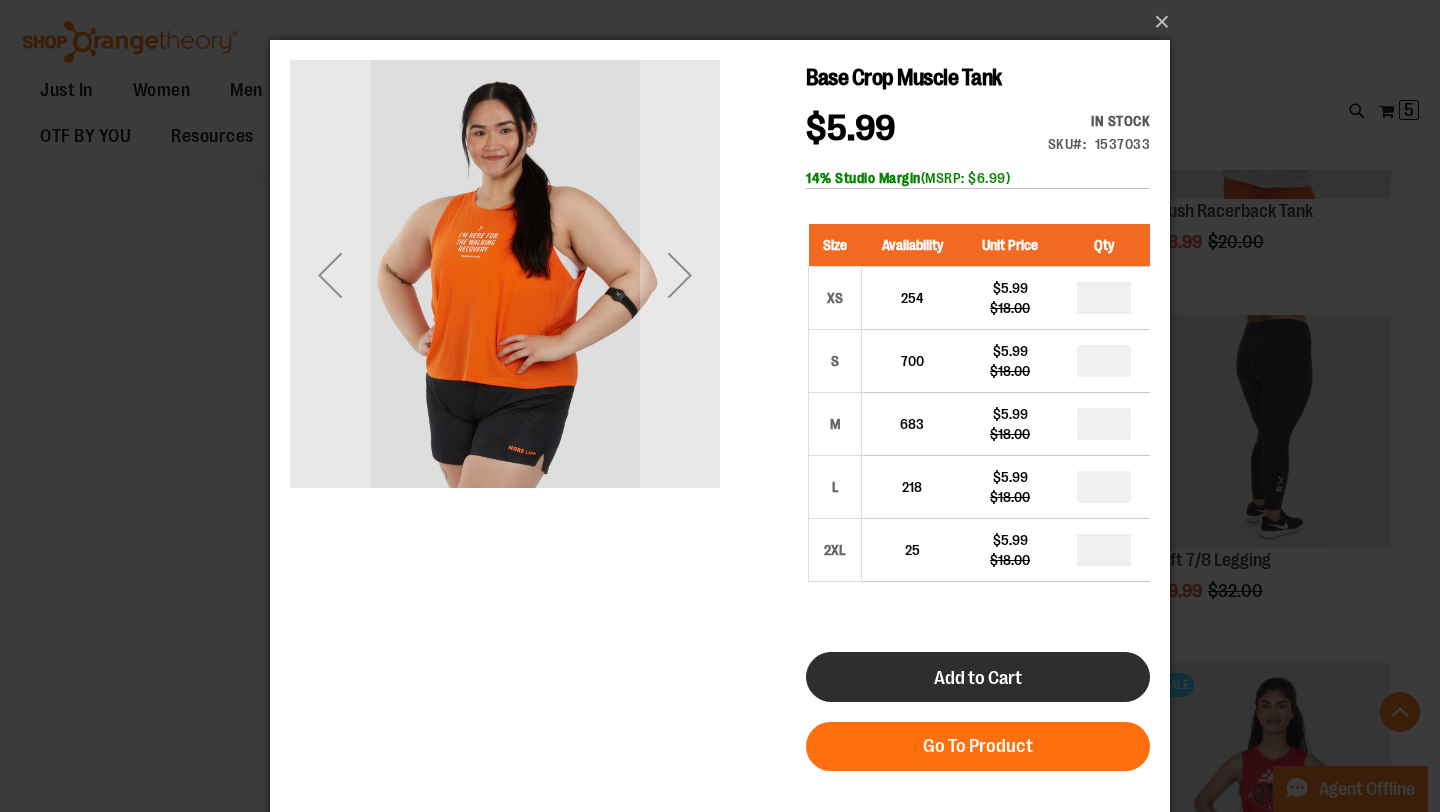 click on "Add to Cart" at bounding box center [978, 677] 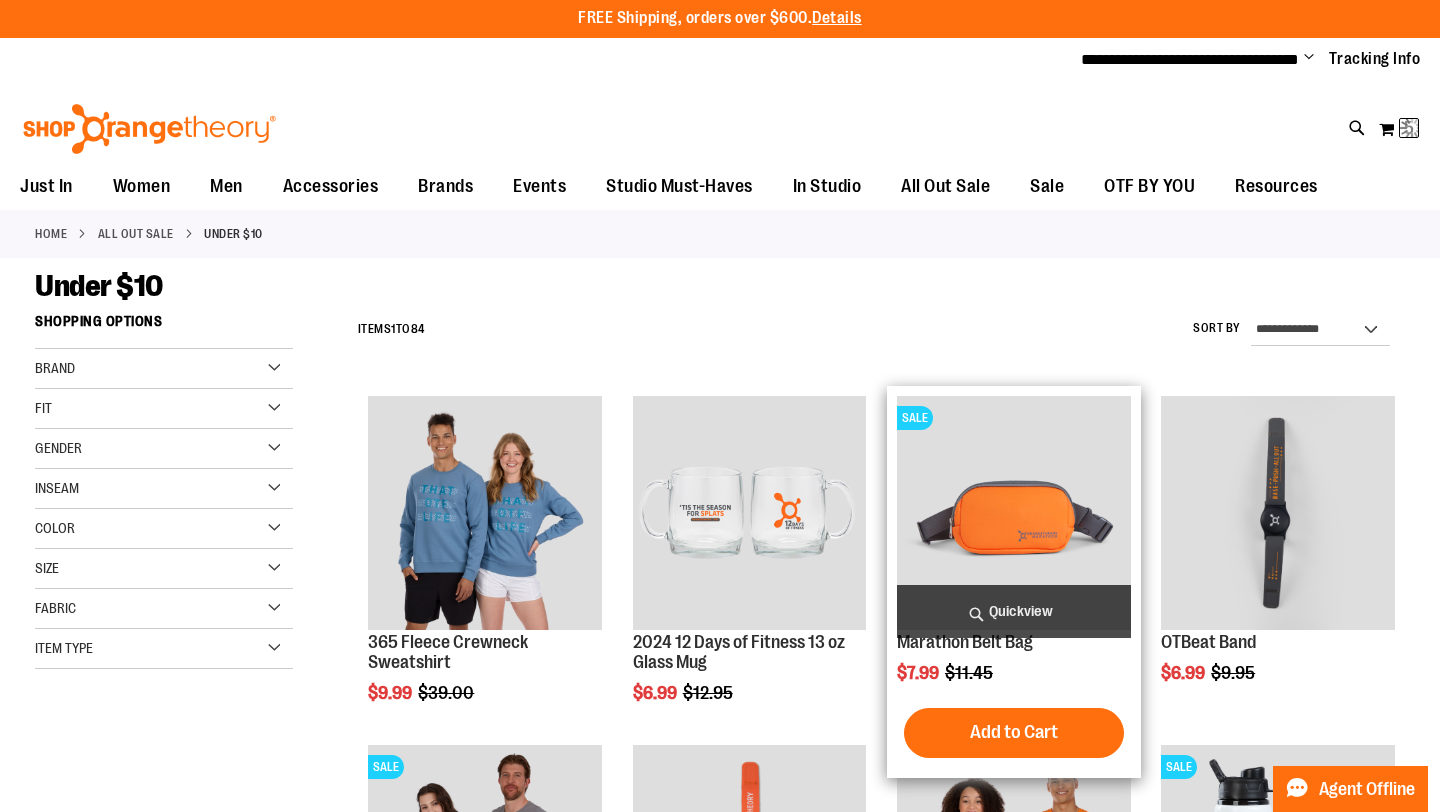 scroll, scrollTop: 0, scrollLeft: 0, axis: both 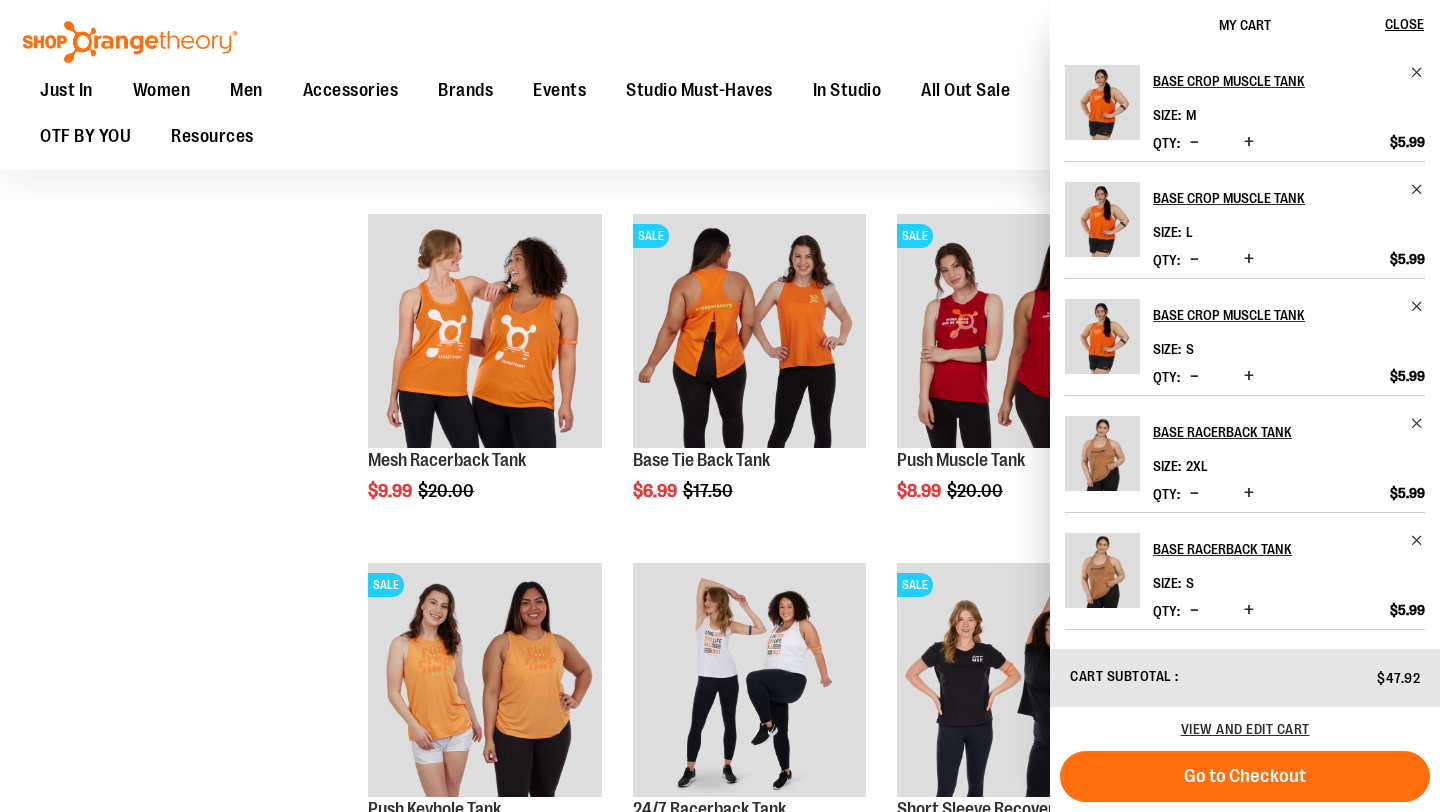 click on "**********" at bounding box center (720, -116) 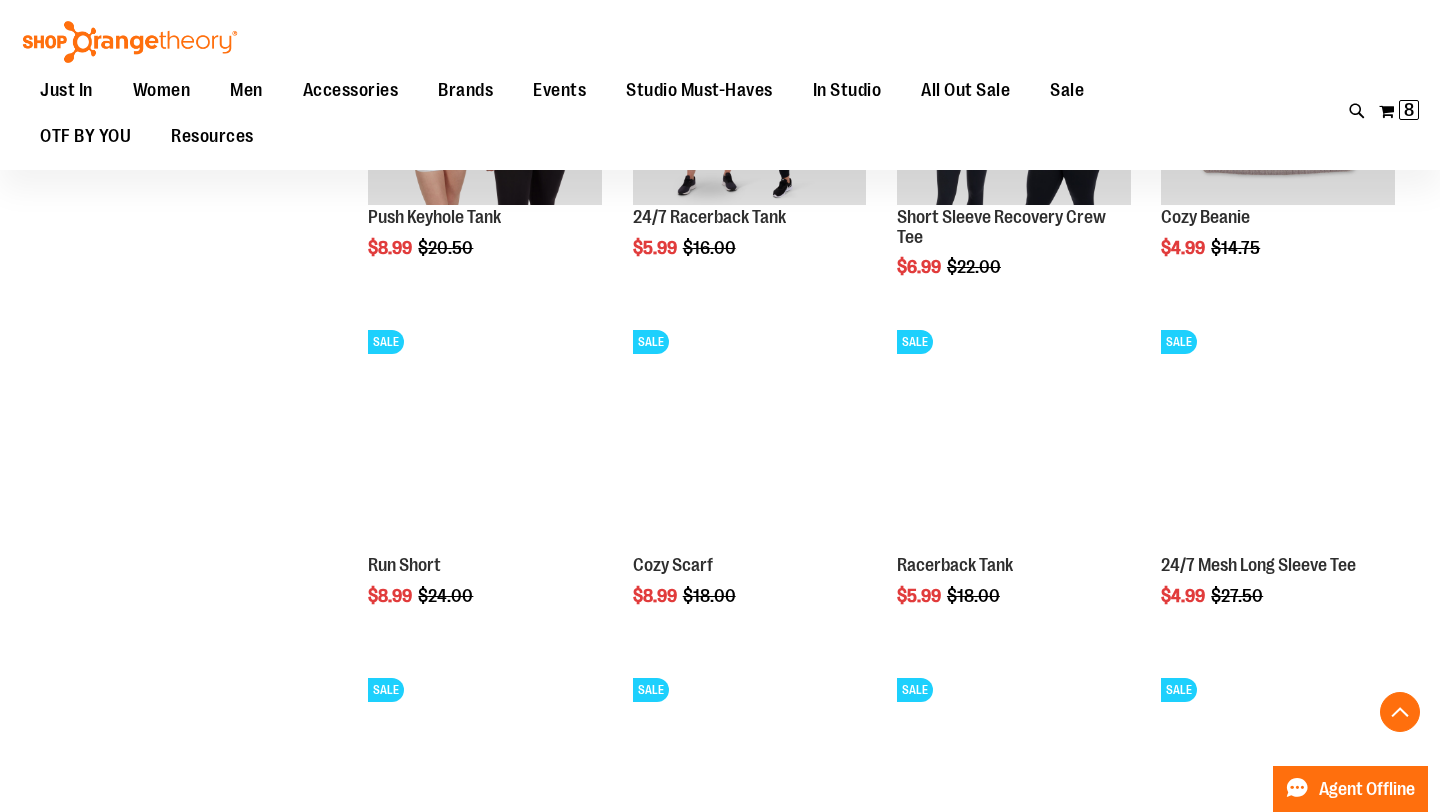scroll, scrollTop: 2246, scrollLeft: 0, axis: vertical 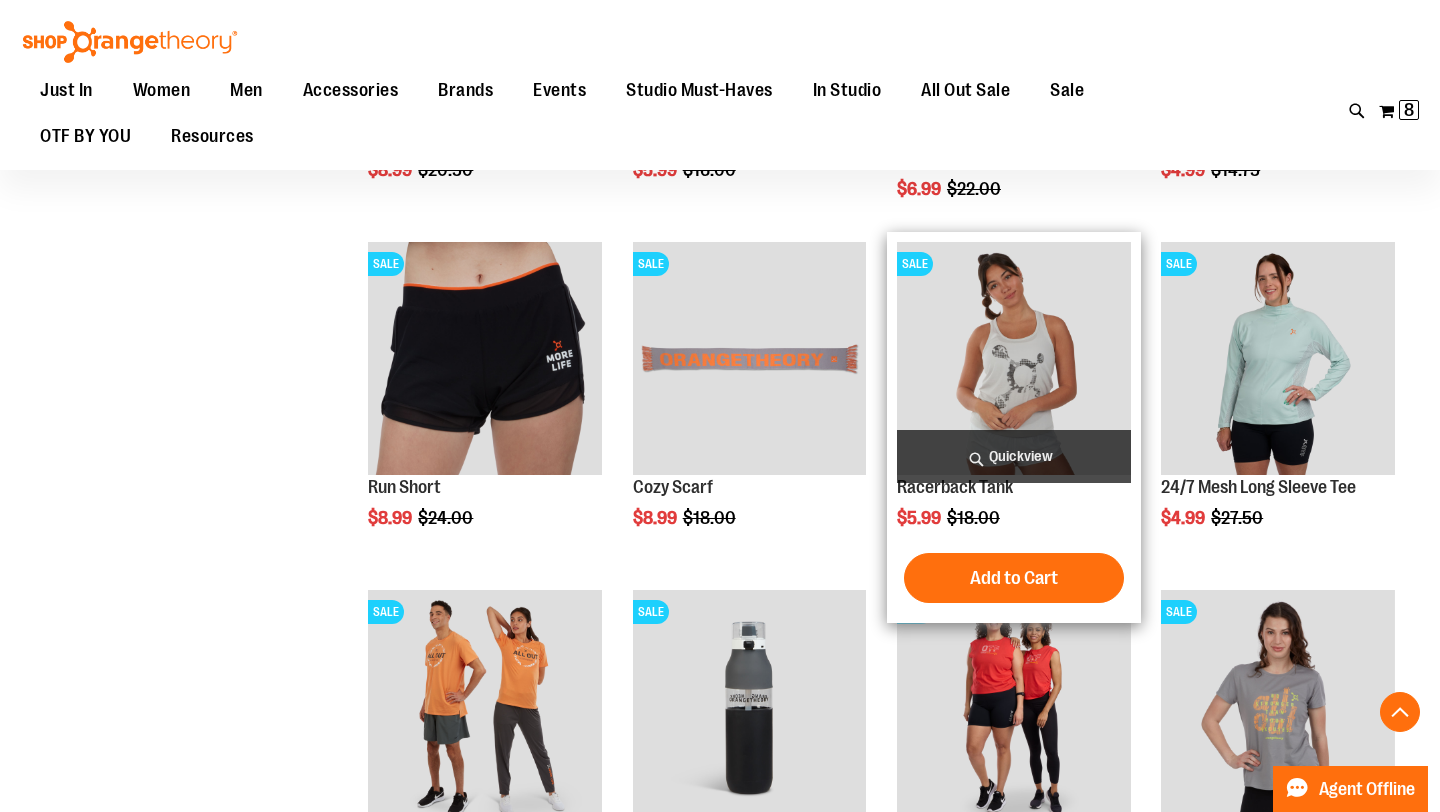 click on "Quickview" at bounding box center (1014, 456) 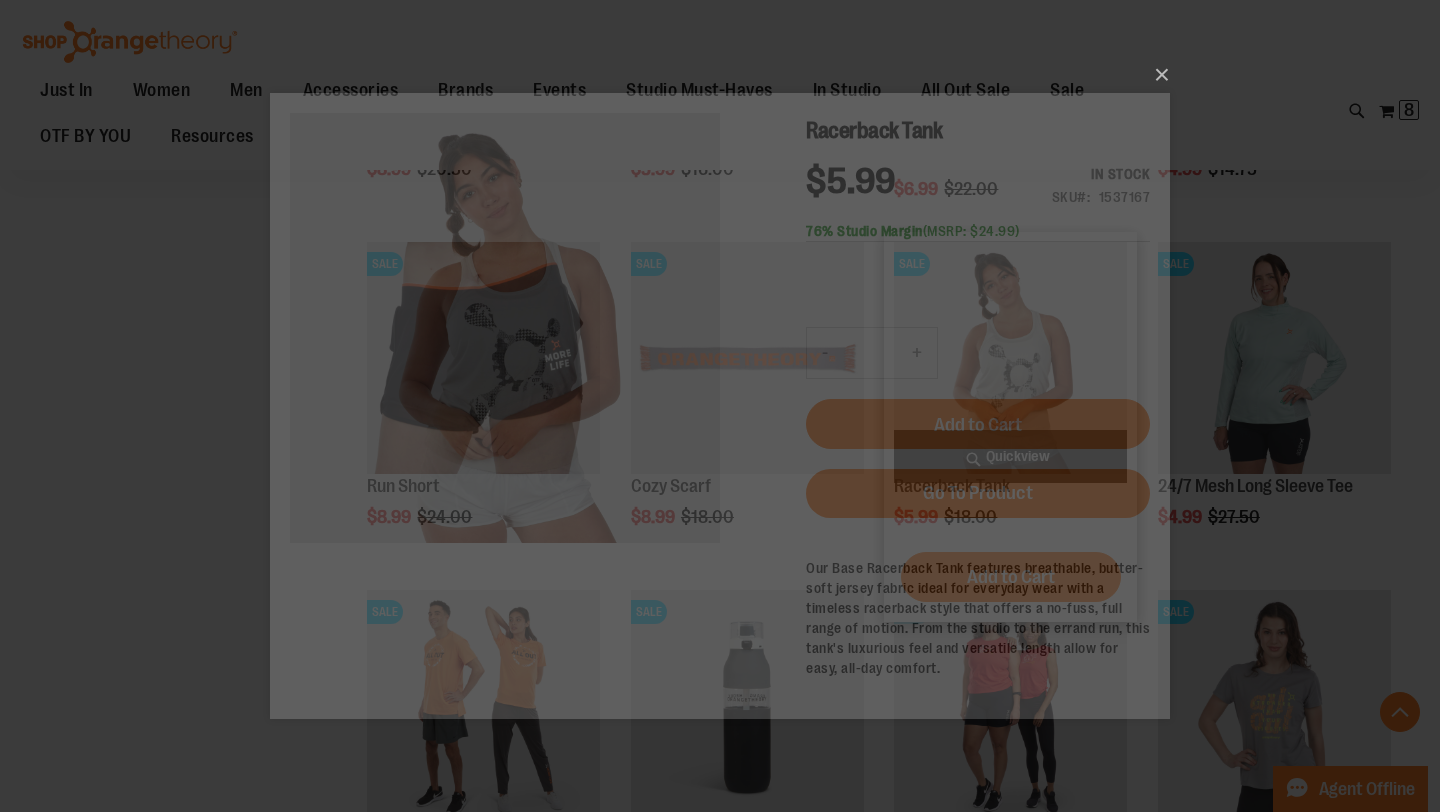 scroll, scrollTop: 0, scrollLeft: 0, axis: both 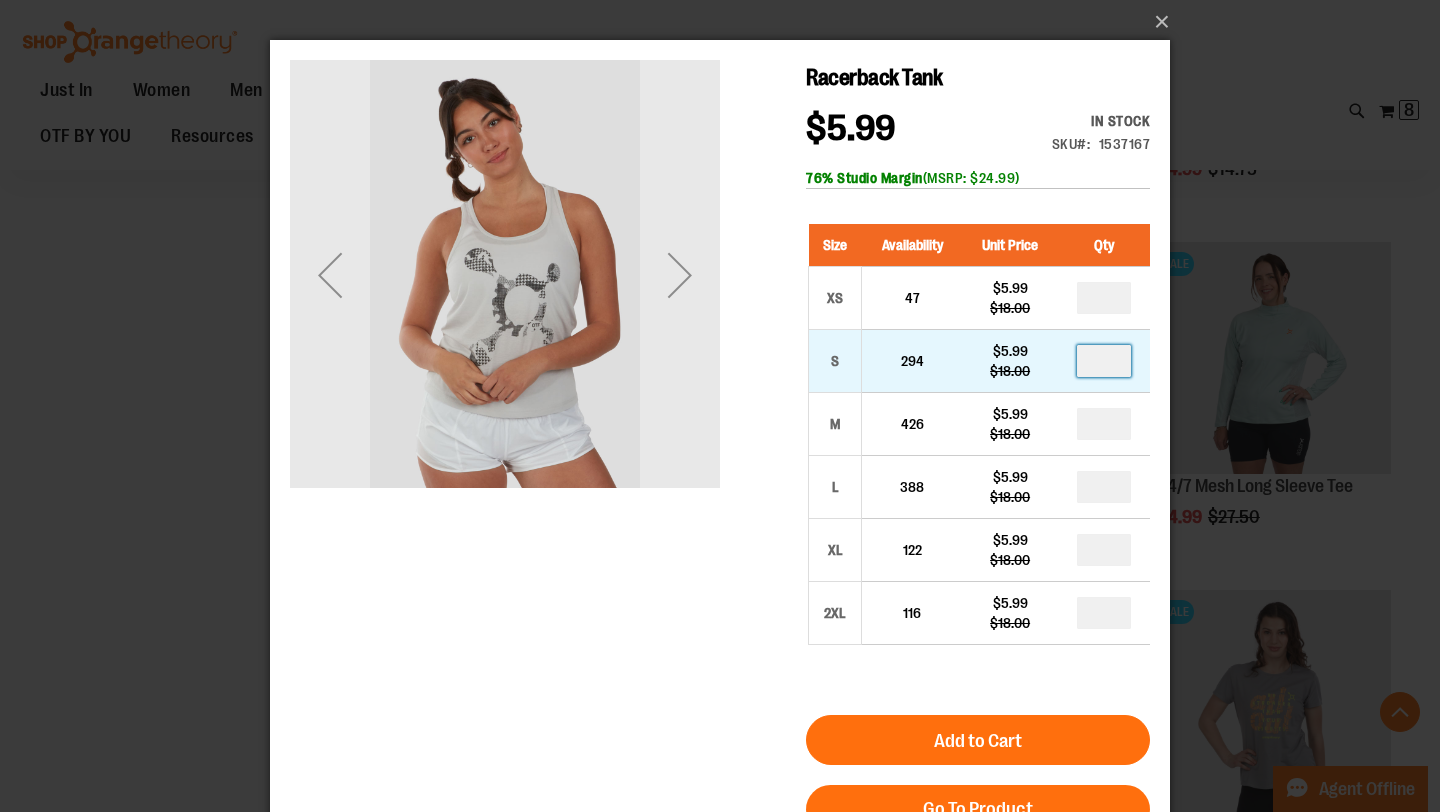 click at bounding box center [1104, 361] 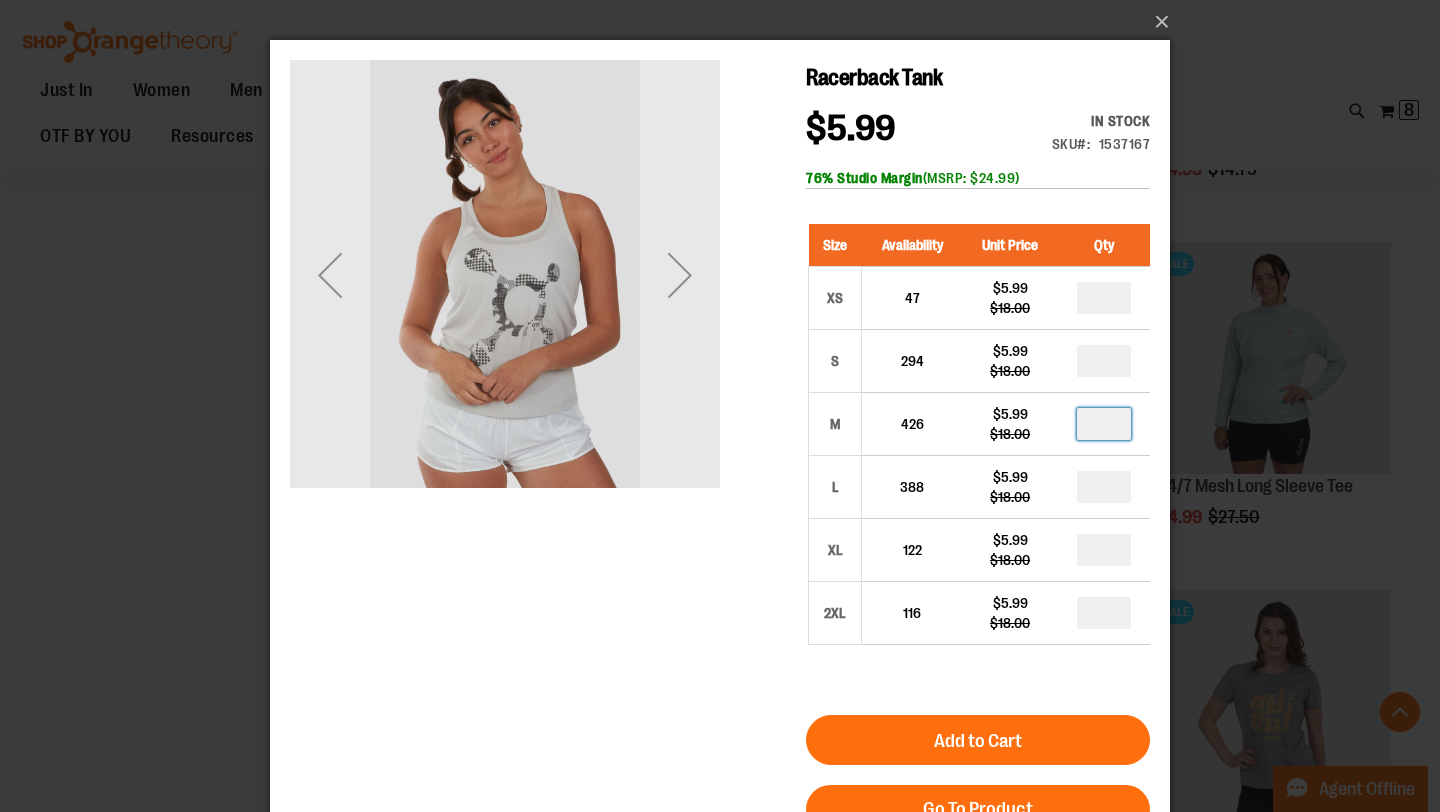click at bounding box center [1104, 424] 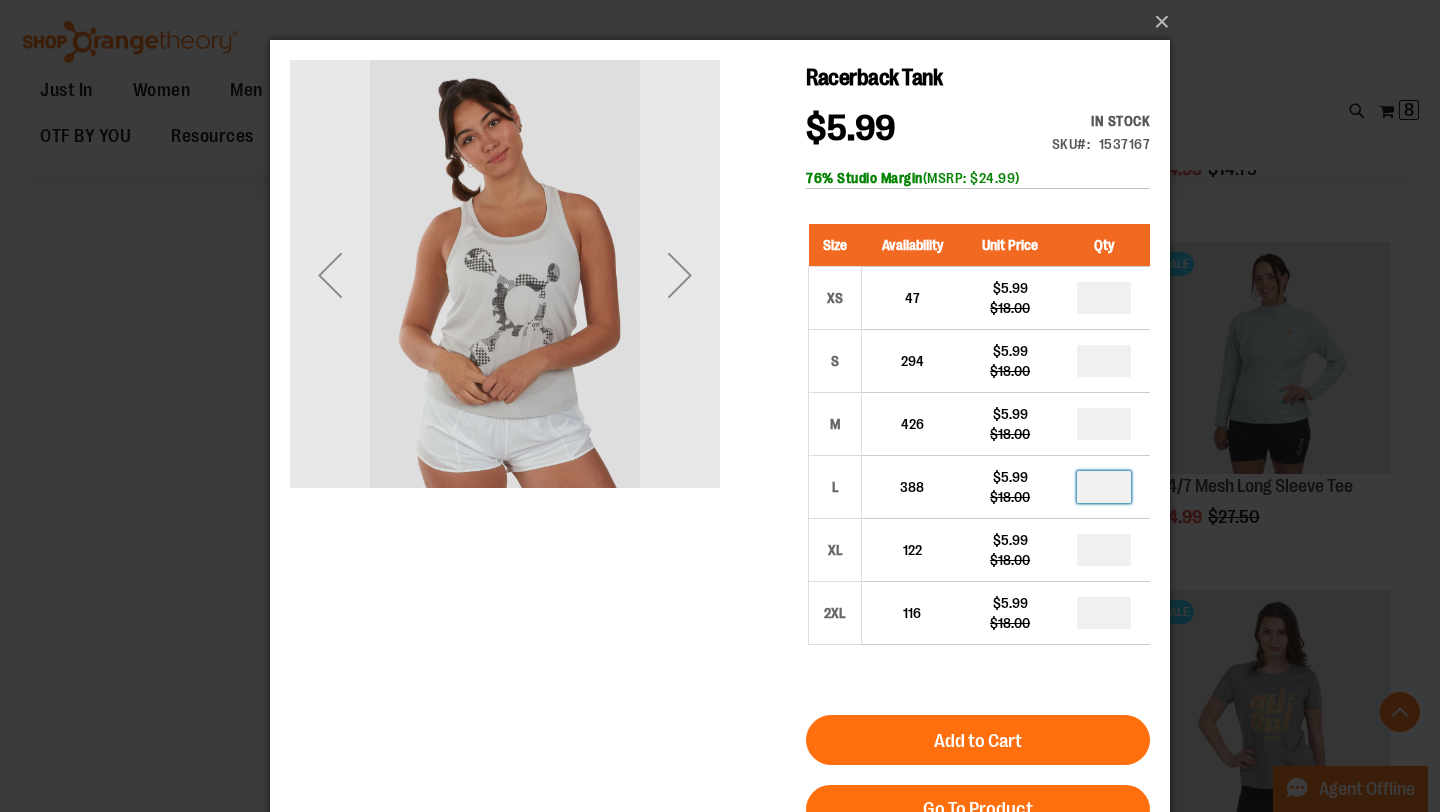 click at bounding box center [1104, 487] 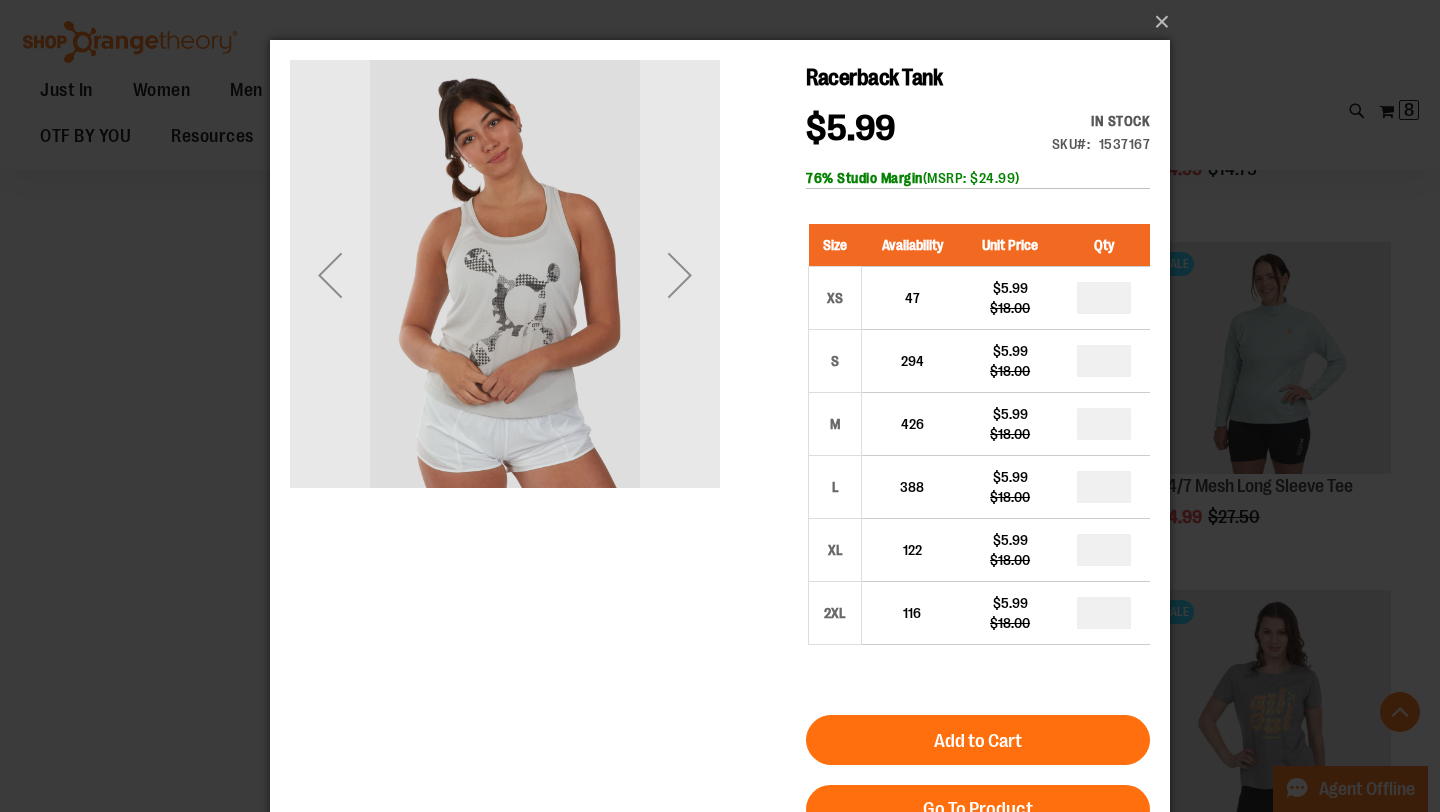 click on "*" at bounding box center [1104, 550] 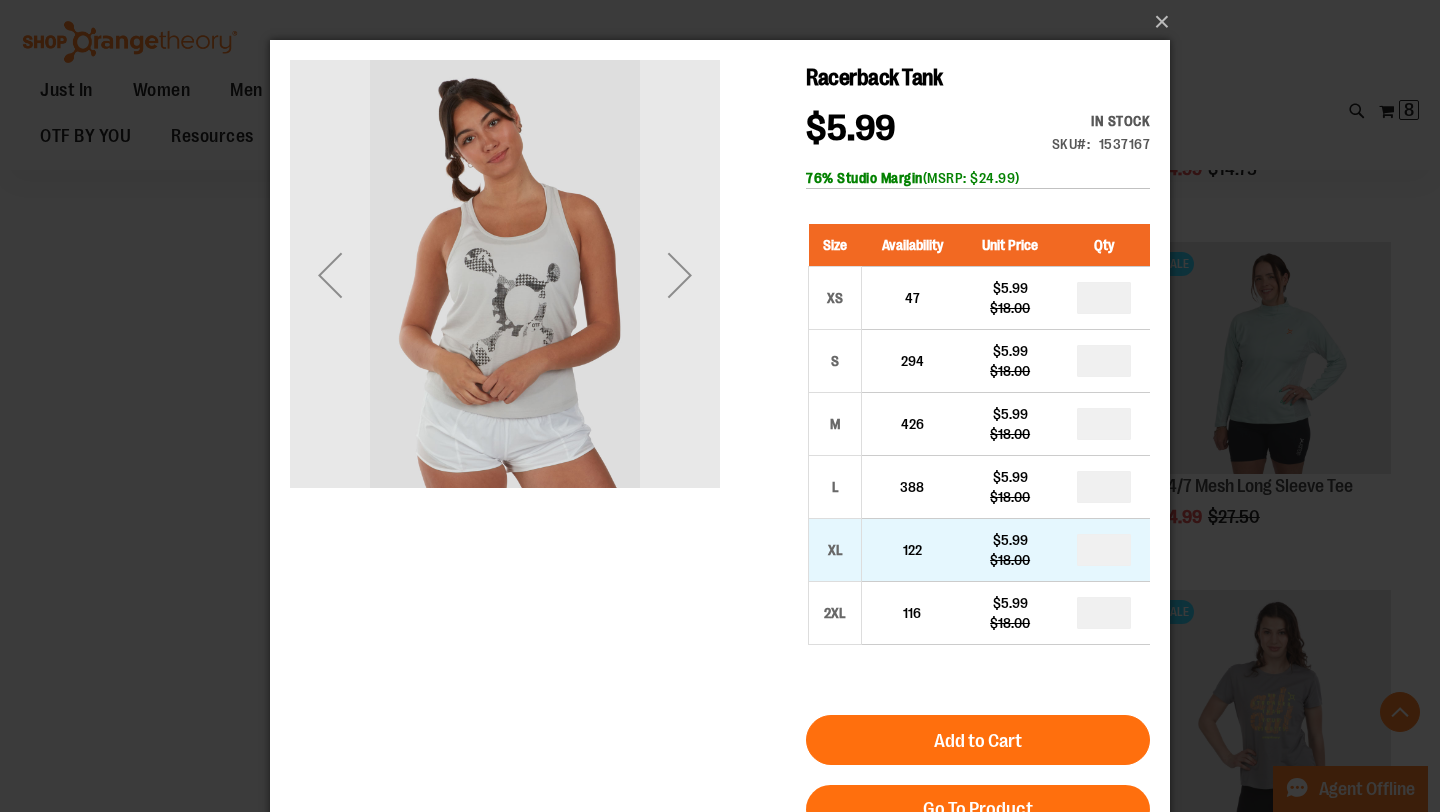 click on "*" at bounding box center (1104, 550) 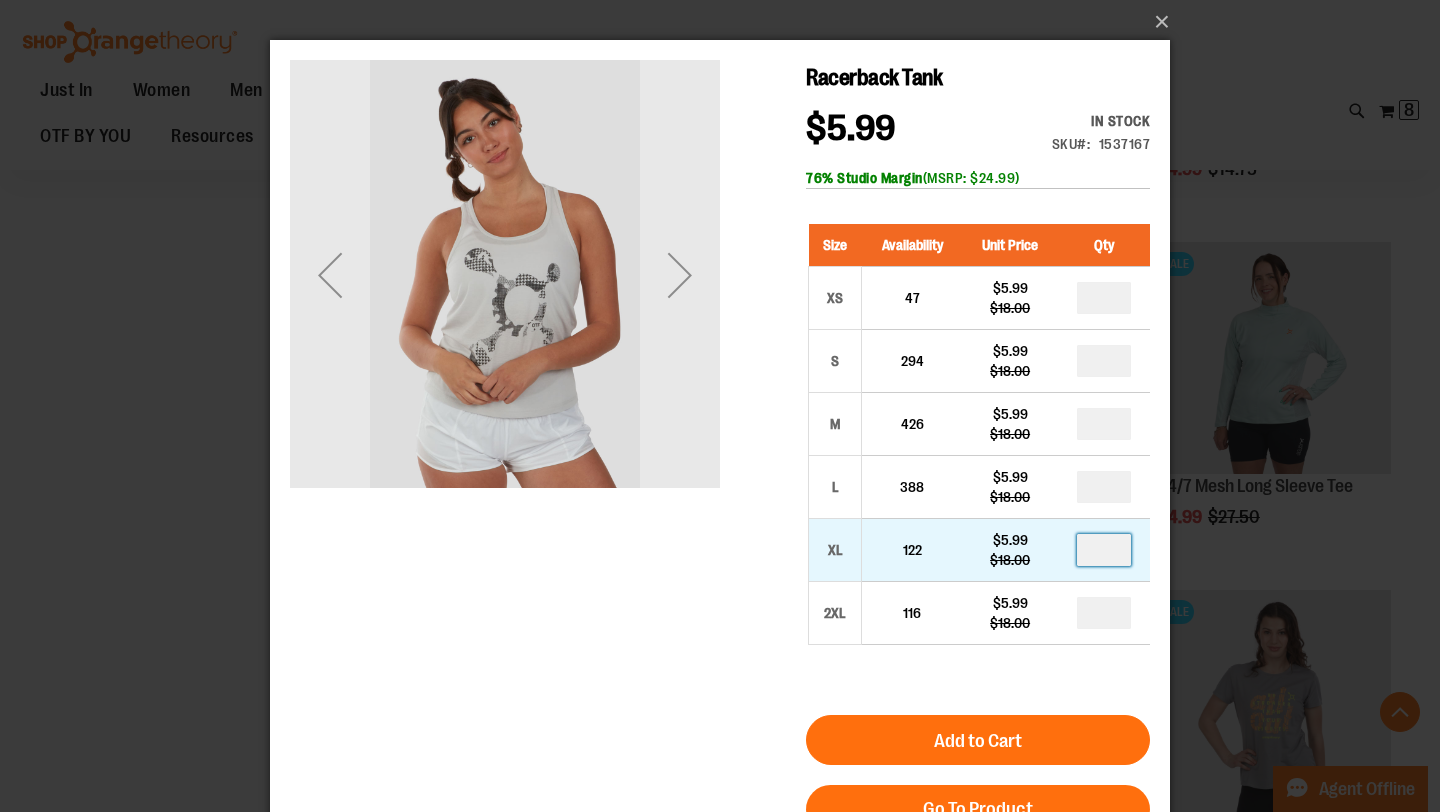 click at bounding box center (1104, 550) 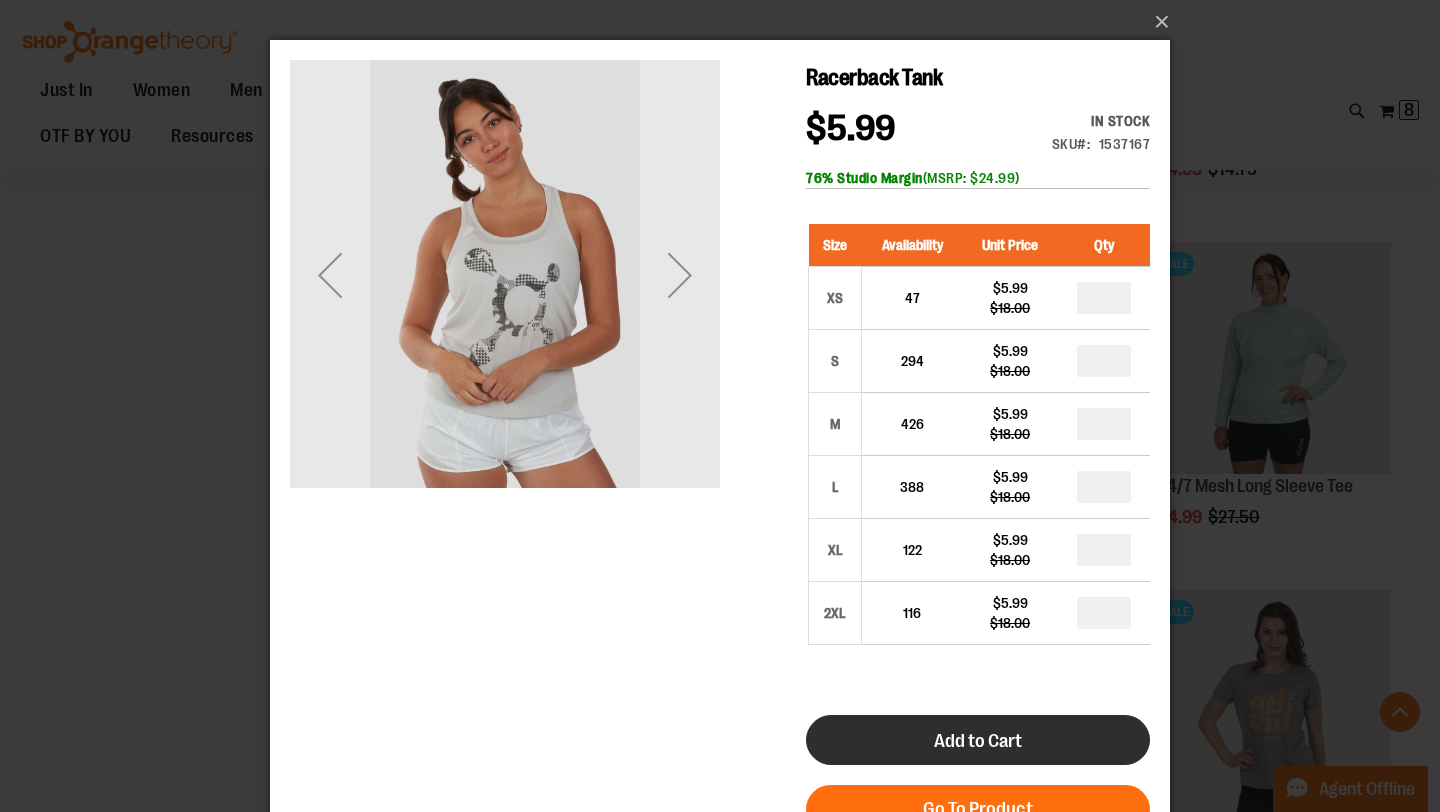 click on "Add to Cart" at bounding box center (978, 740) 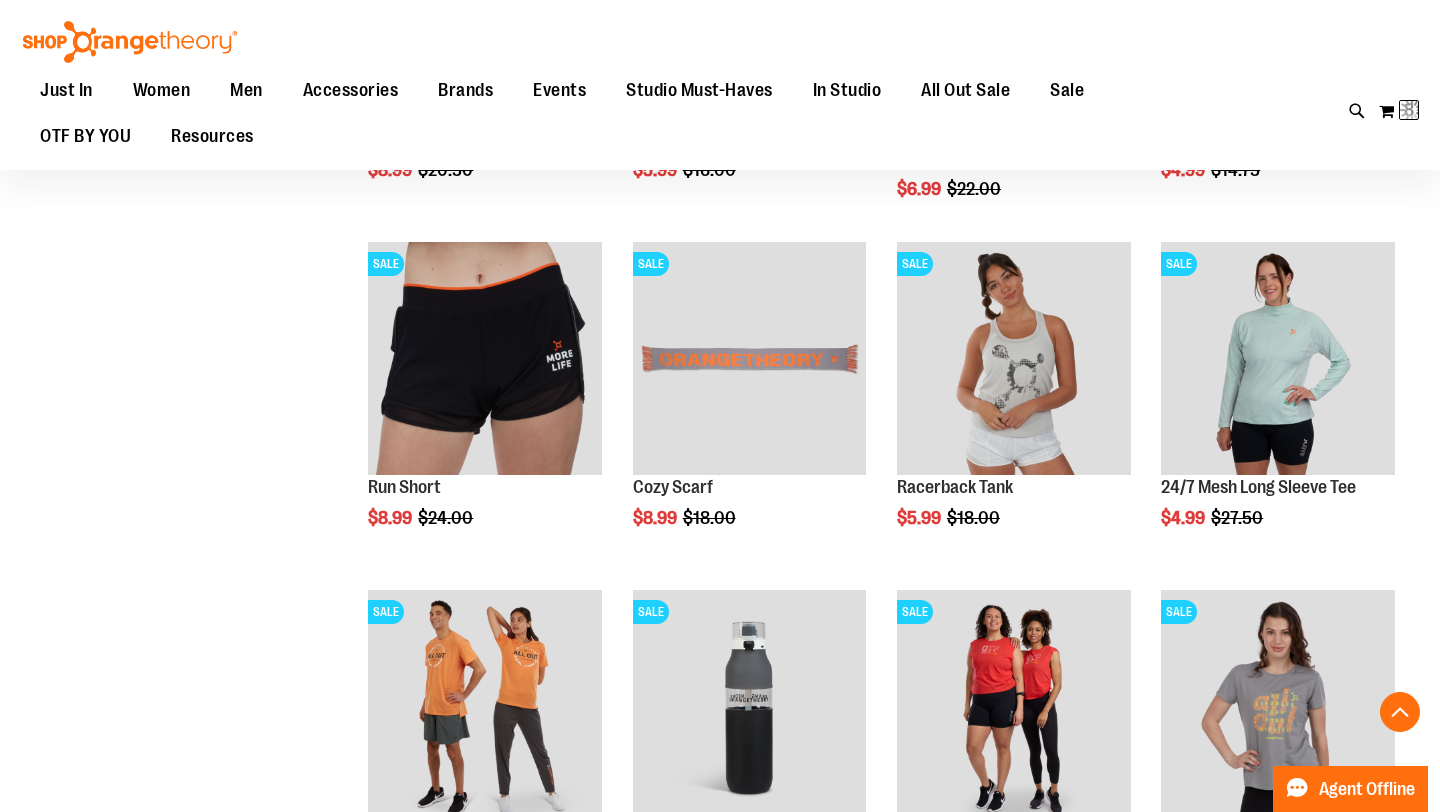 scroll, scrollTop: 1095, scrollLeft: 0, axis: vertical 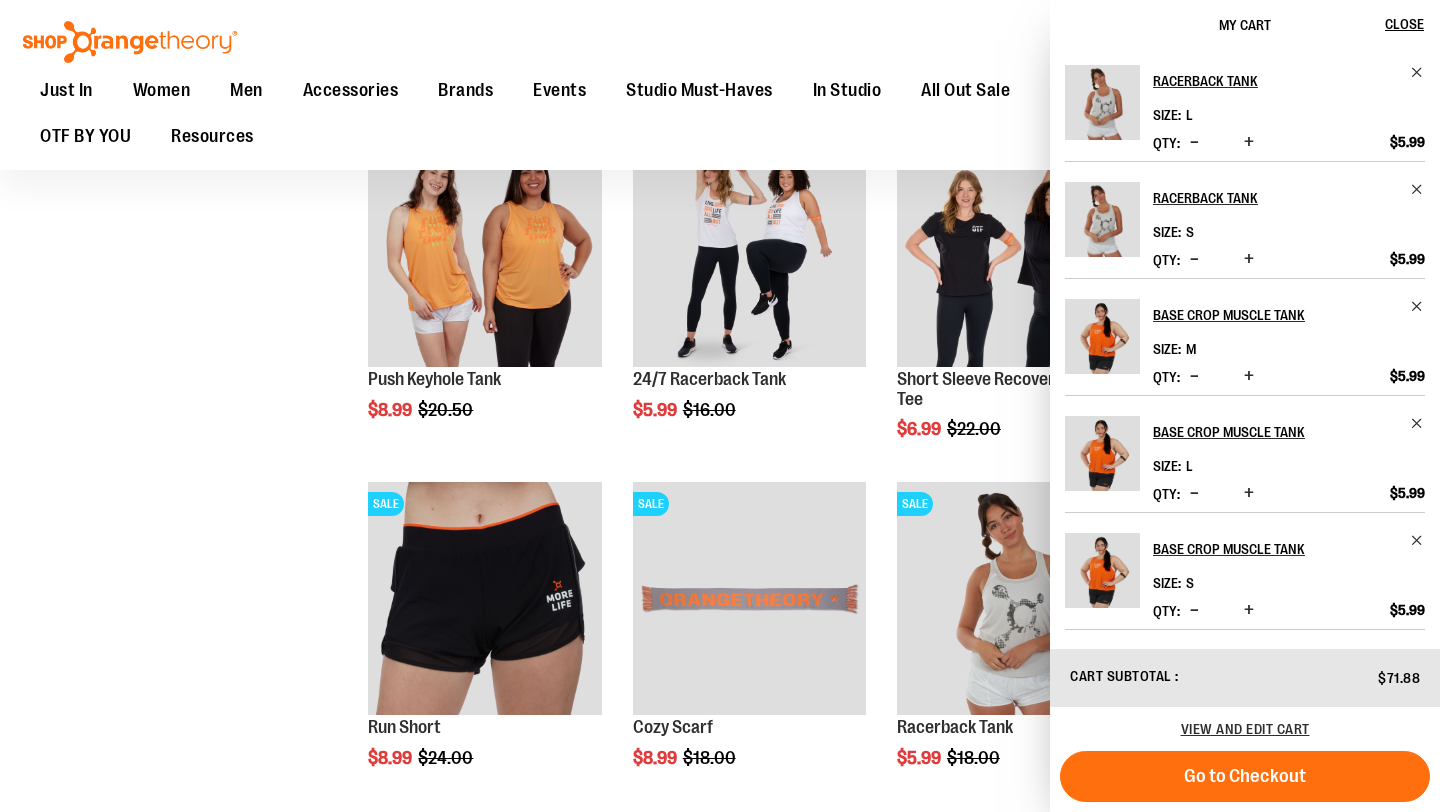 click on "**********" at bounding box center [720, -33] 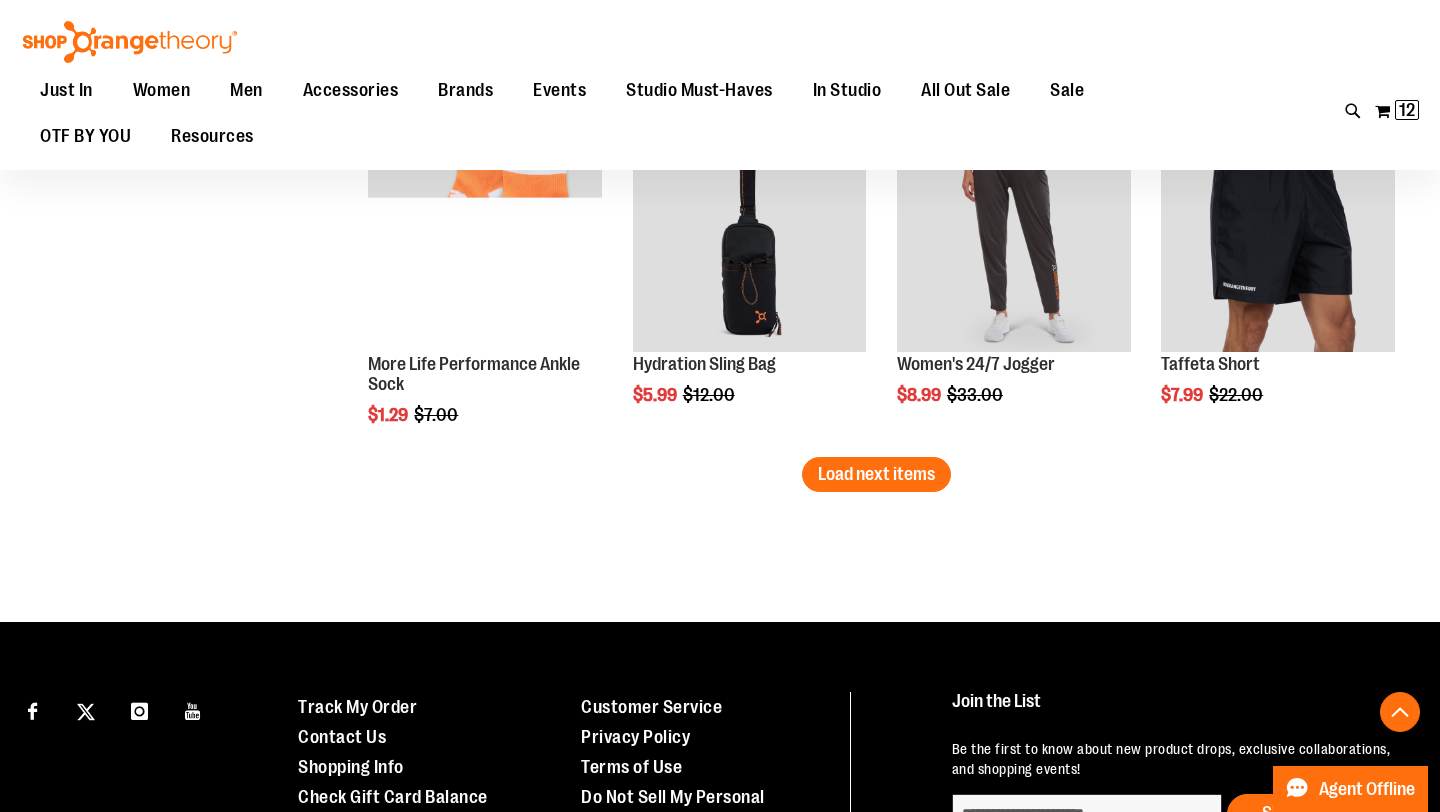 scroll, scrollTop: 3065, scrollLeft: 0, axis: vertical 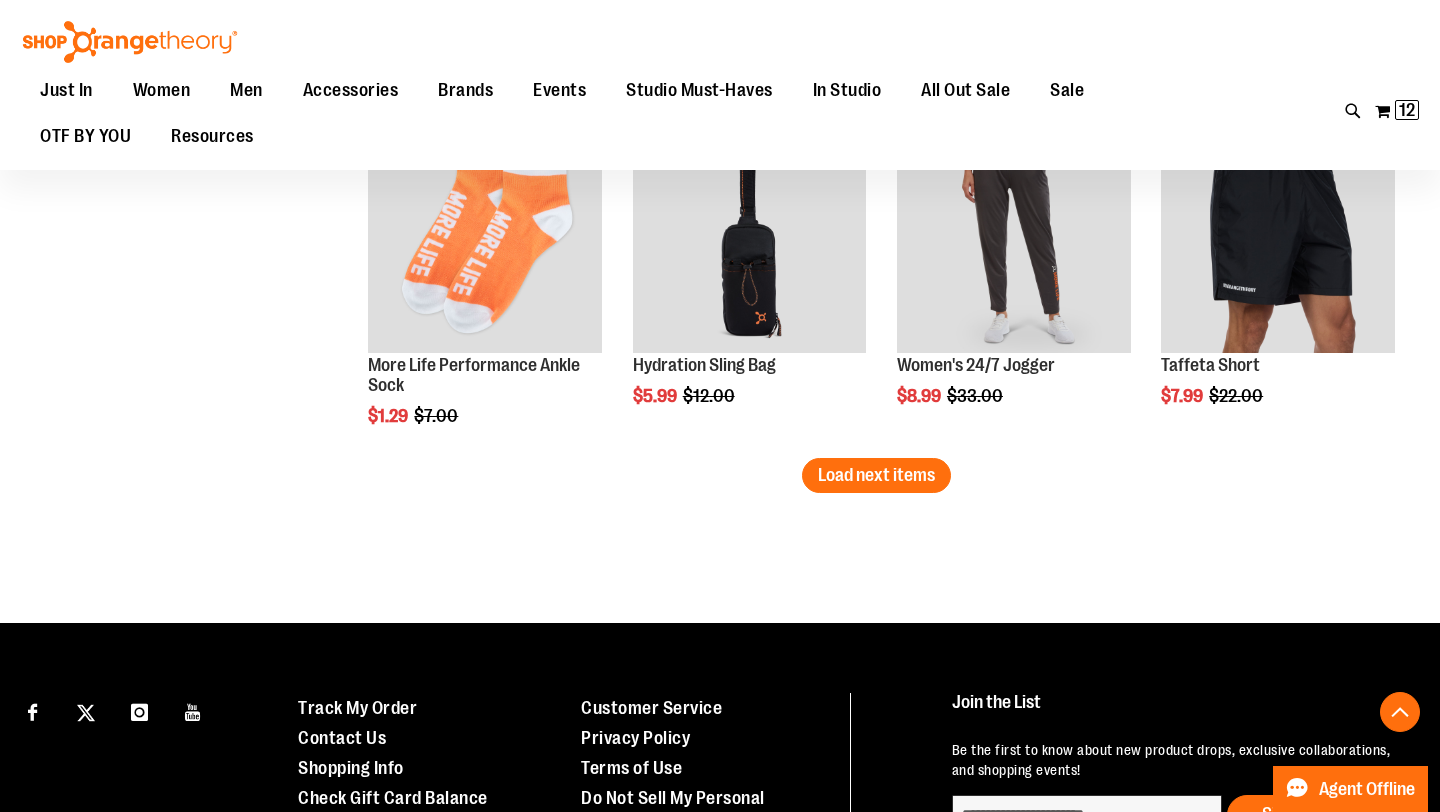 click on "**********" at bounding box center [876, -1109] 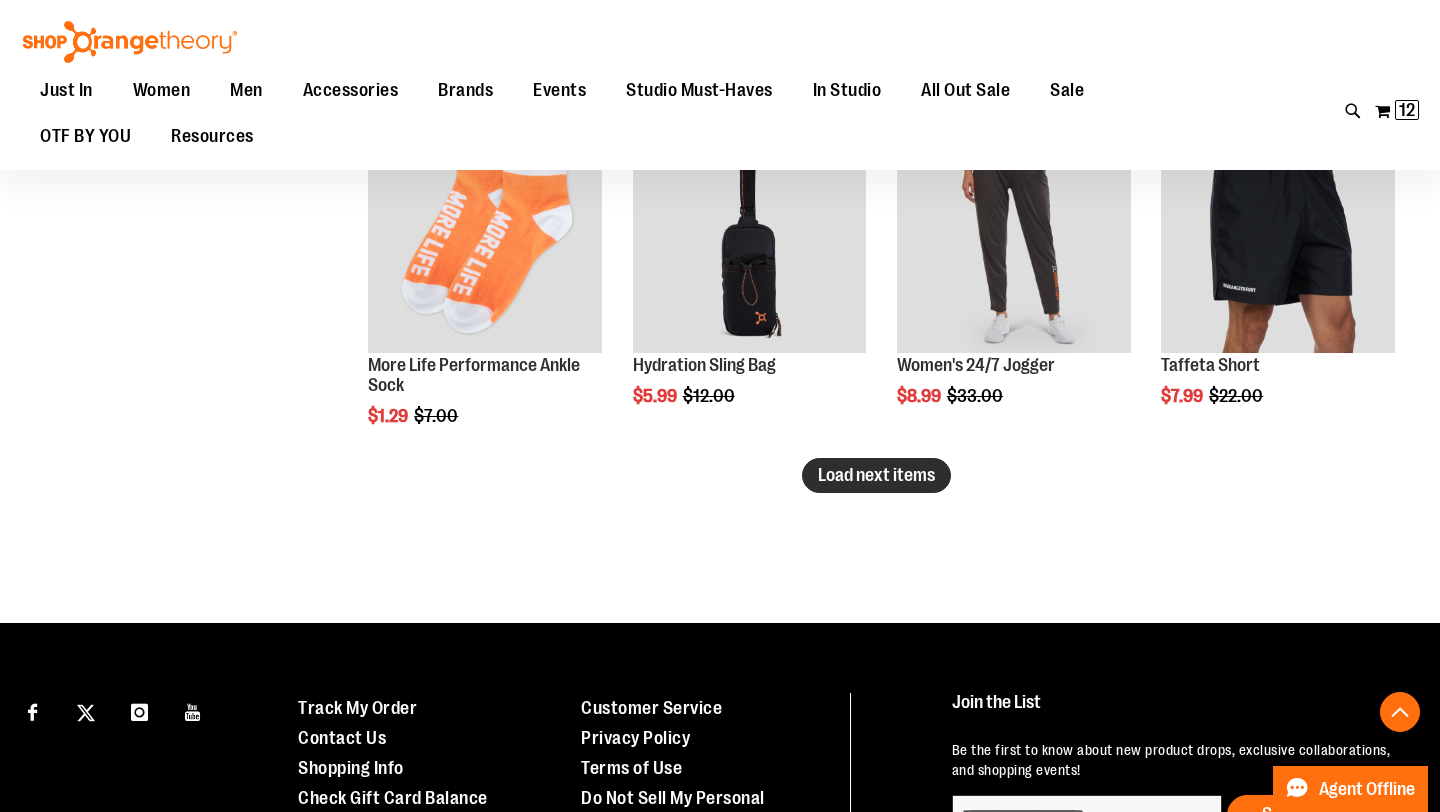 click on "Load next items" at bounding box center [876, 475] 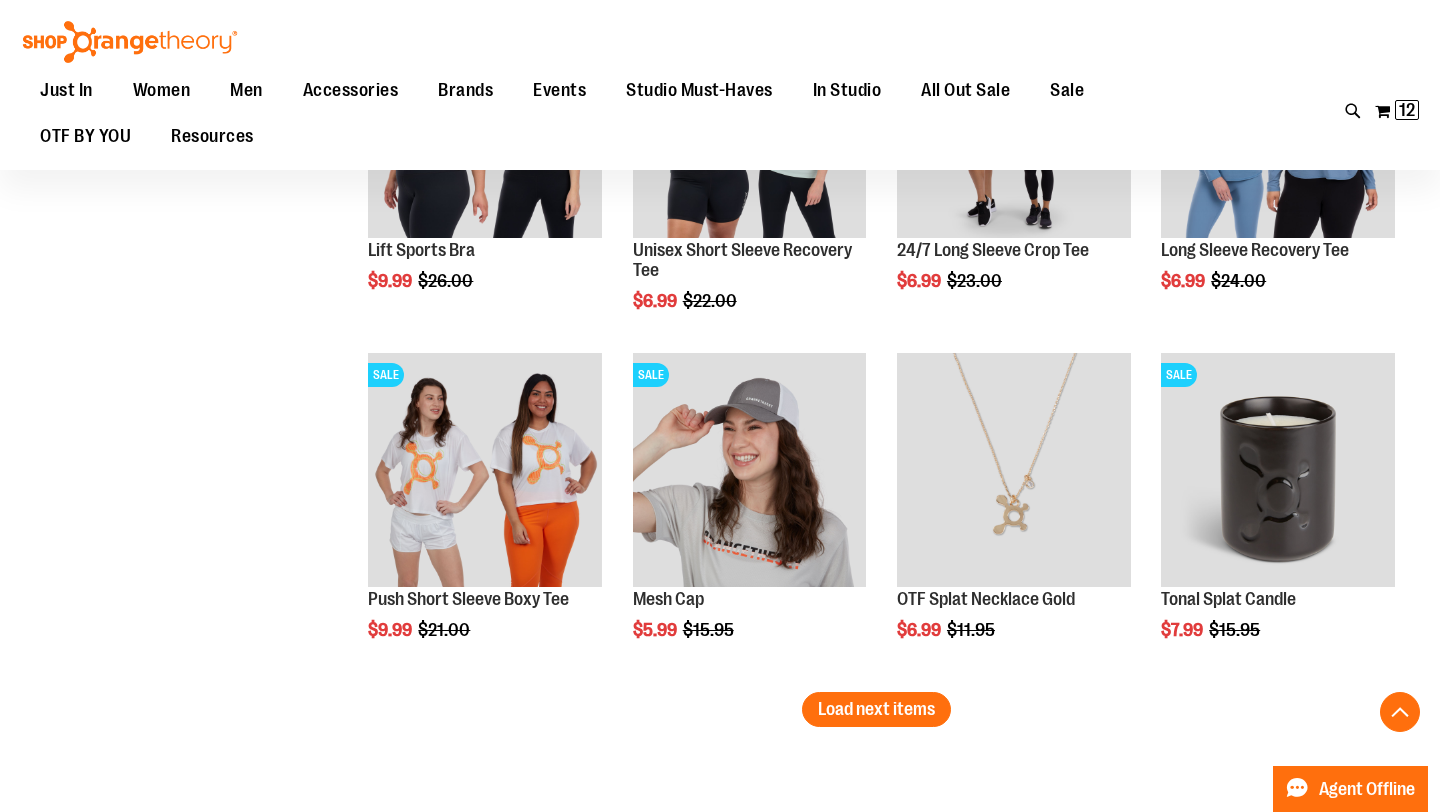 scroll, scrollTop: 3894, scrollLeft: 0, axis: vertical 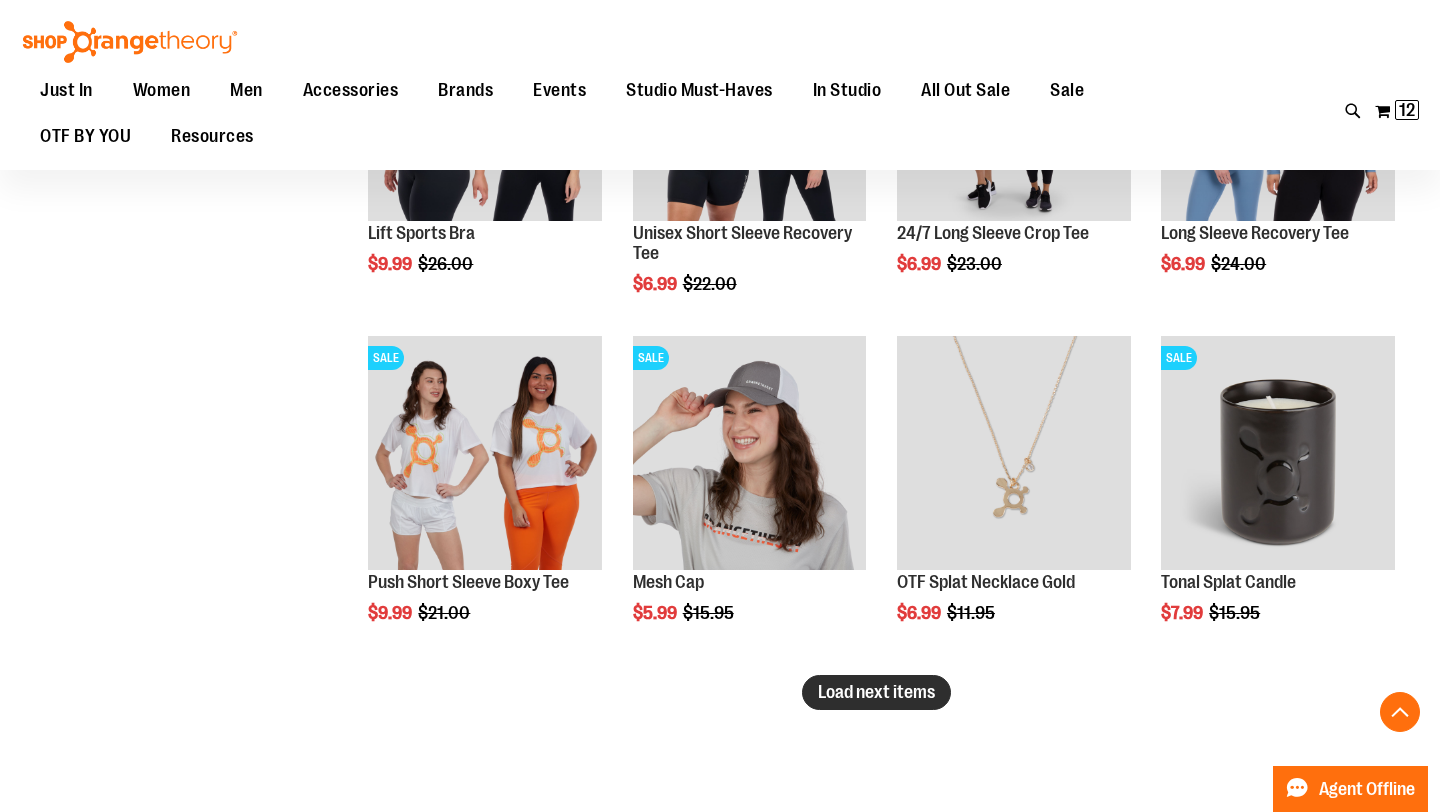 click on "Load next items" at bounding box center (876, 692) 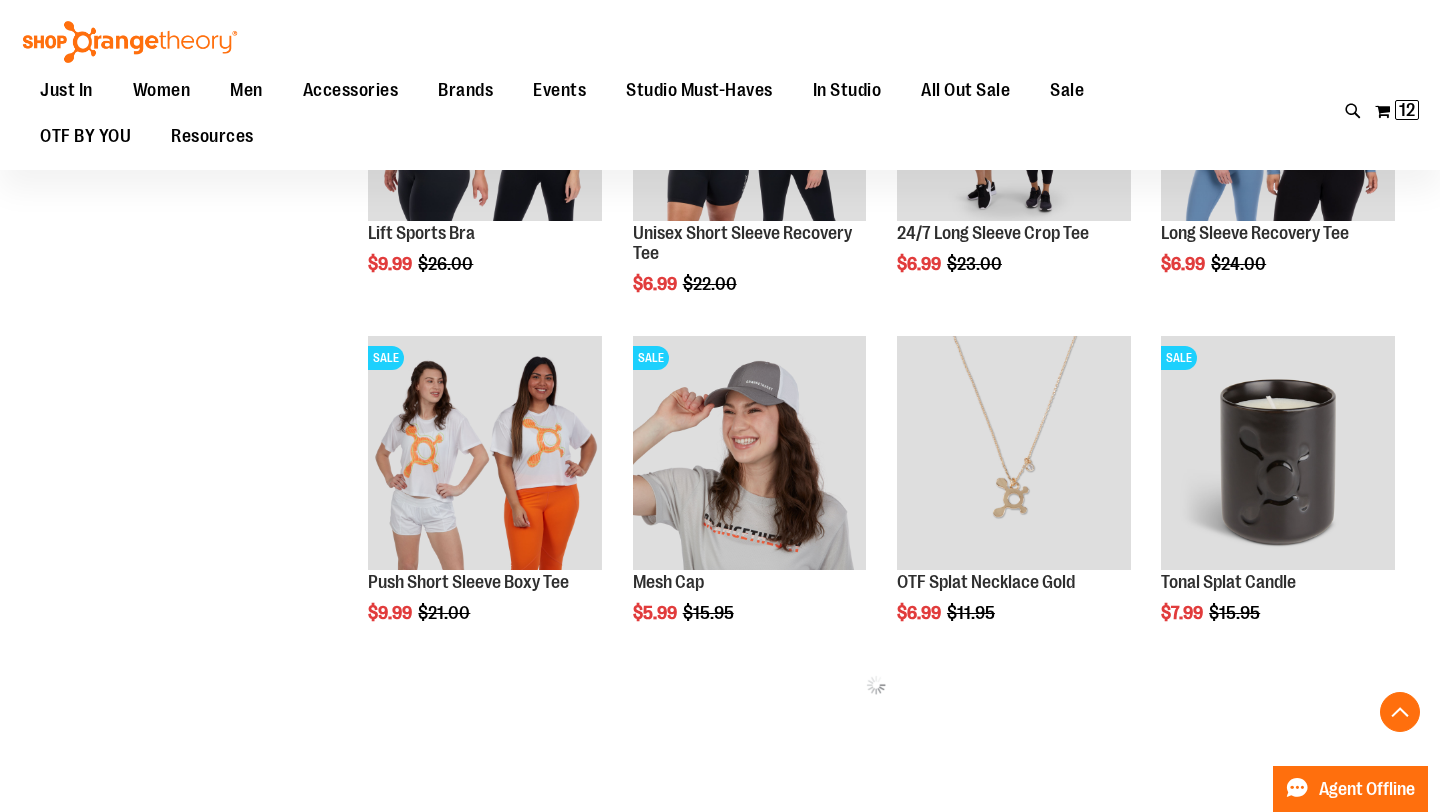 scroll, scrollTop: 3932, scrollLeft: 0, axis: vertical 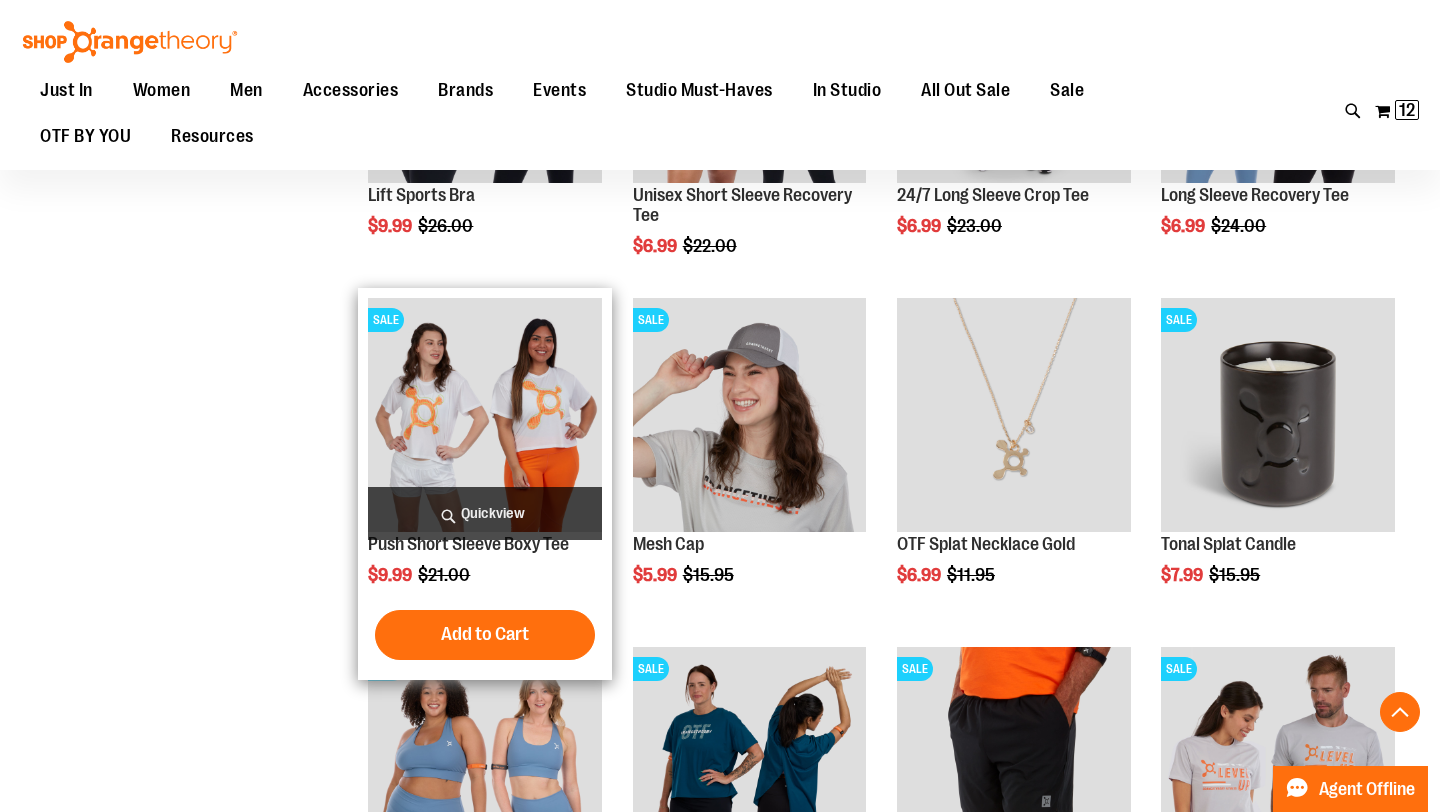 click on "Quickview" at bounding box center [485, 513] 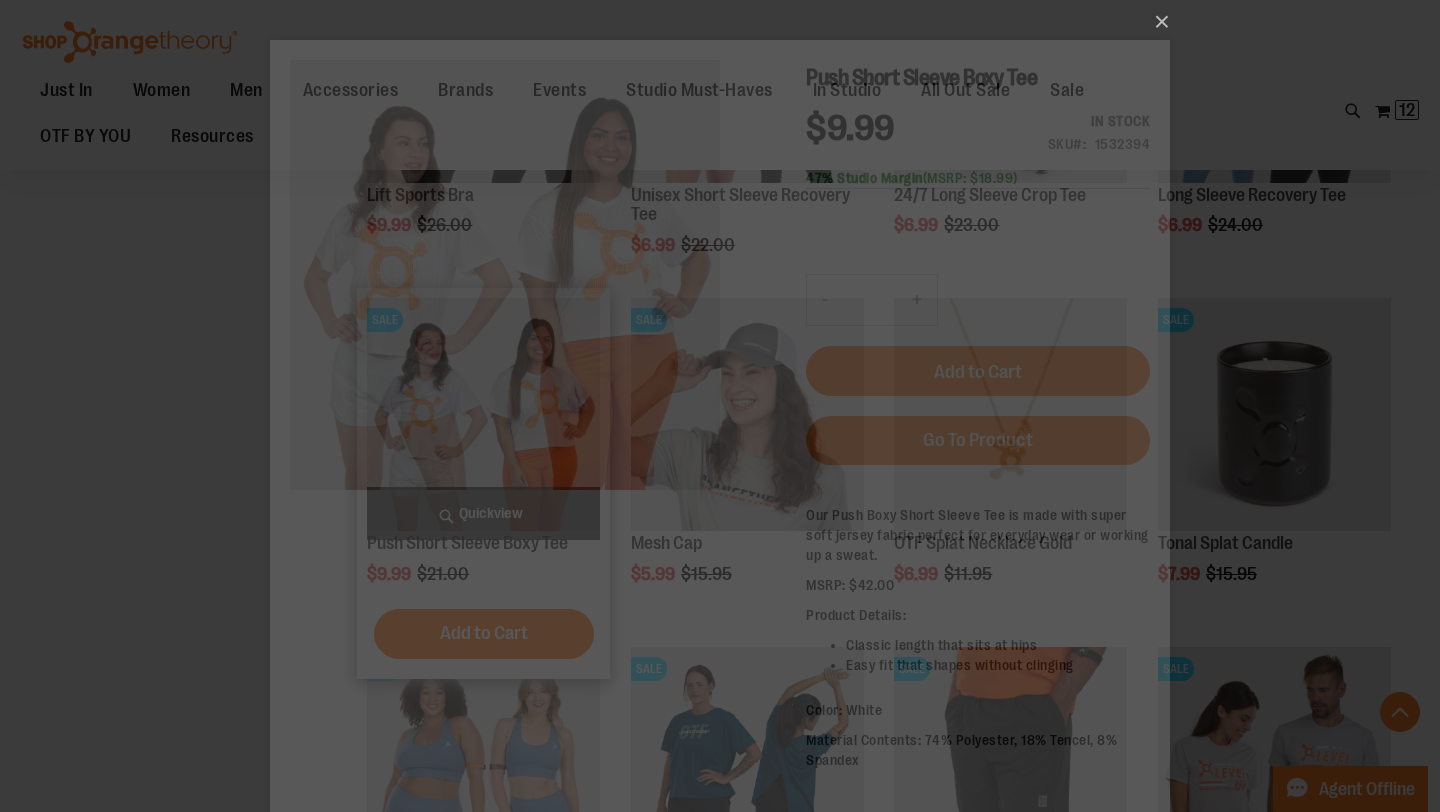 scroll, scrollTop: 0, scrollLeft: 0, axis: both 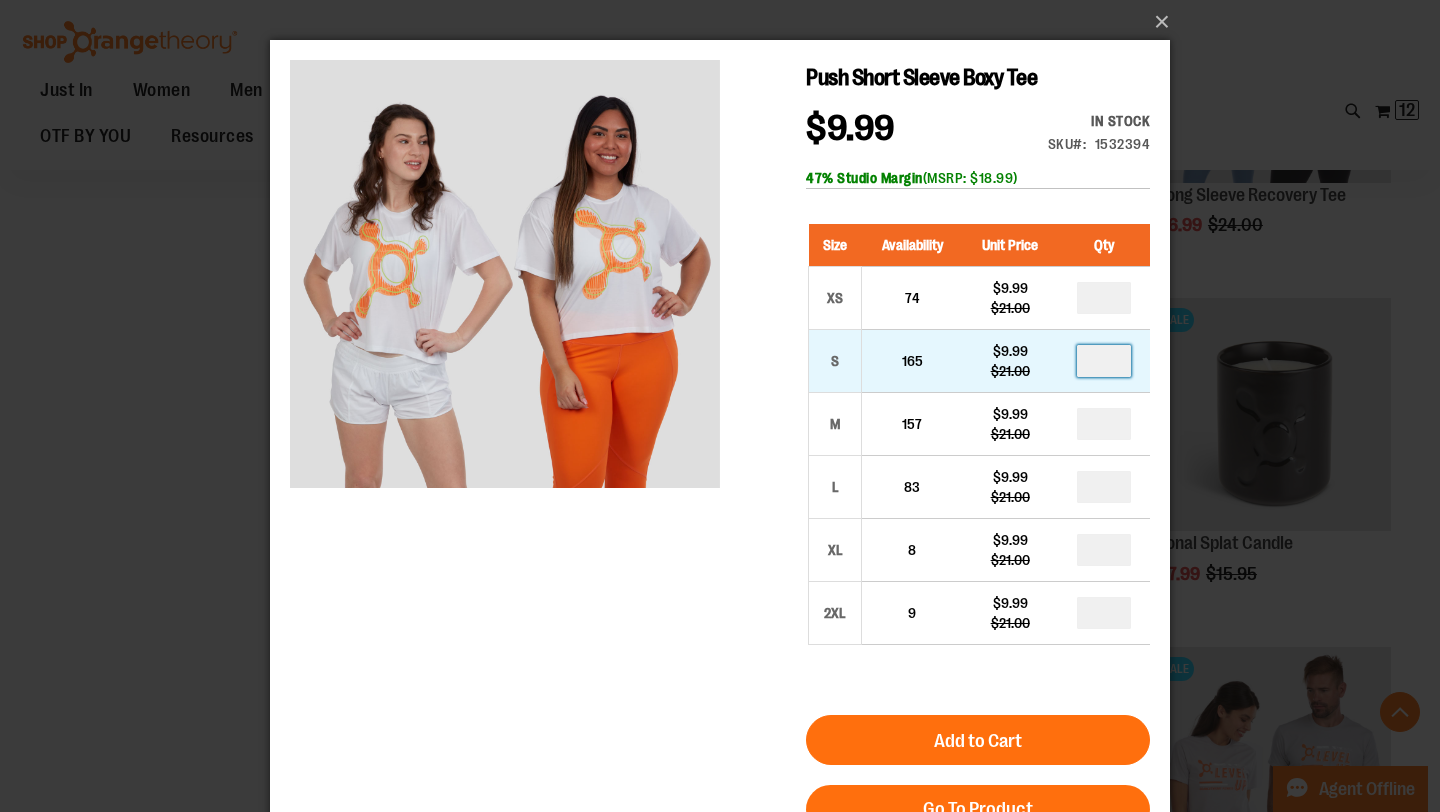 click at bounding box center [1104, 361] 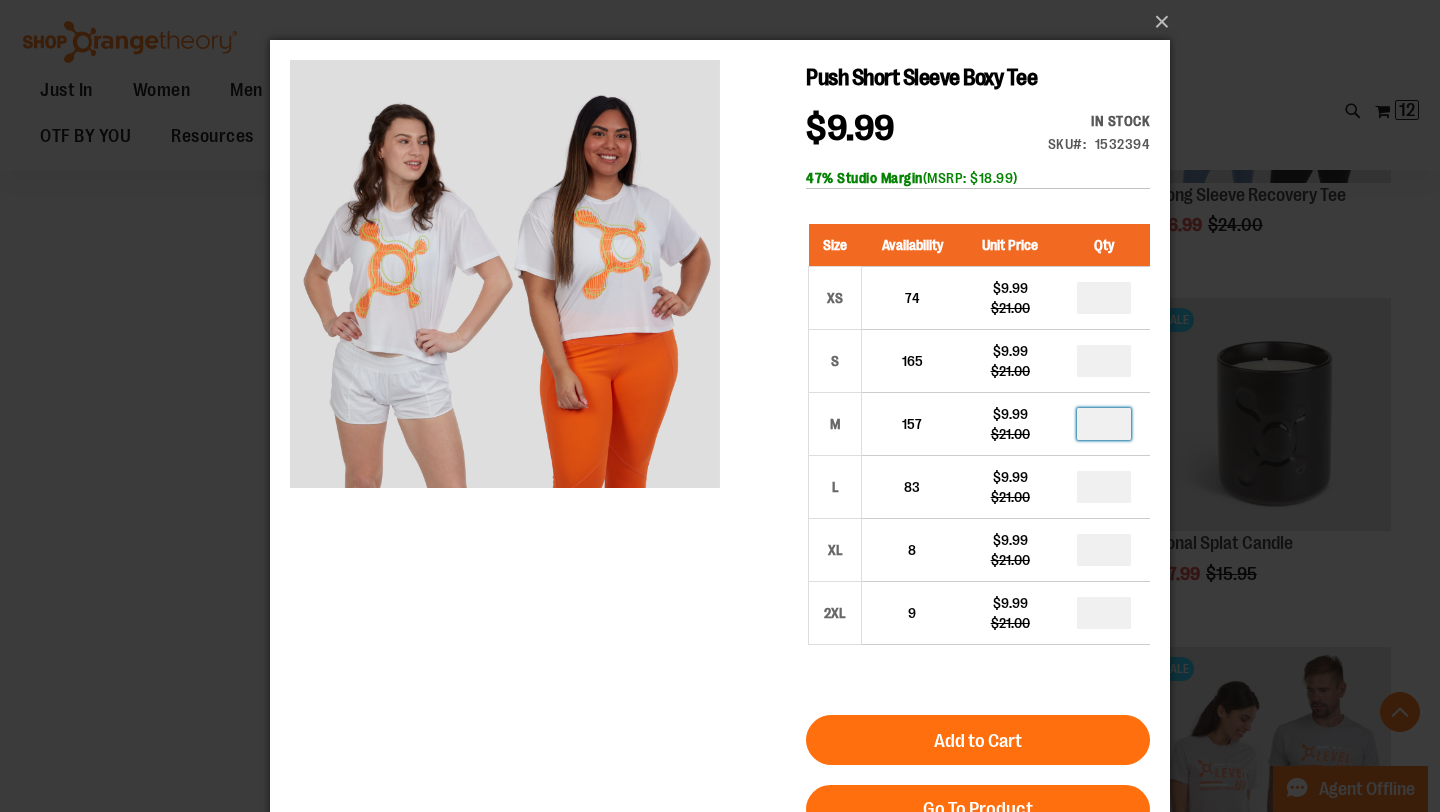 click at bounding box center [1104, 424] 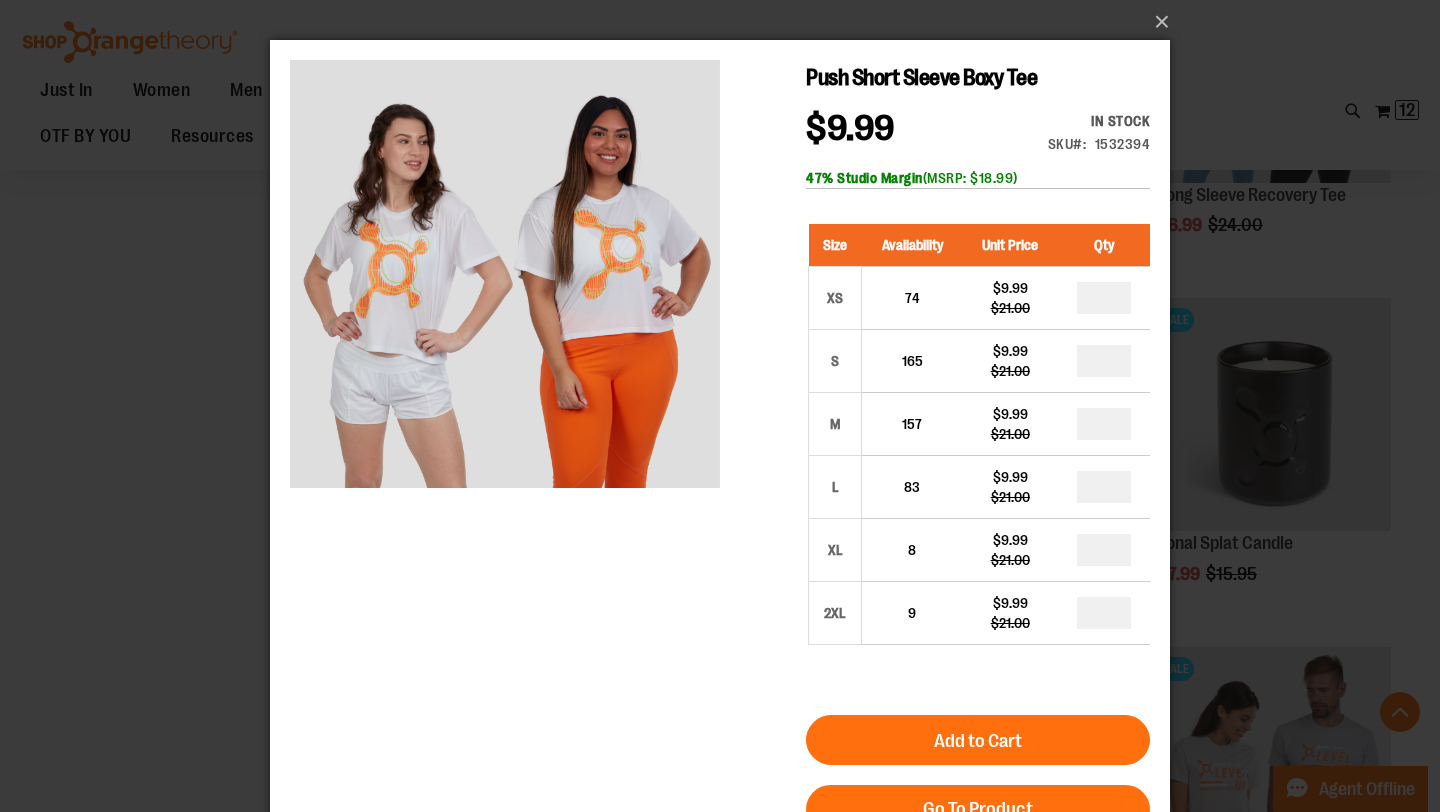 click at bounding box center (1104, 487) 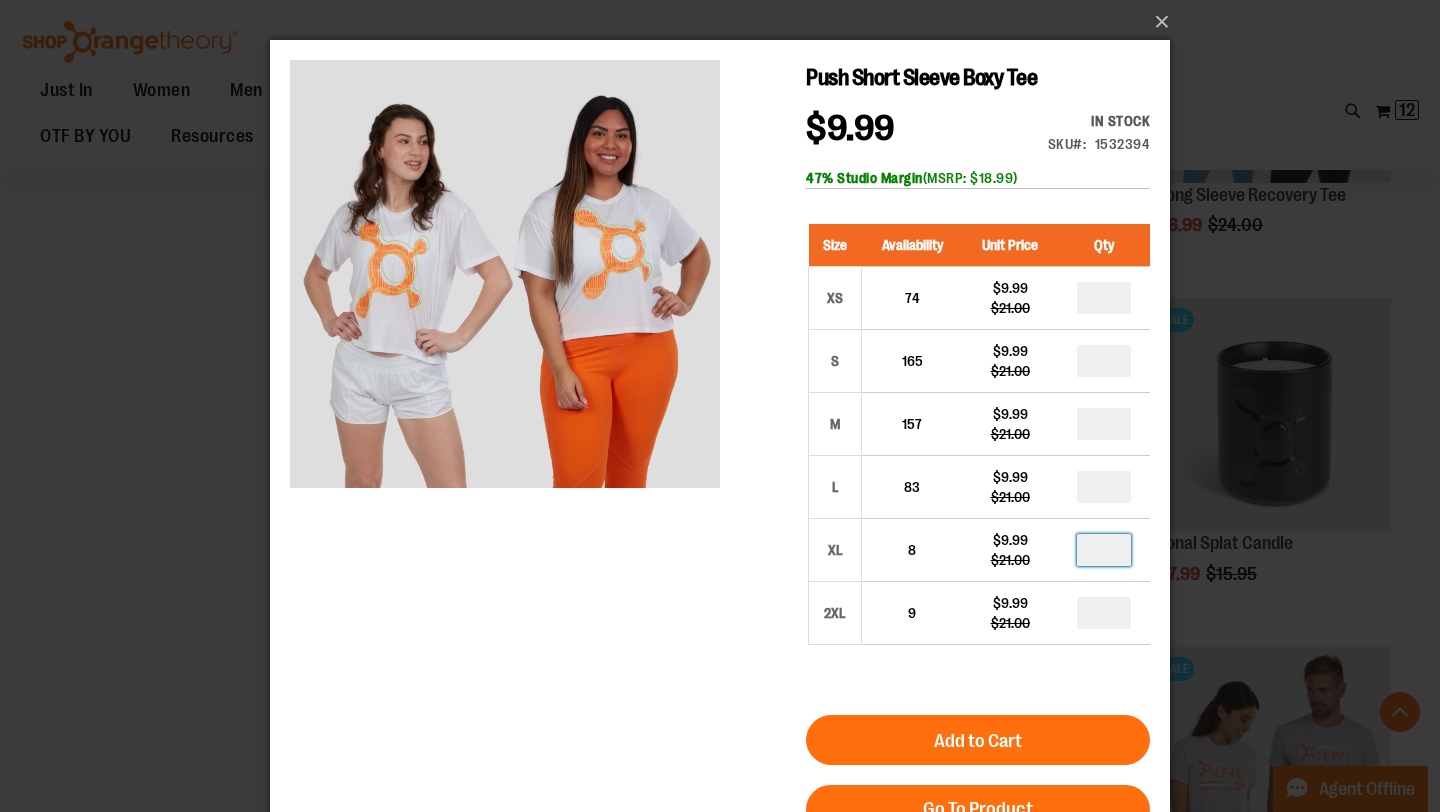 click at bounding box center [1104, 550] 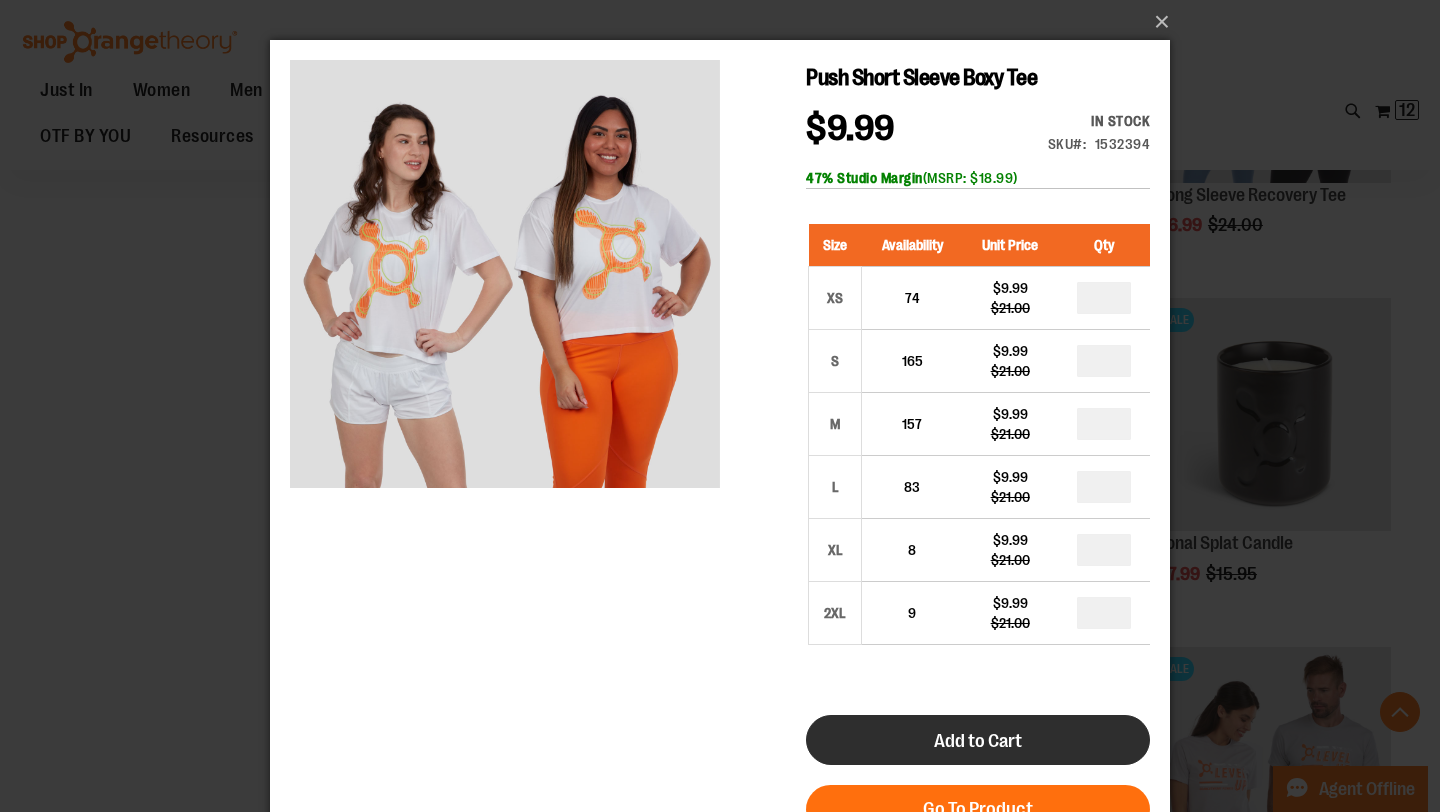 click on "Add to Cart" at bounding box center [978, 741] 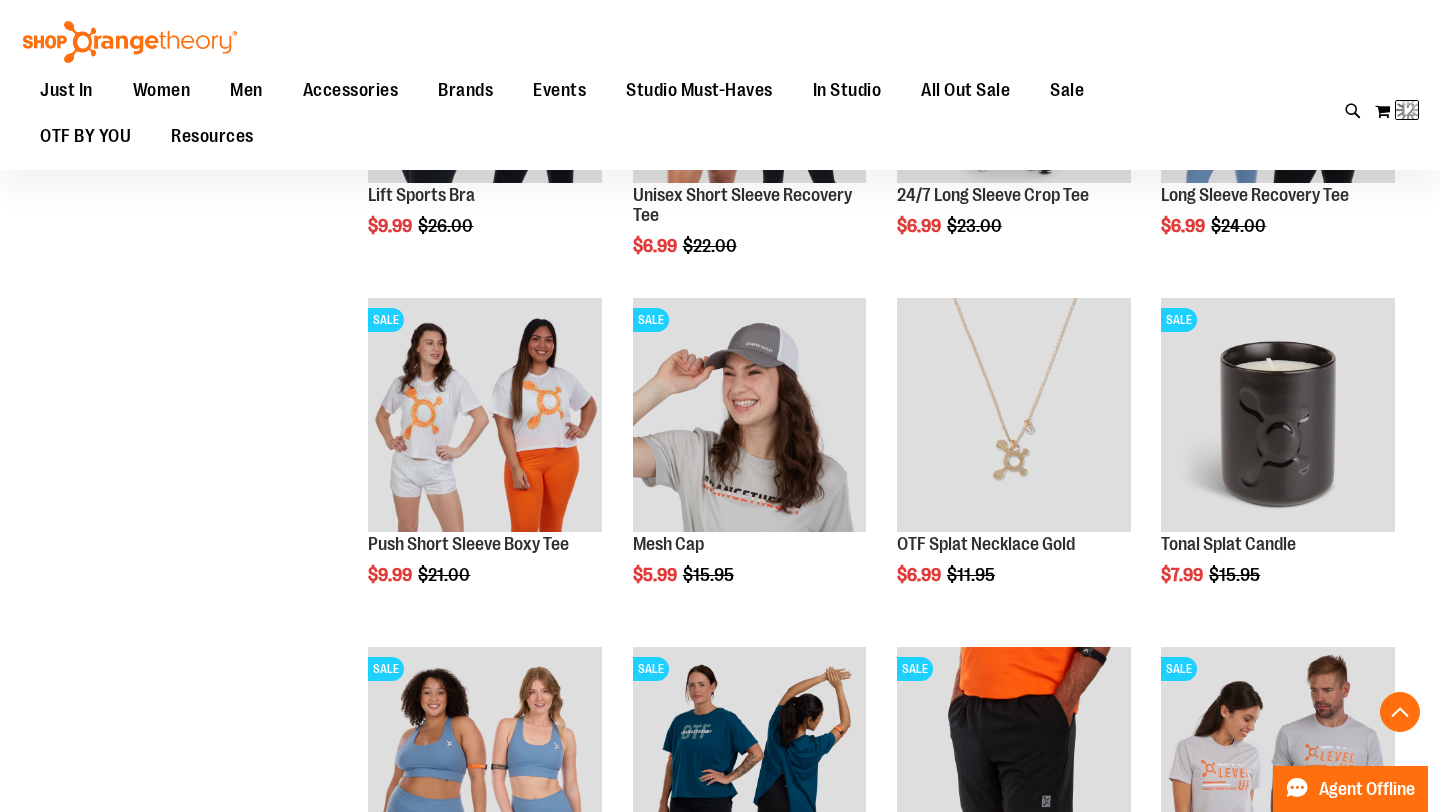 scroll, scrollTop: 2231, scrollLeft: 0, axis: vertical 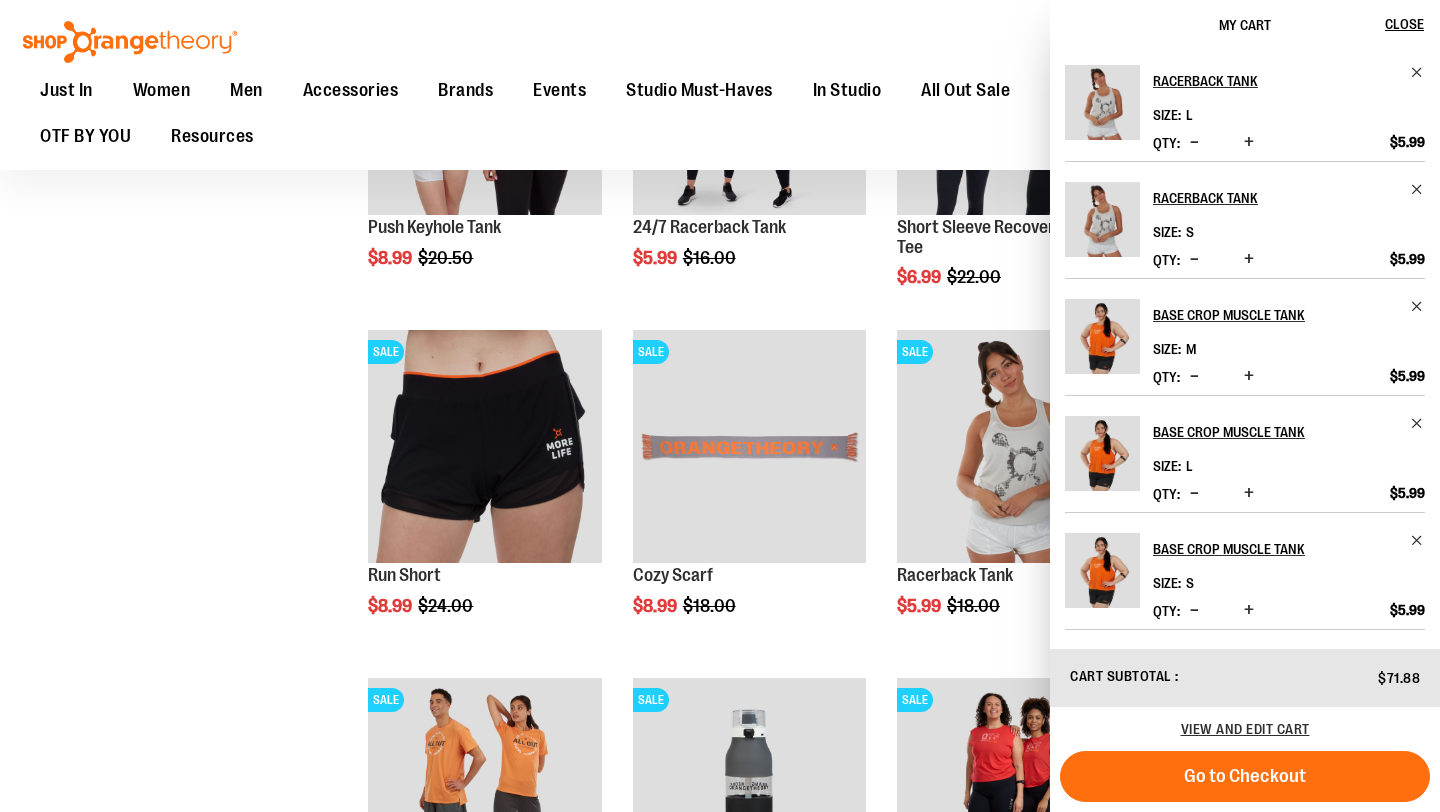 click on "**********" at bounding box center (720, 861) 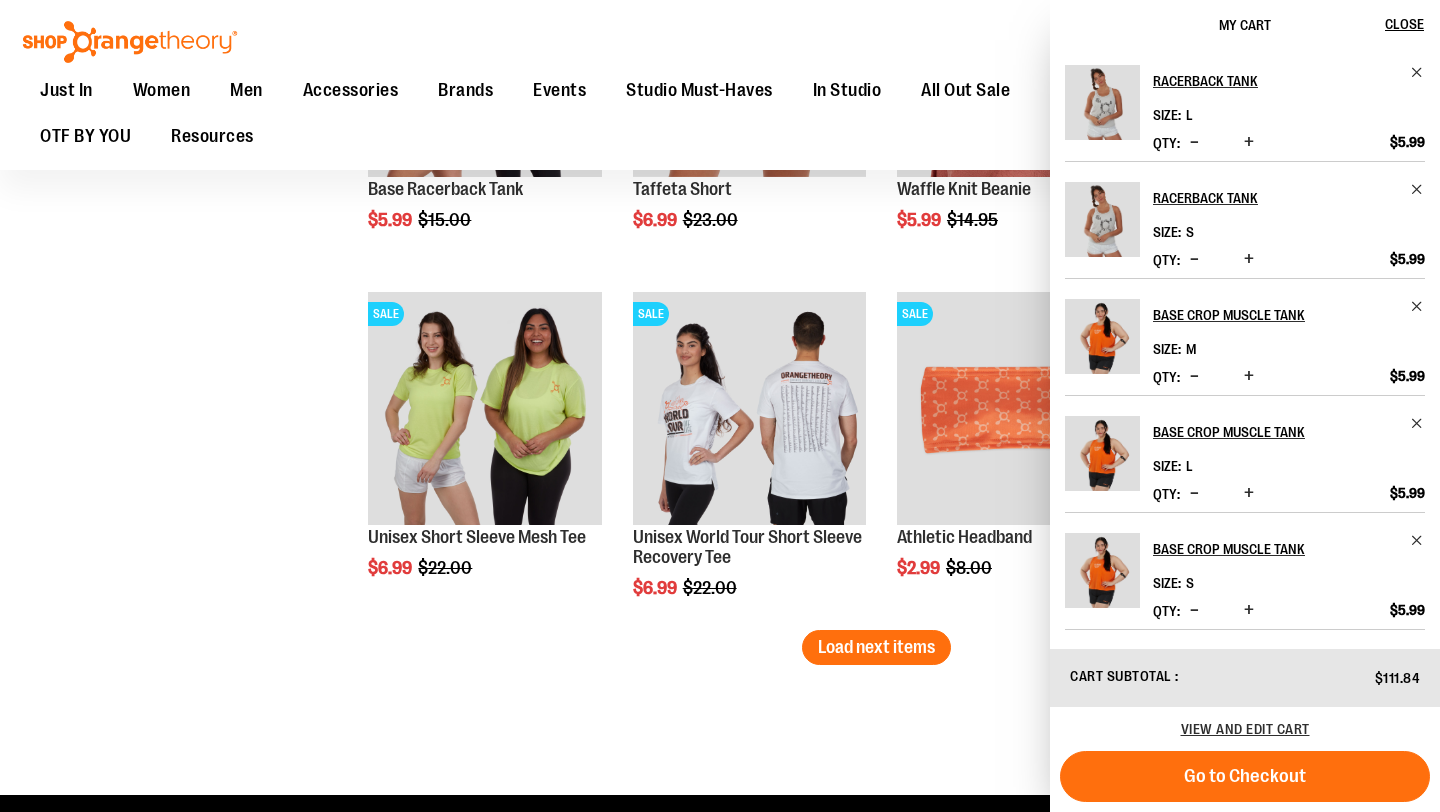scroll, scrollTop: 4989, scrollLeft: 0, axis: vertical 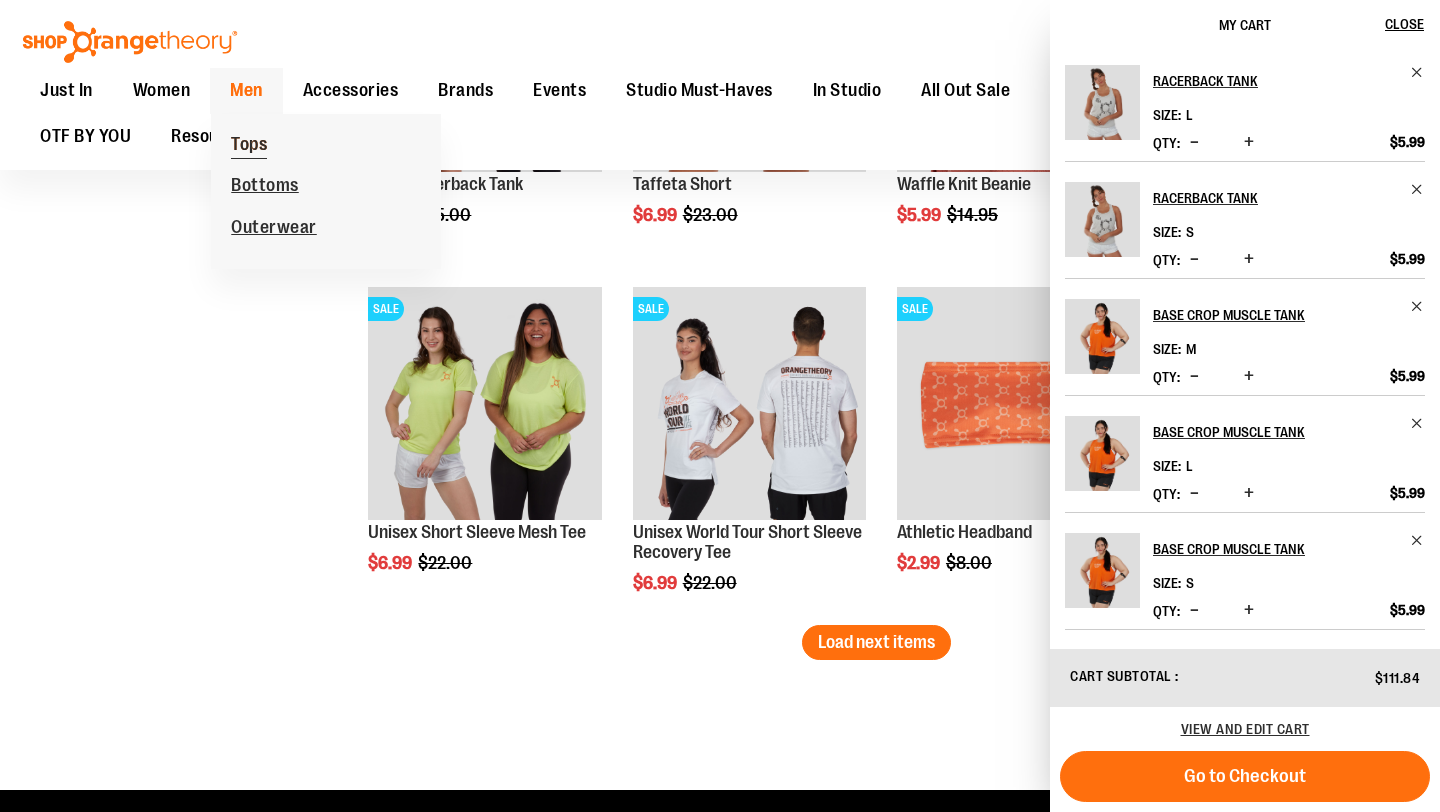 click on "Tops" at bounding box center (249, 146) 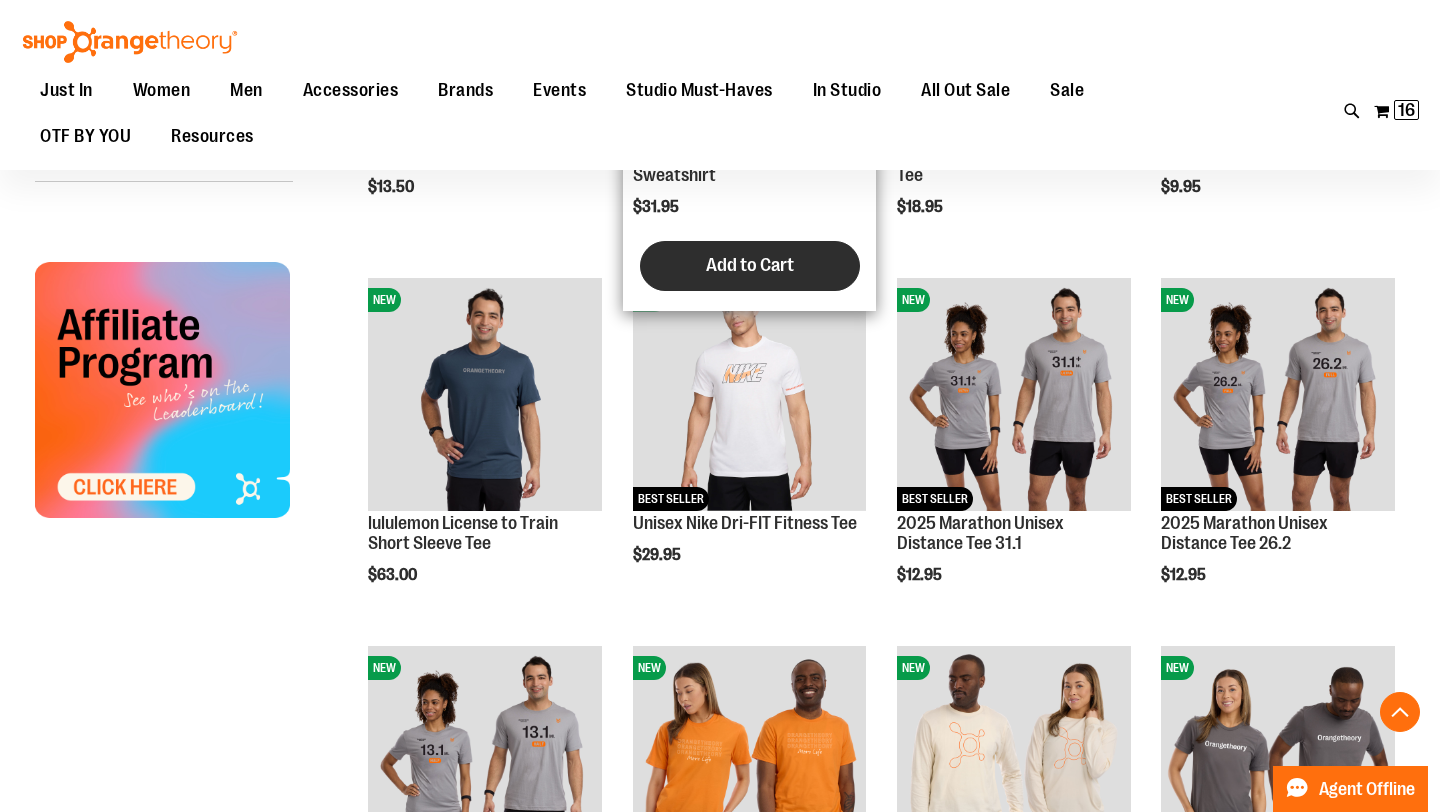 scroll, scrollTop: 491, scrollLeft: 0, axis: vertical 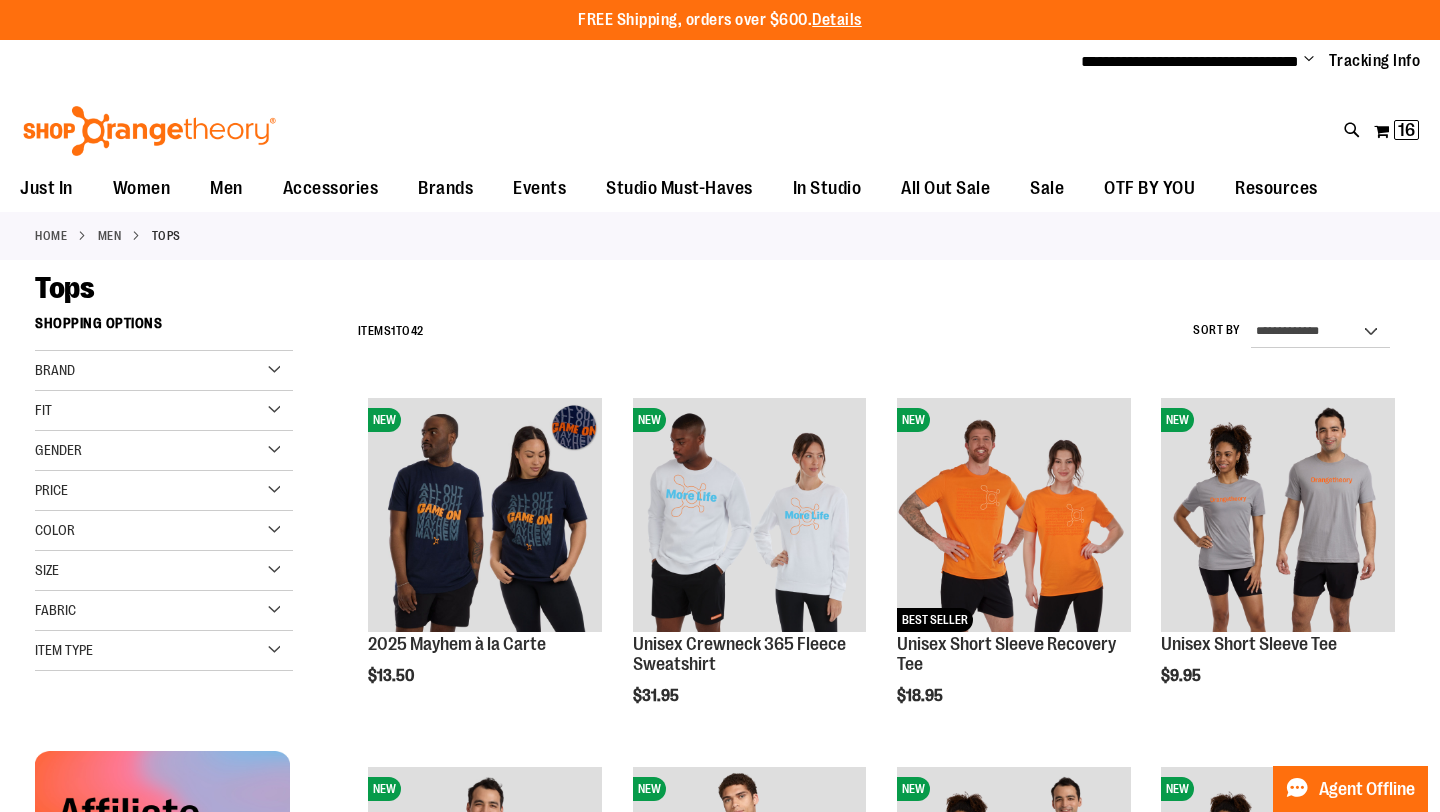 type on "**********" 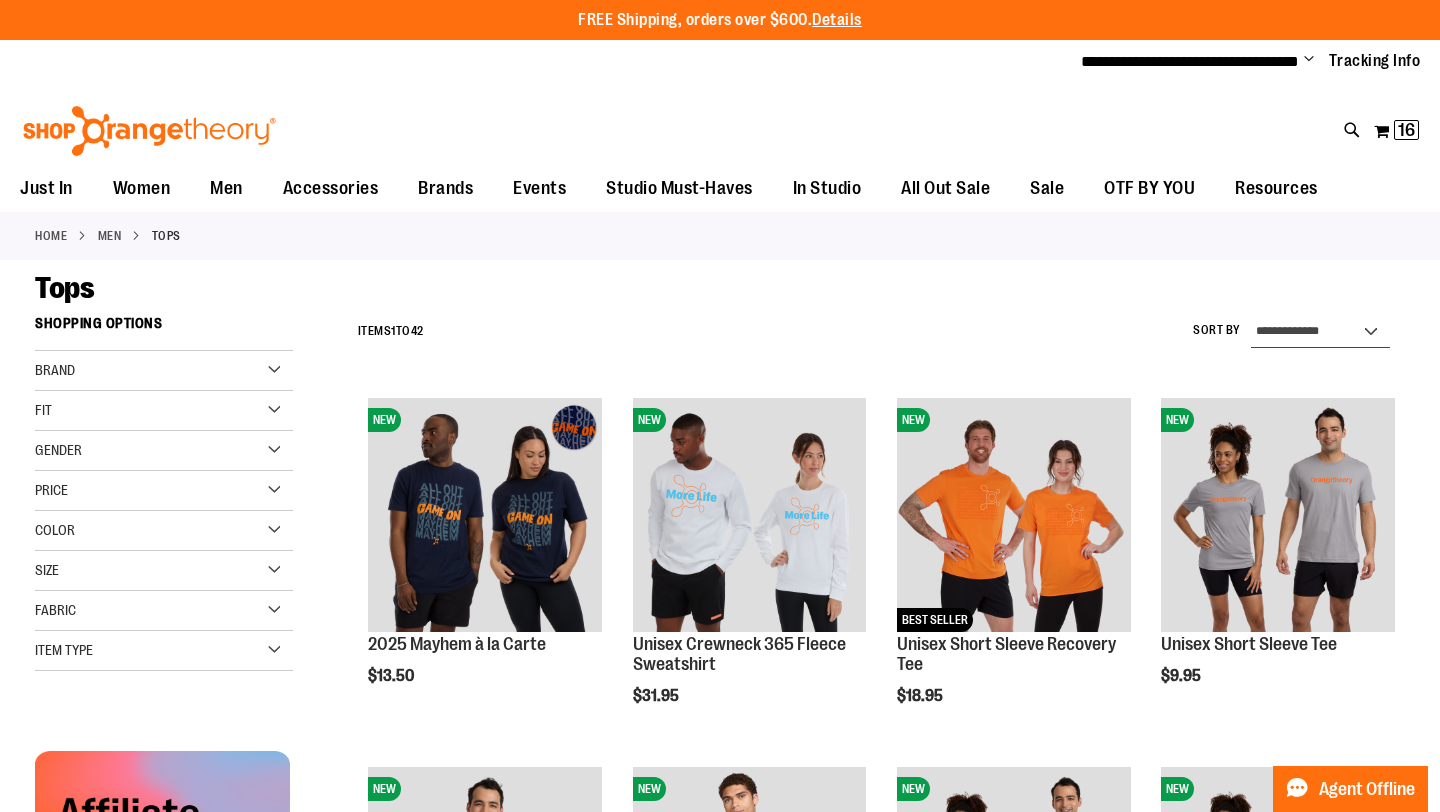 click on "**********" at bounding box center (1320, 332) 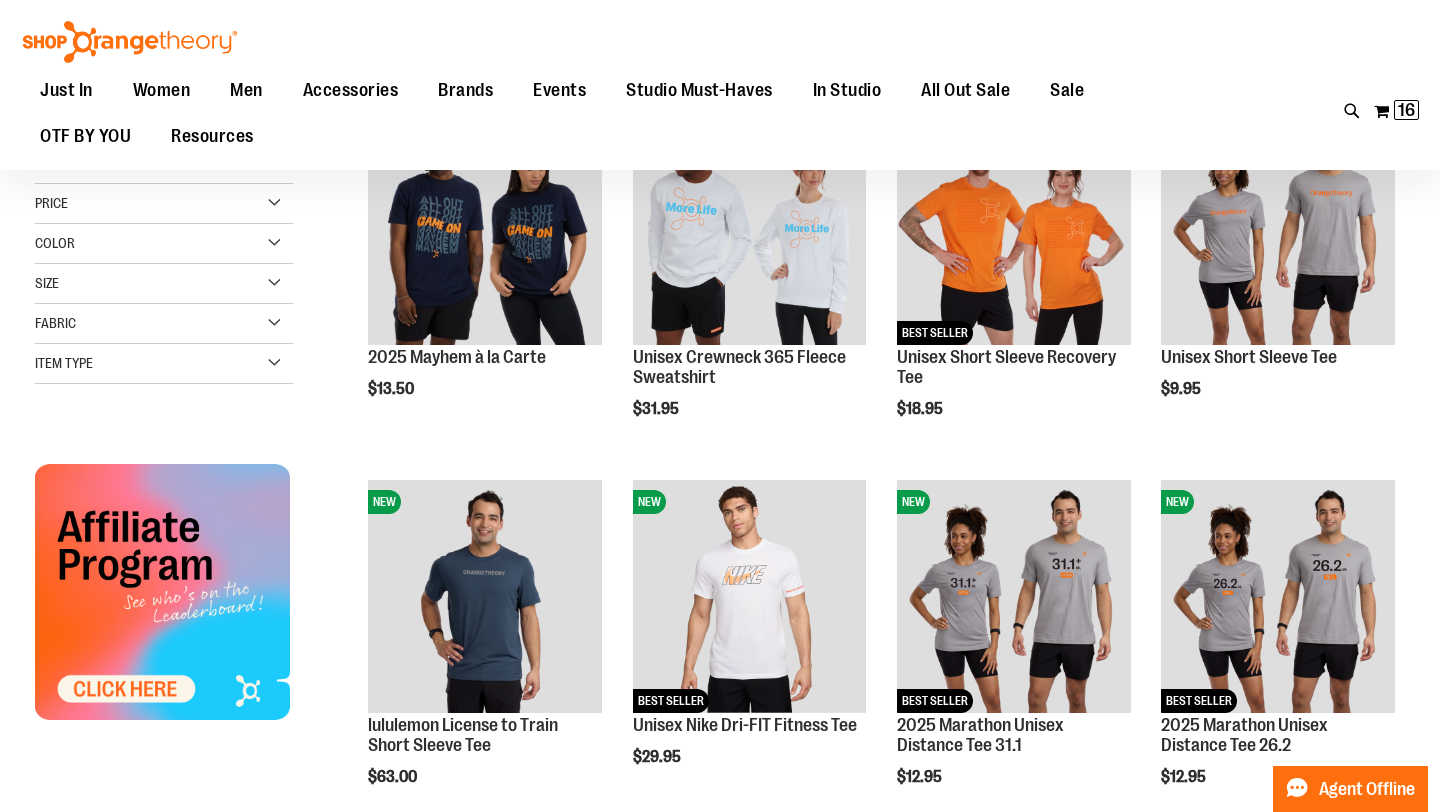 scroll, scrollTop: 305, scrollLeft: 0, axis: vertical 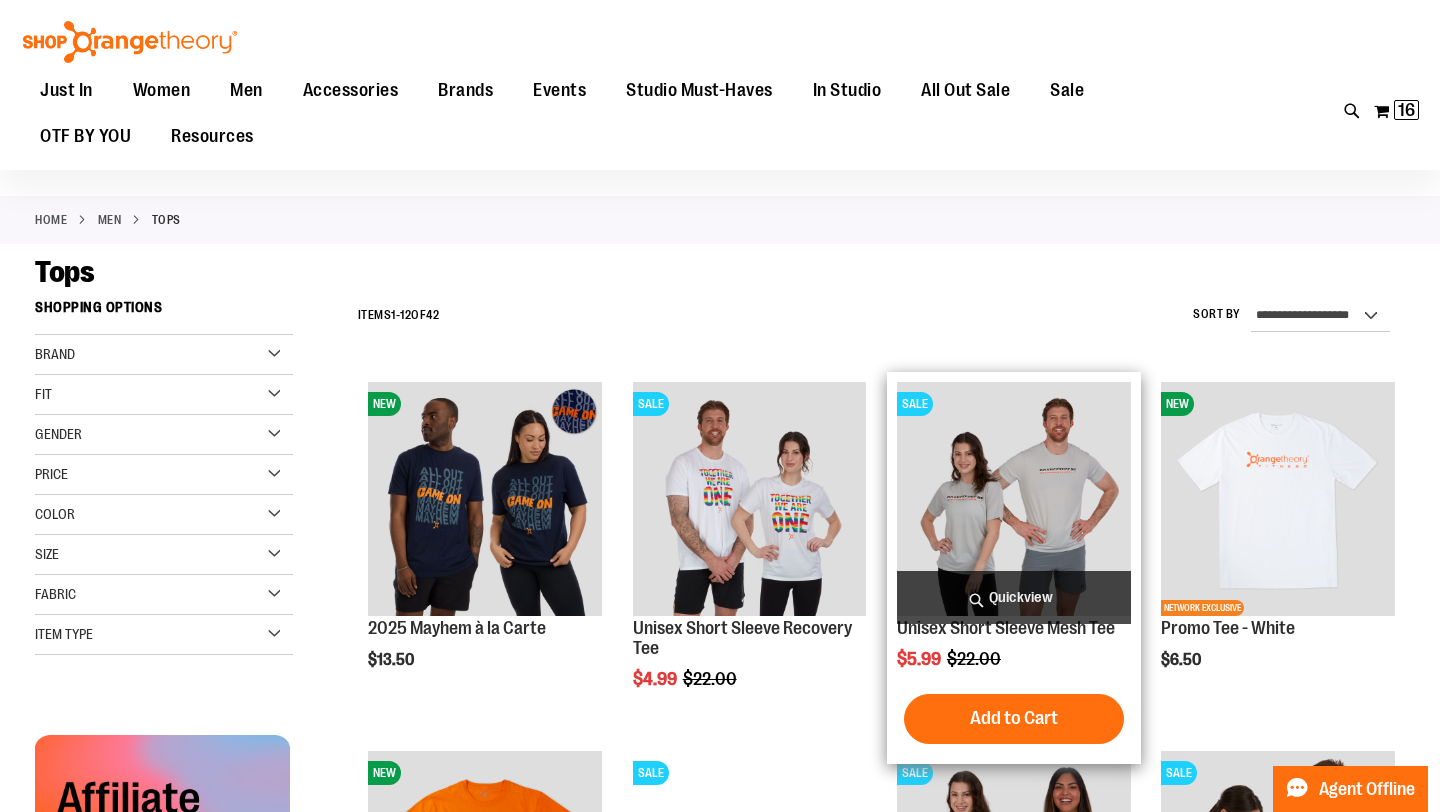 click on "Quickview" at bounding box center (1014, 597) 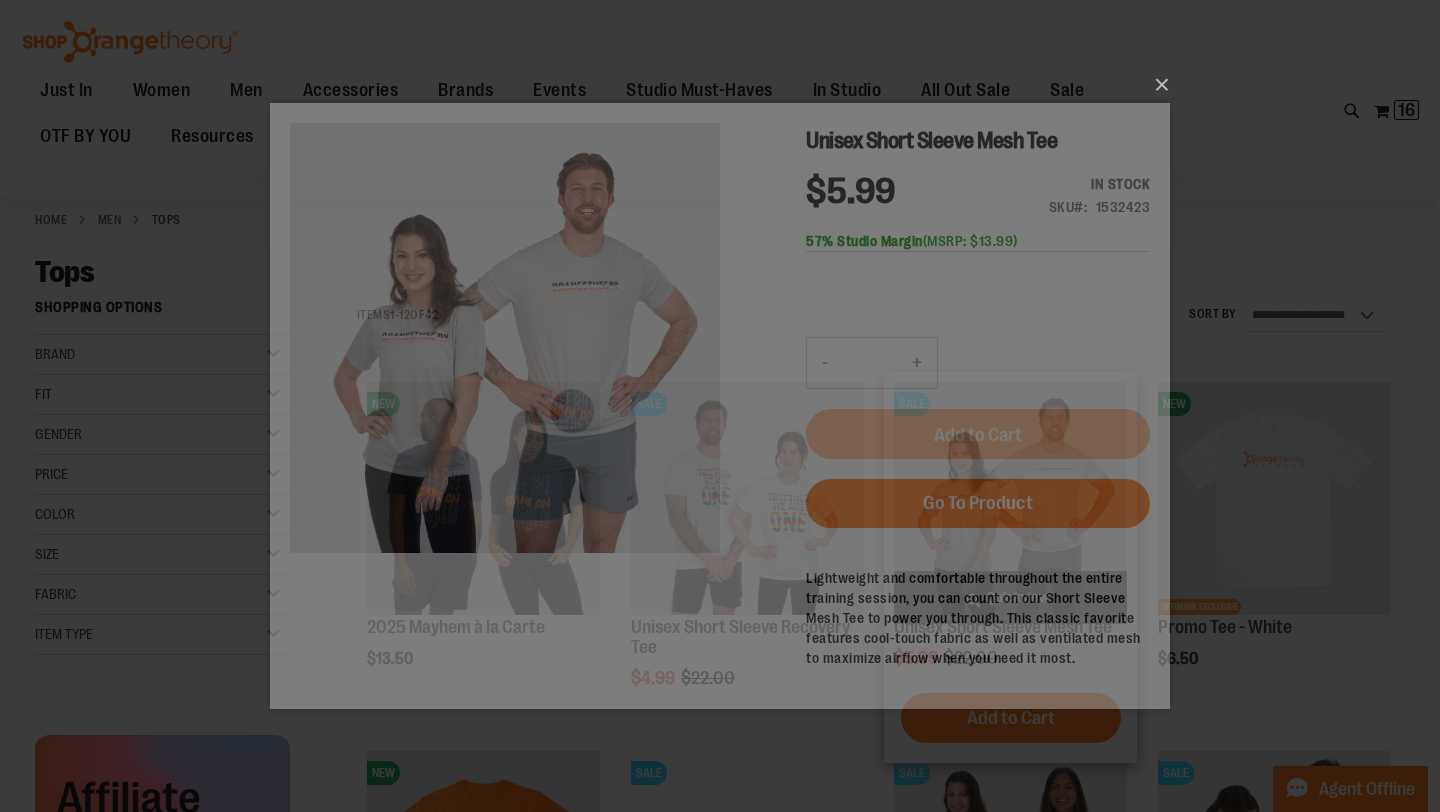 scroll, scrollTop: 0, scrollLeft: 0, axis: both 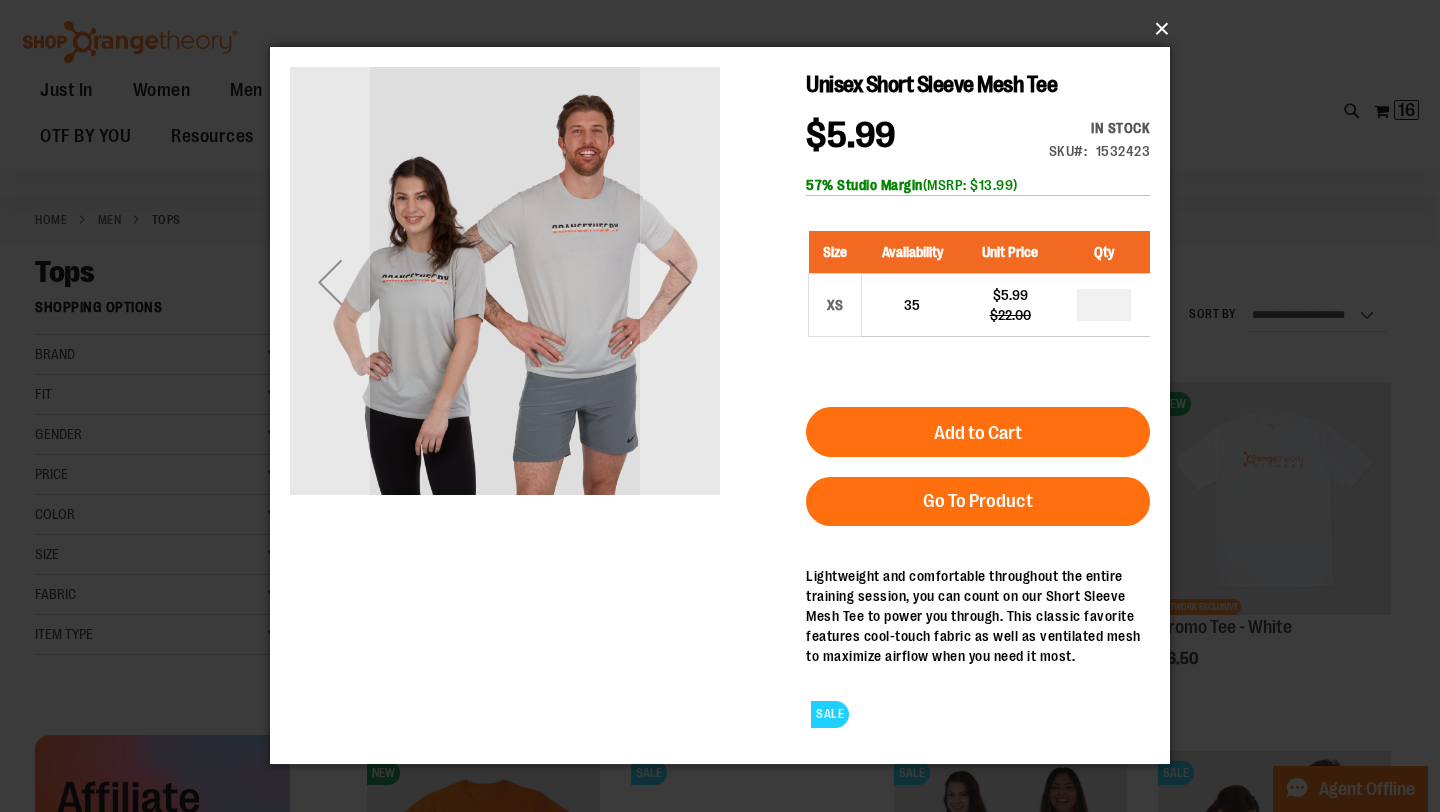 click on "×" at bounding box center (726, 29) 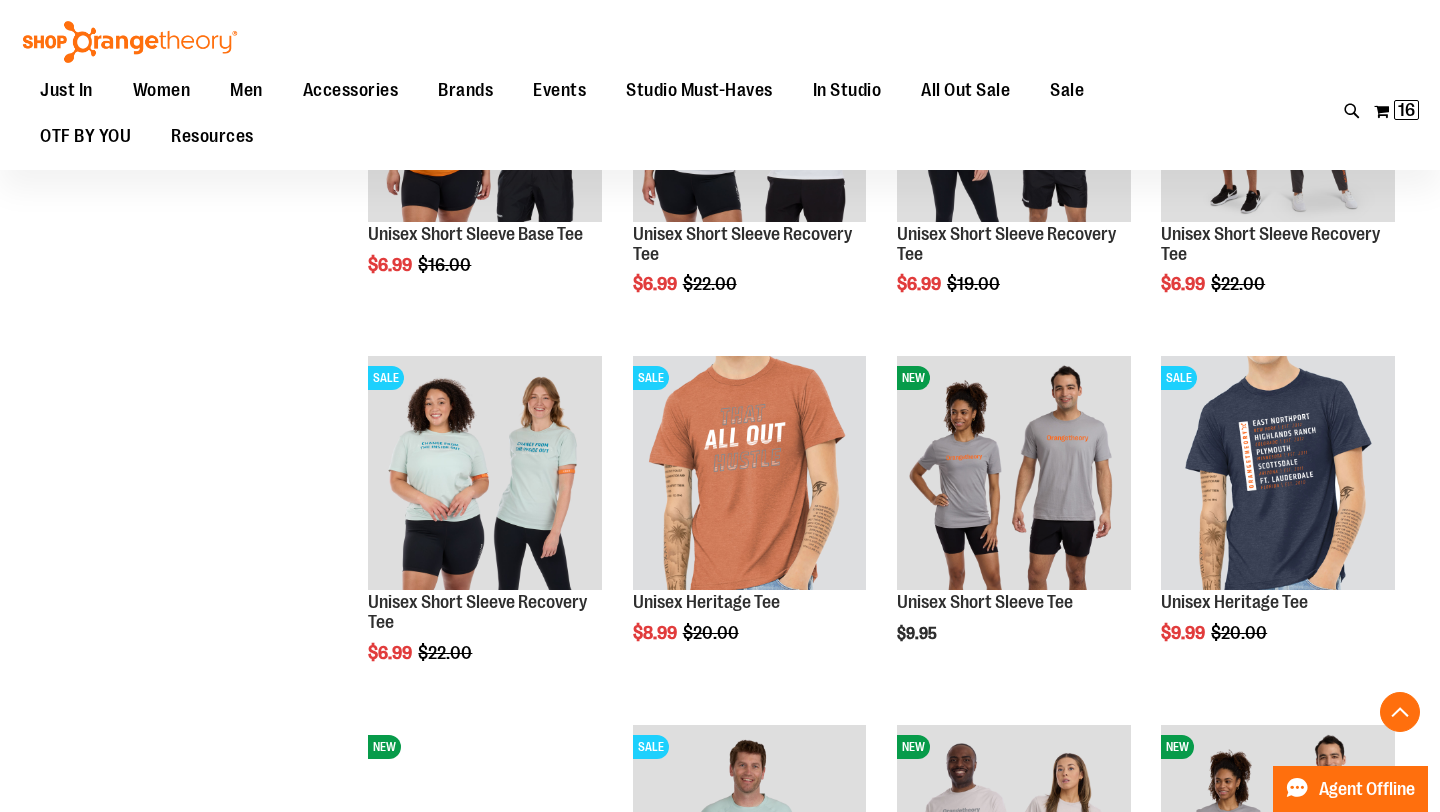 scroll, scrollTop: 1150, scrollLeft: 0, axis: vertical 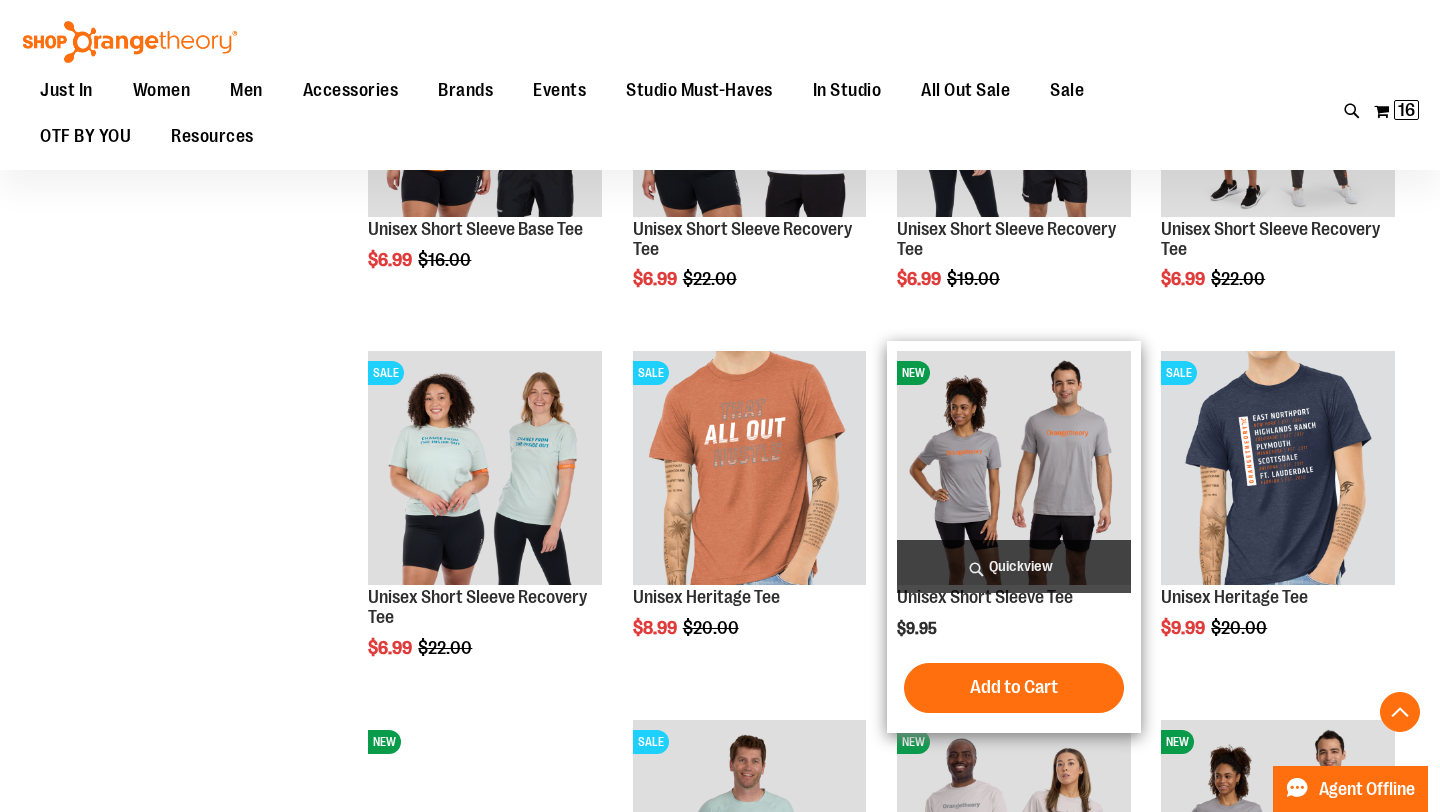 click on "Quickview" at bounding box center (1014, 566) 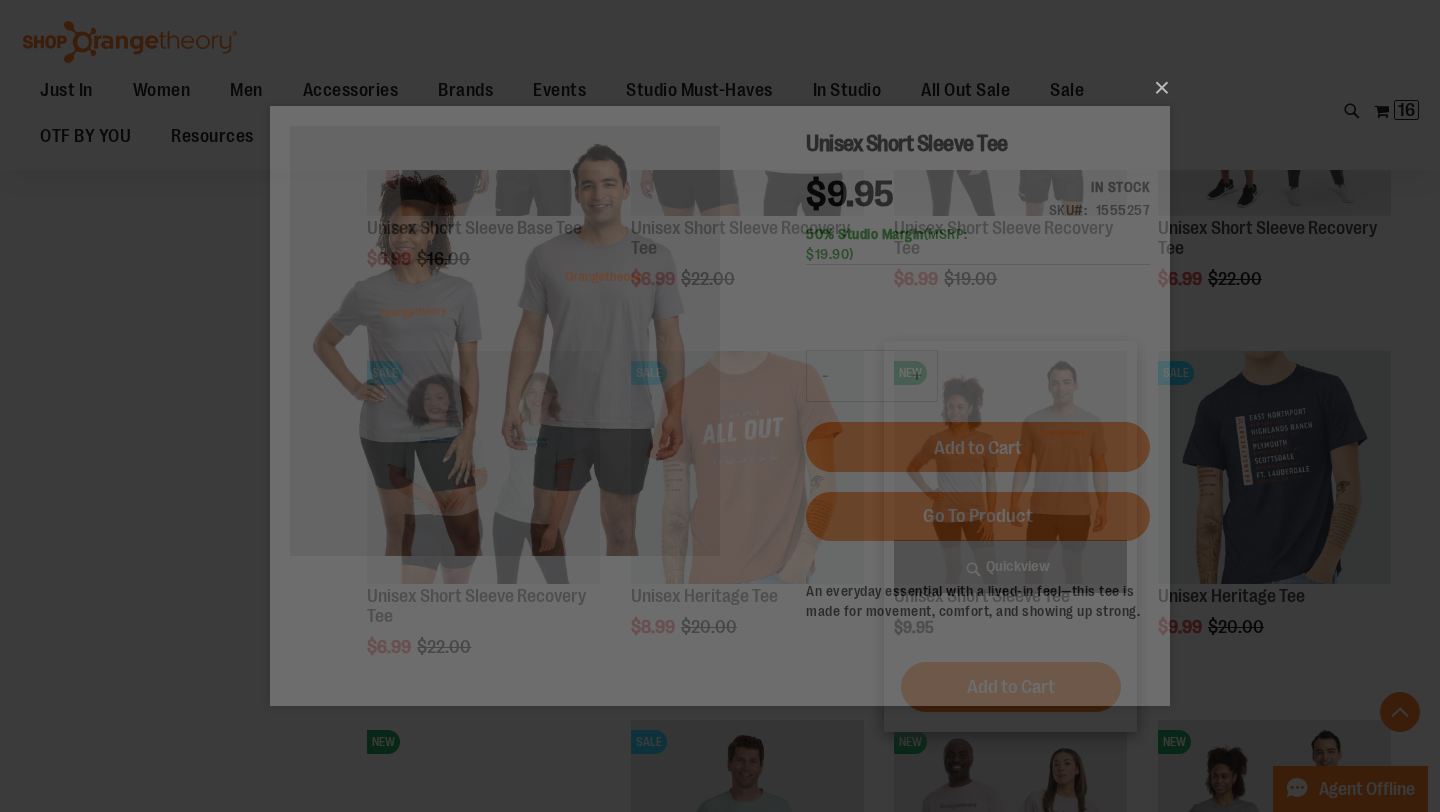 scroll, scrollTop: 0, scrollLeft: 0, axis: both 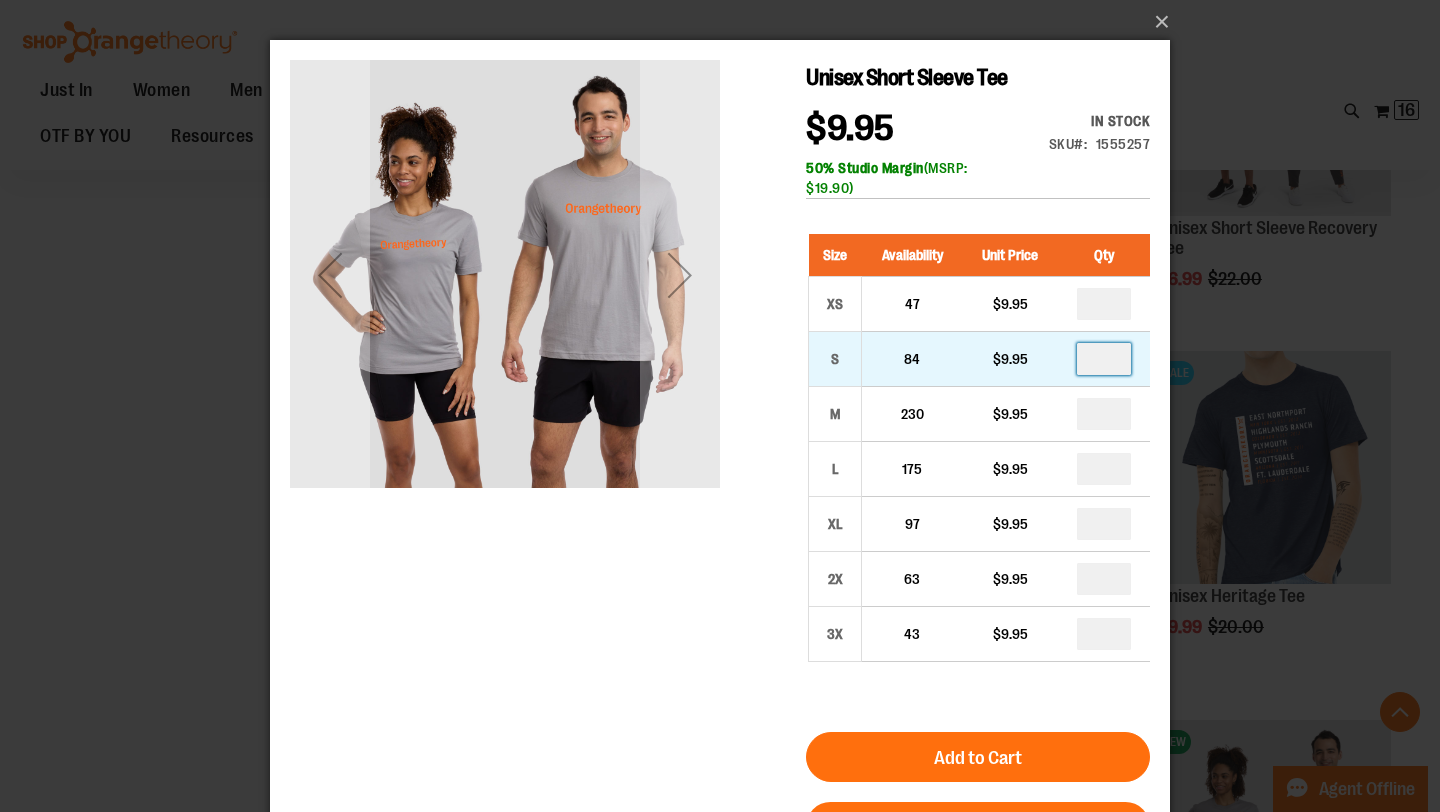 click at bounding box center [1104, 359] 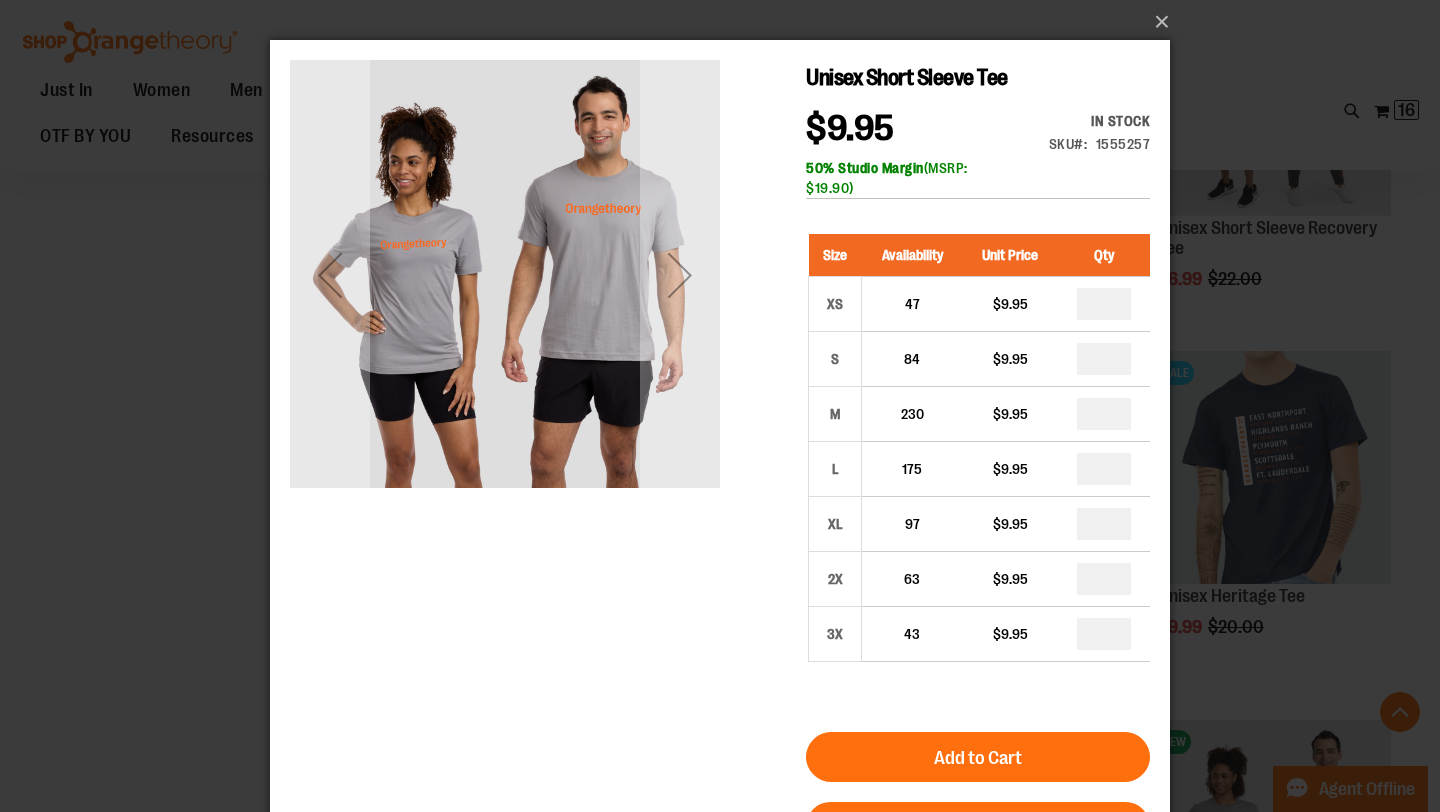 click at bounding box center (1104, 414) 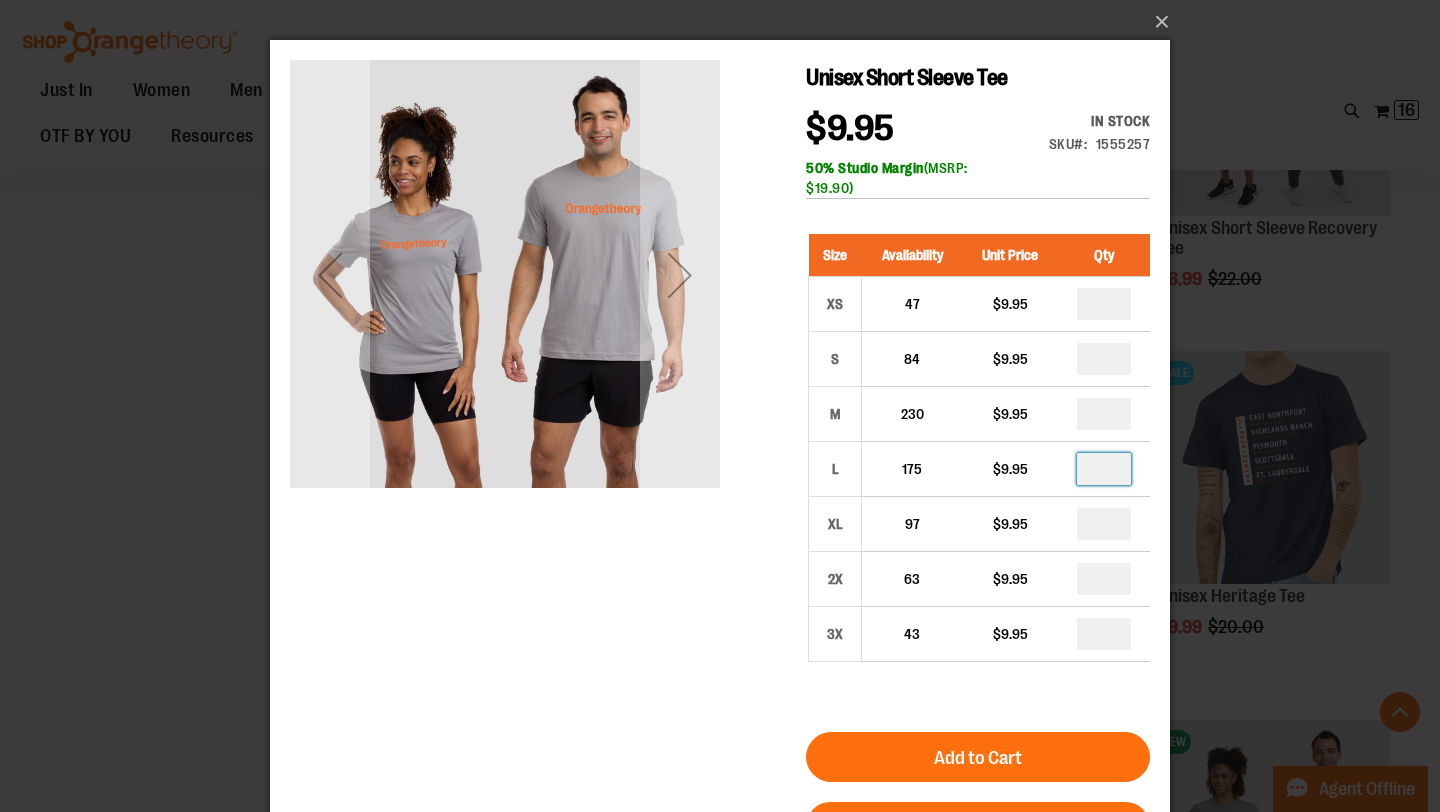 click at bounding box center [1104, 469] 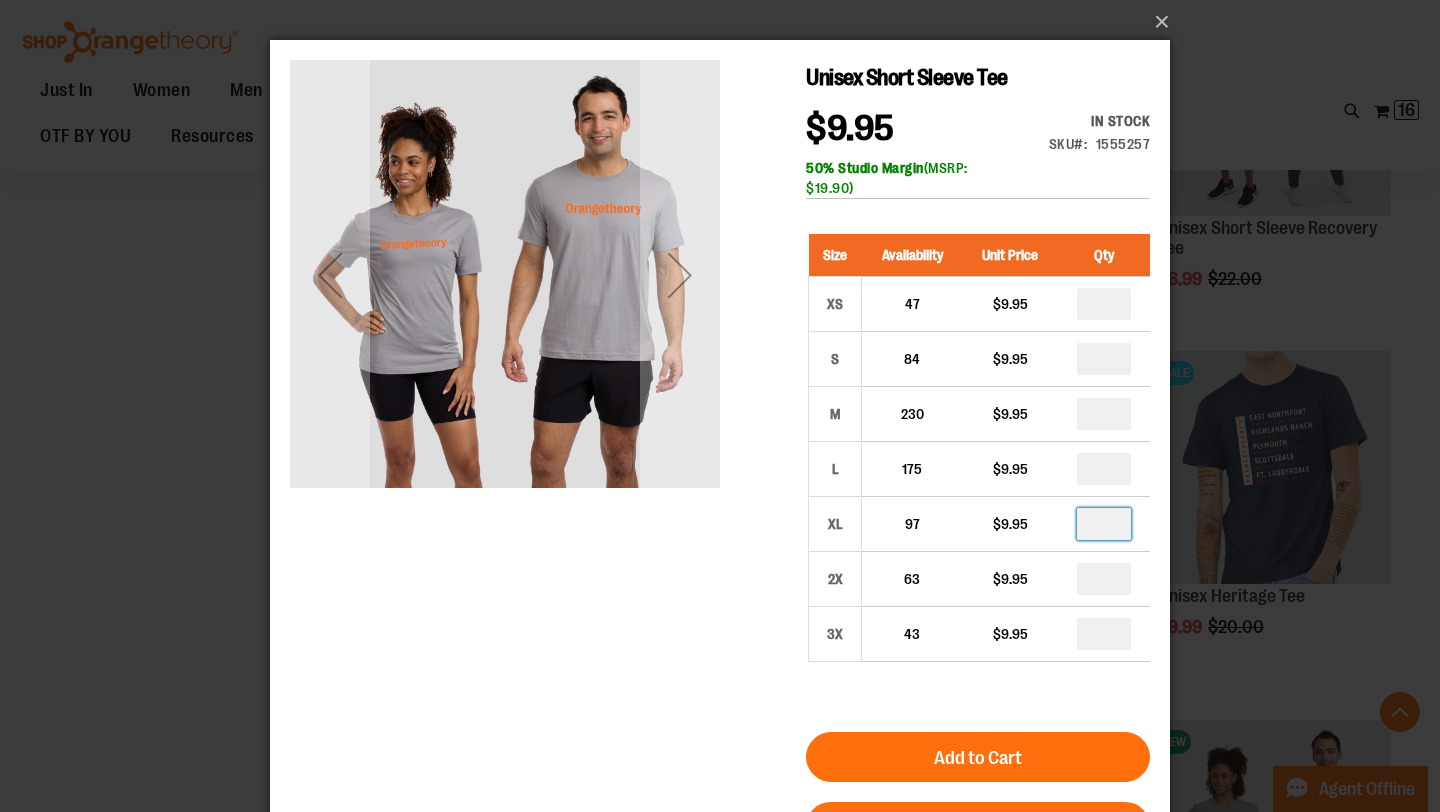 click at bounding box center (1104, 524) 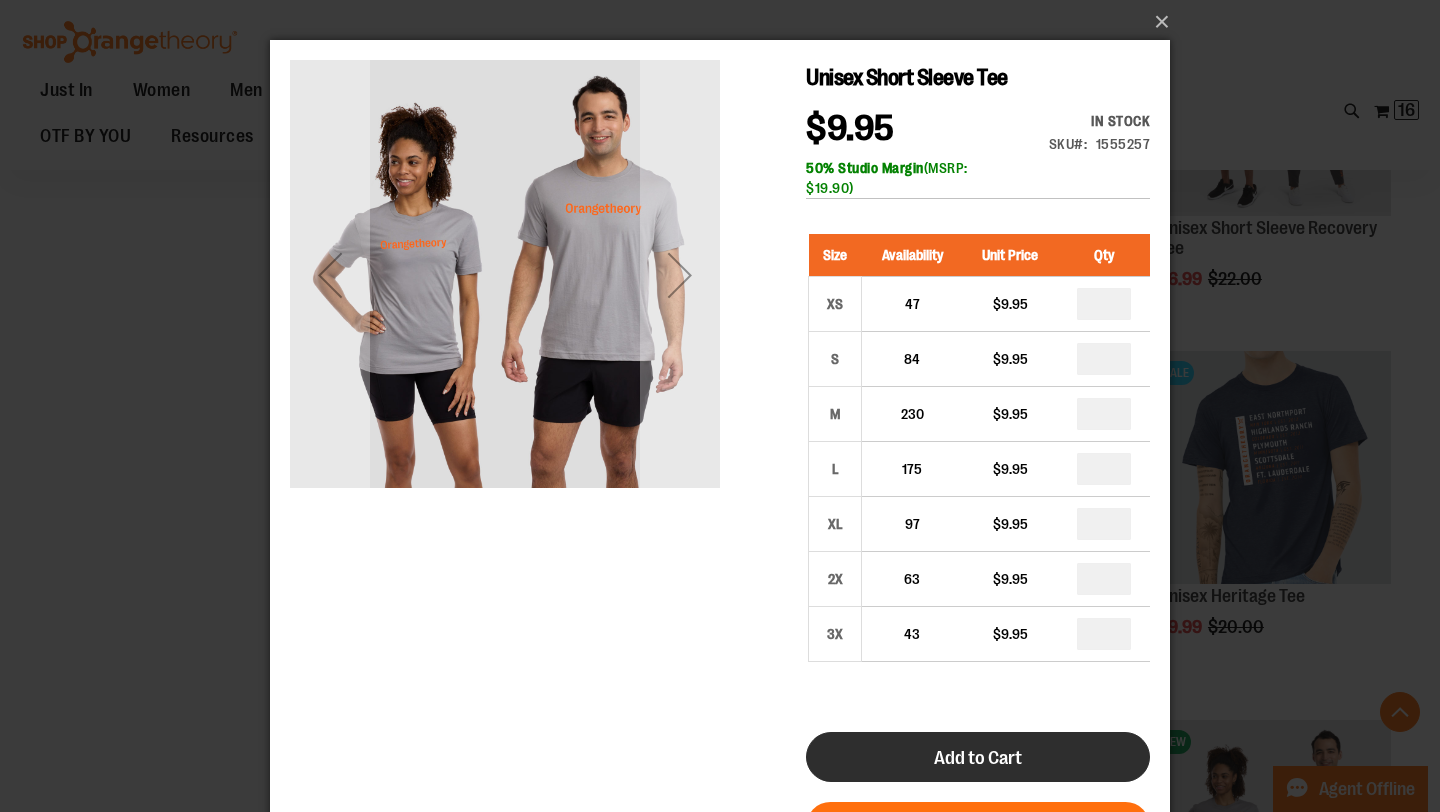 click on "Add to Cart" at bounding box center (978, 757) 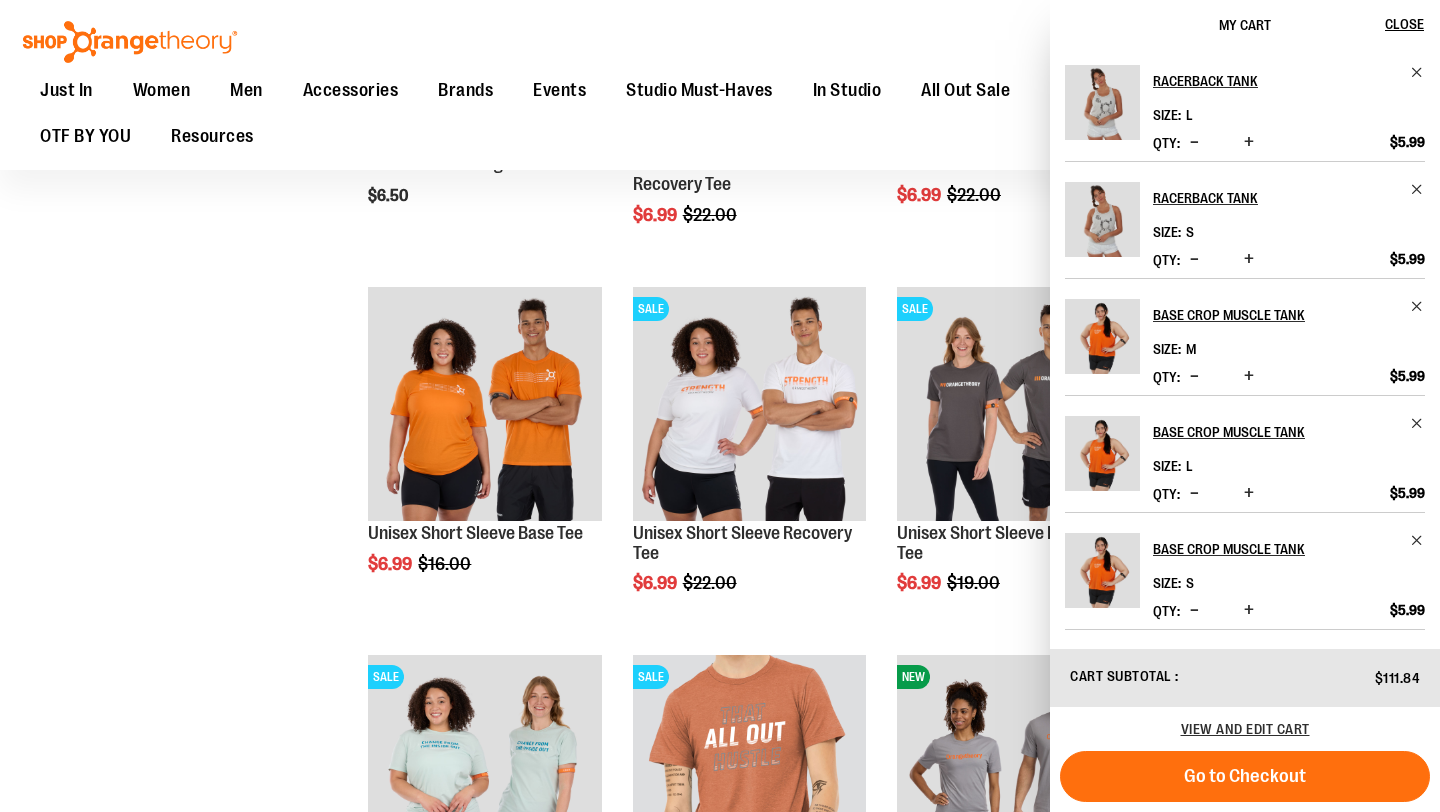 scroll, scrollTop: 1547, scrollLeft: 0, axis: vertical 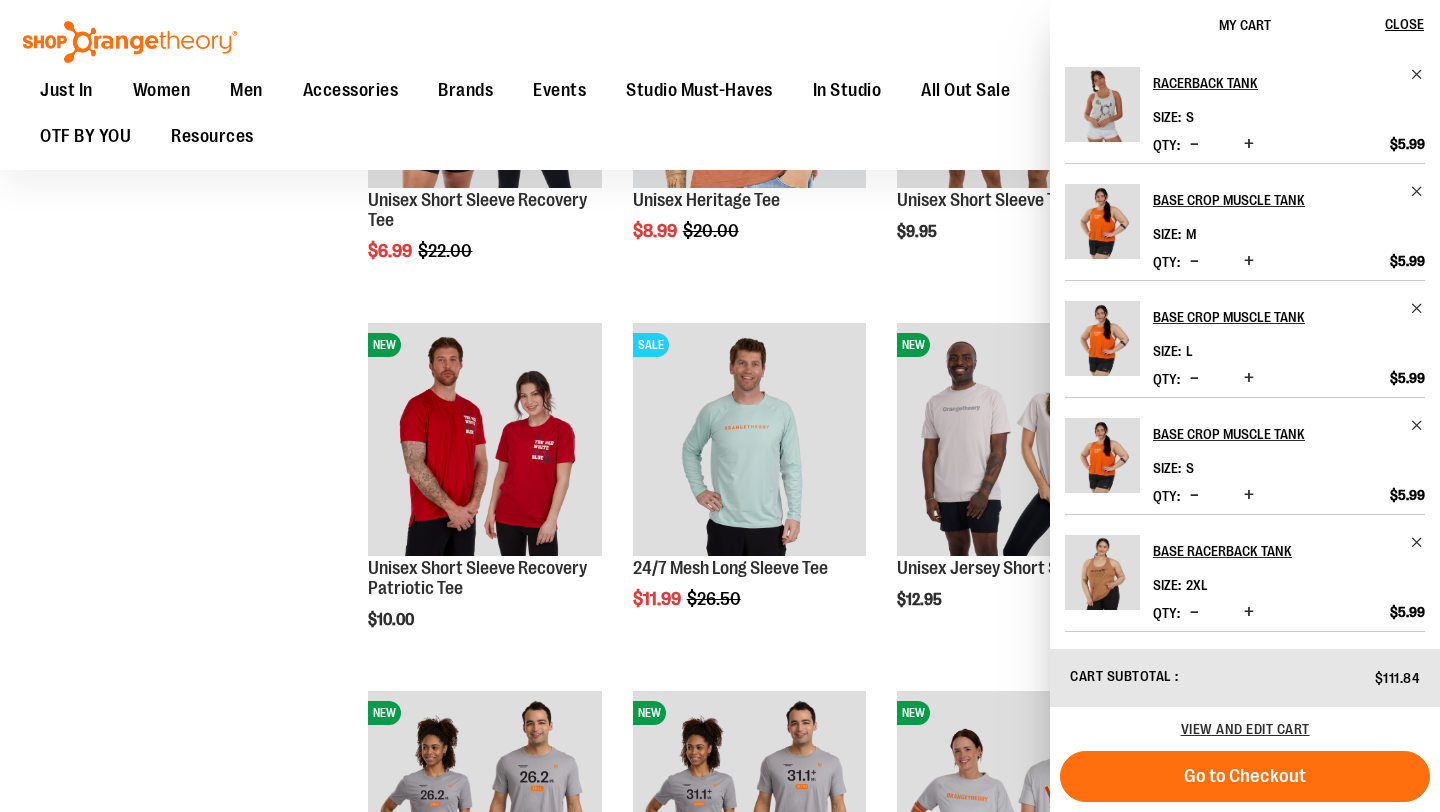 click on "**********" at bounding box center [720, -37] 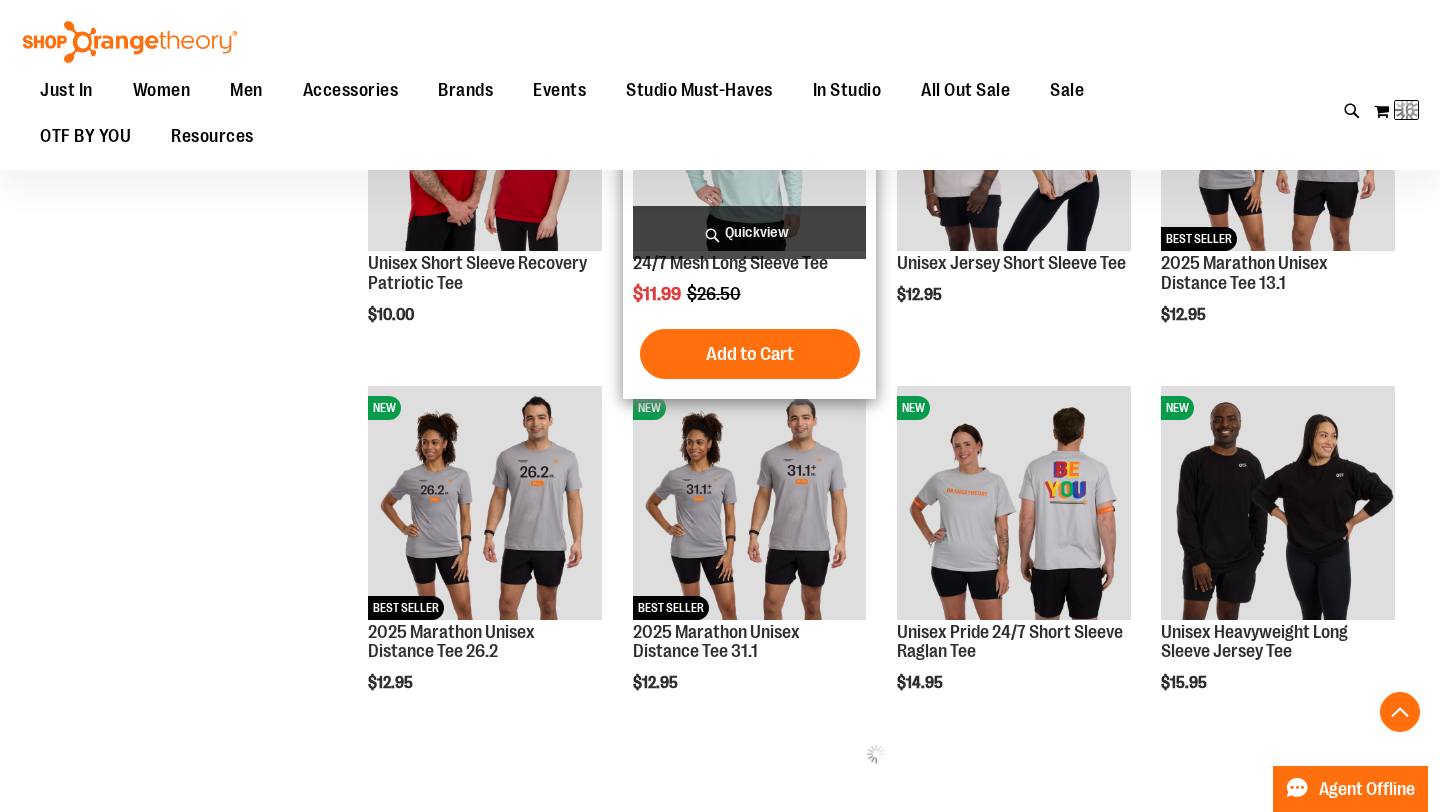 scroll, scrollTop: 1854, scrollLeft: 0, axis: vertical 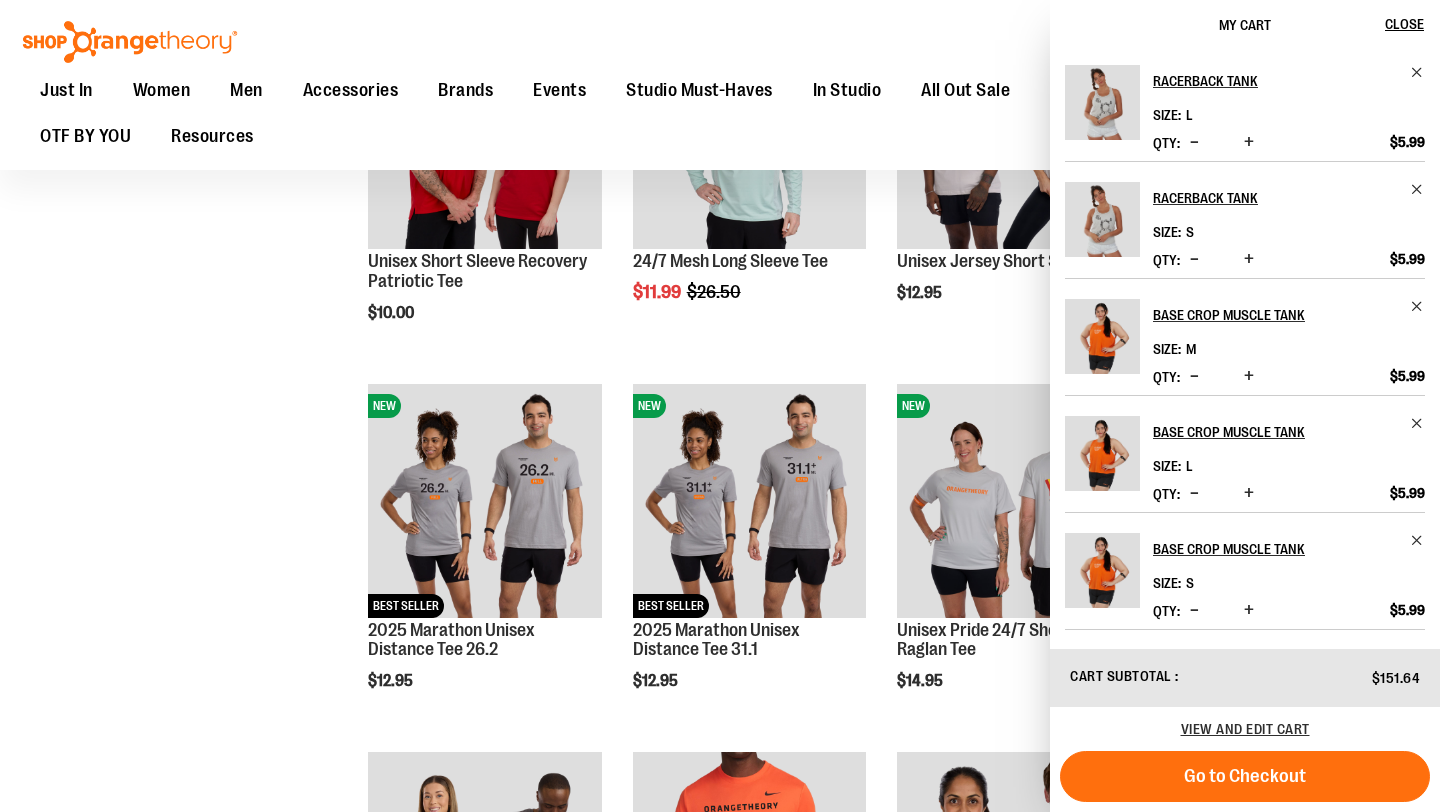 click on "**********" at bounding box center [720, 208] 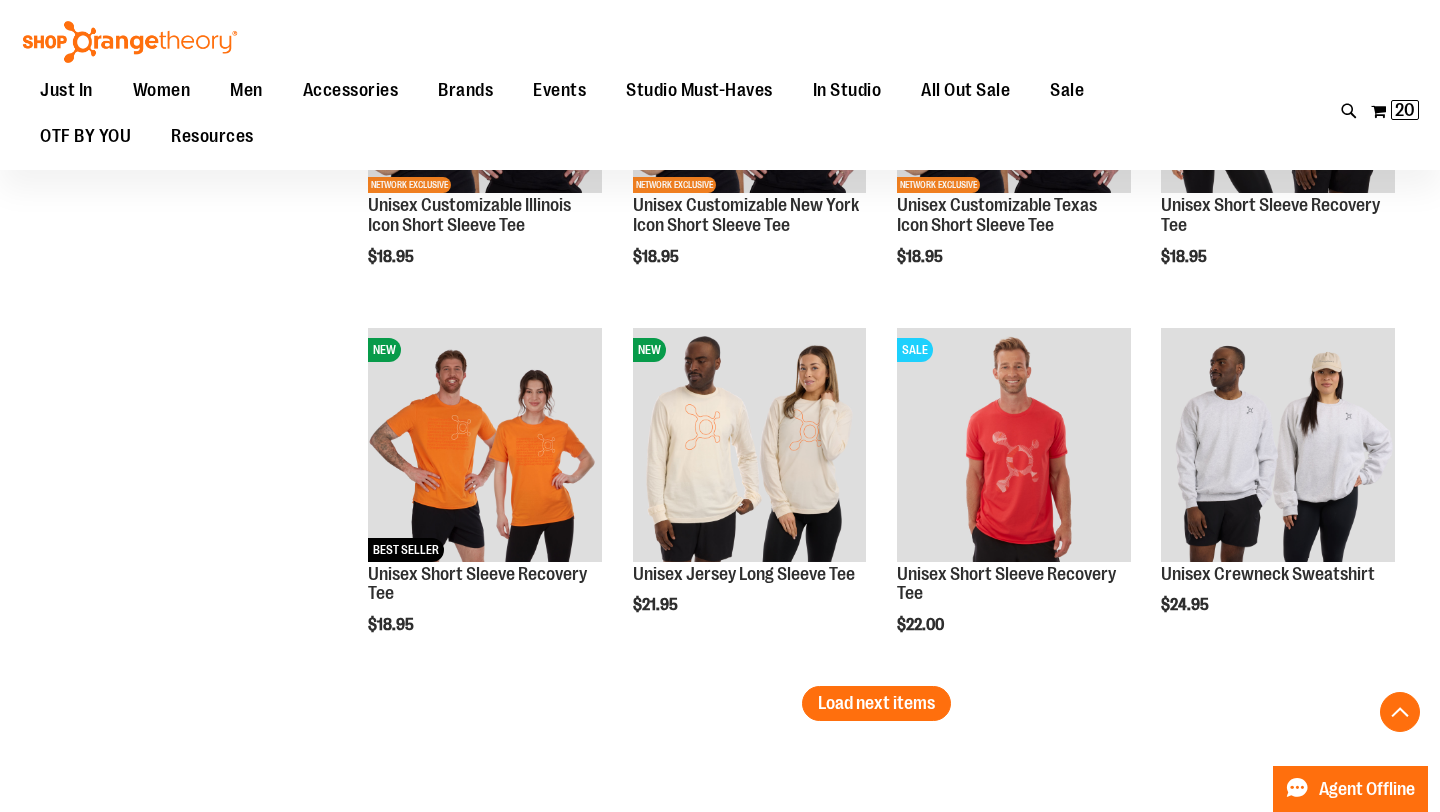 scroll, scrollTop: 3016, scrollLeft: 0, axis: vertical 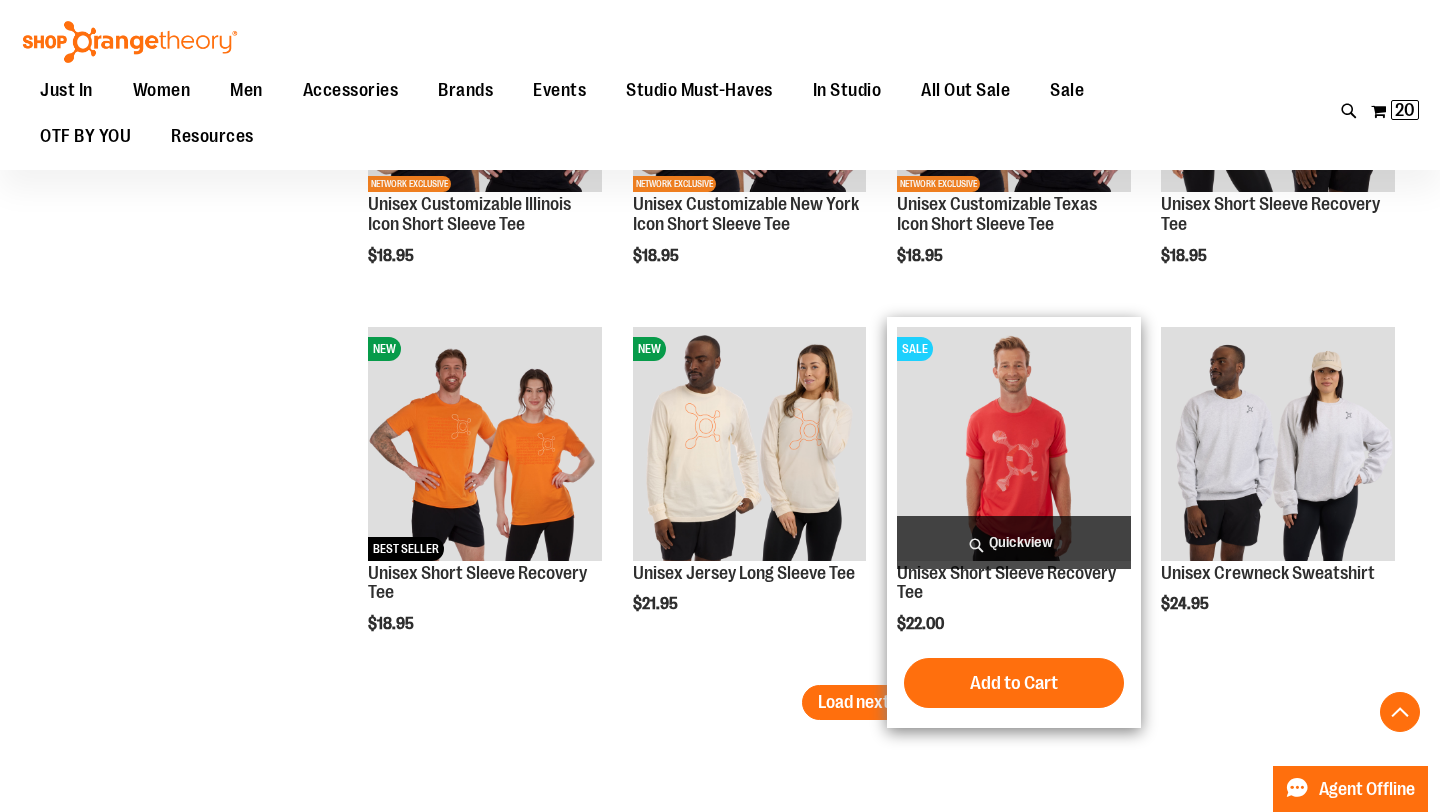 click on "Quickview" at bounding box center [1014, 542] 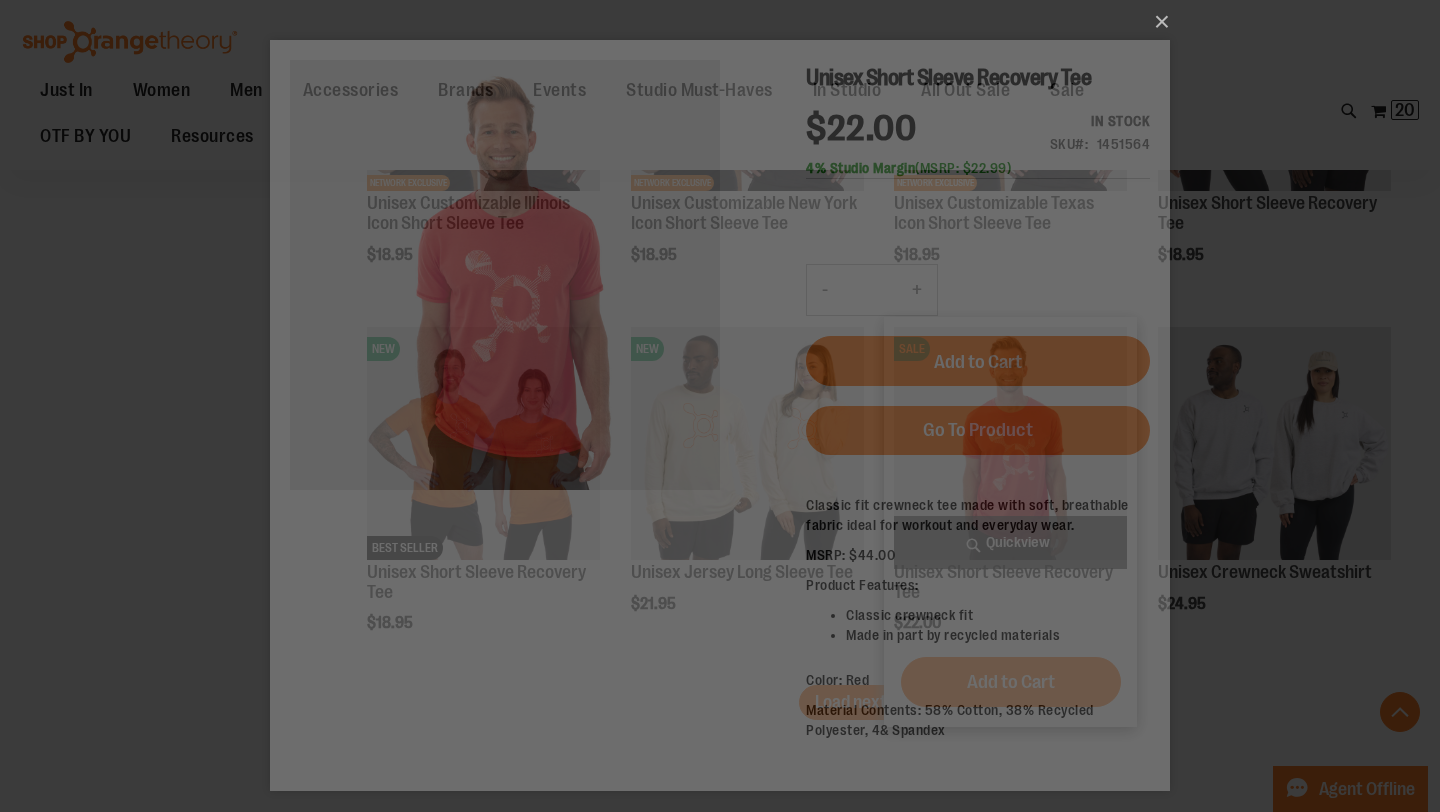 scroll, scrollTop: 0, scrollLeft: 0, axis: both 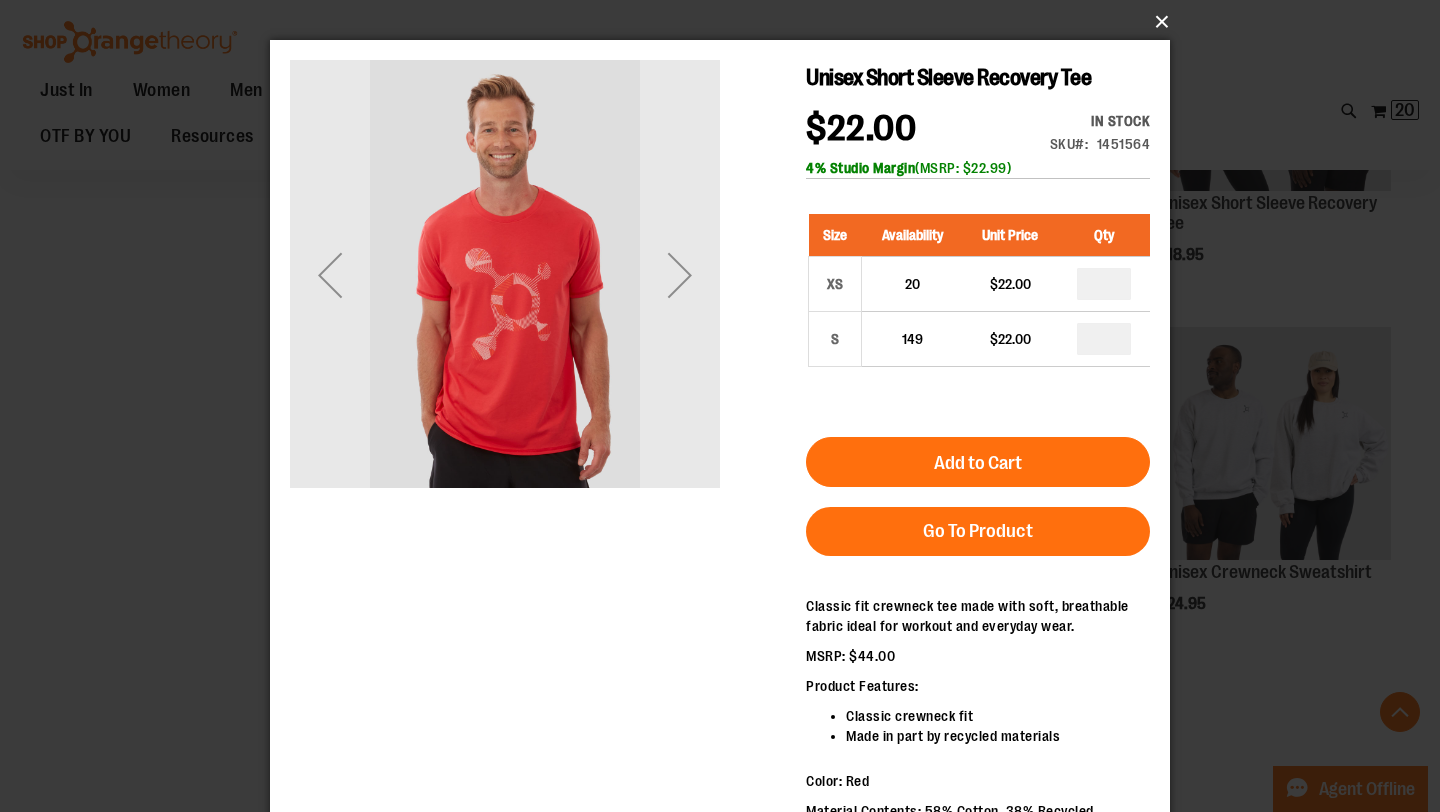 click on "×" at bounding box center (726, 22) 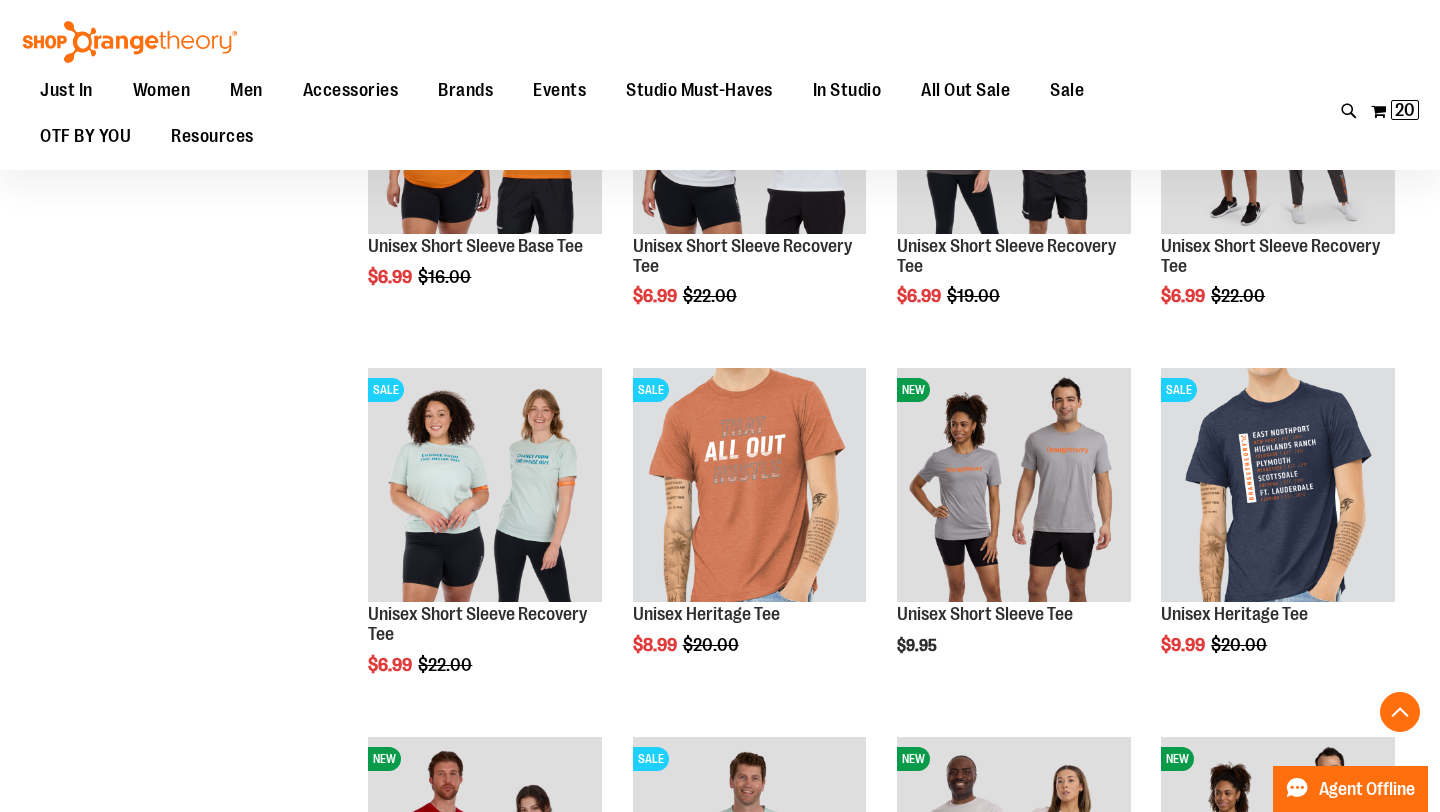 scroll, scrollTop: 1303, scrollLeft: 0, axis: vertical 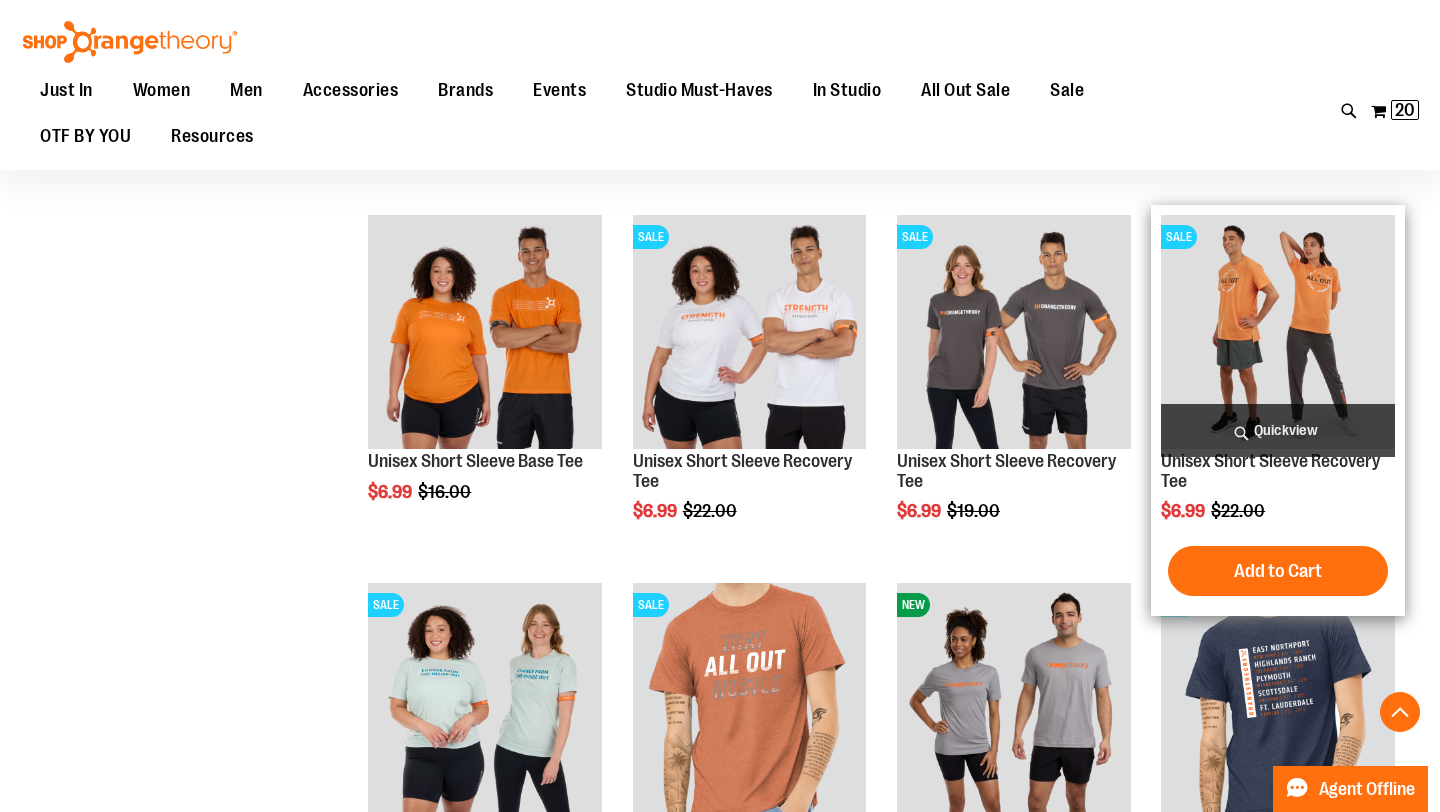click on "Quickview" at bounding box center [1278, 430] 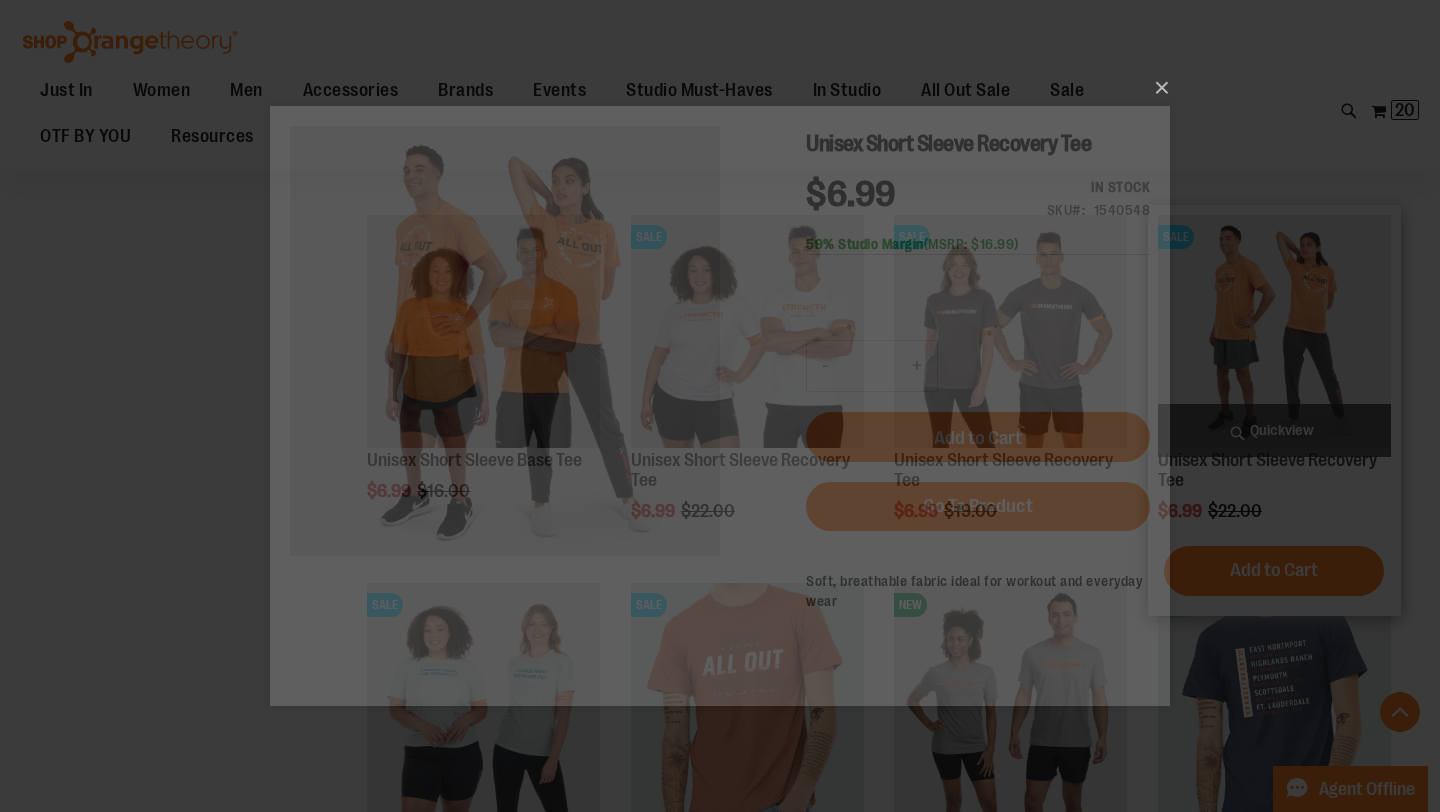 scroll, scrollTop: 0, scrollLeft: 0, axis: both 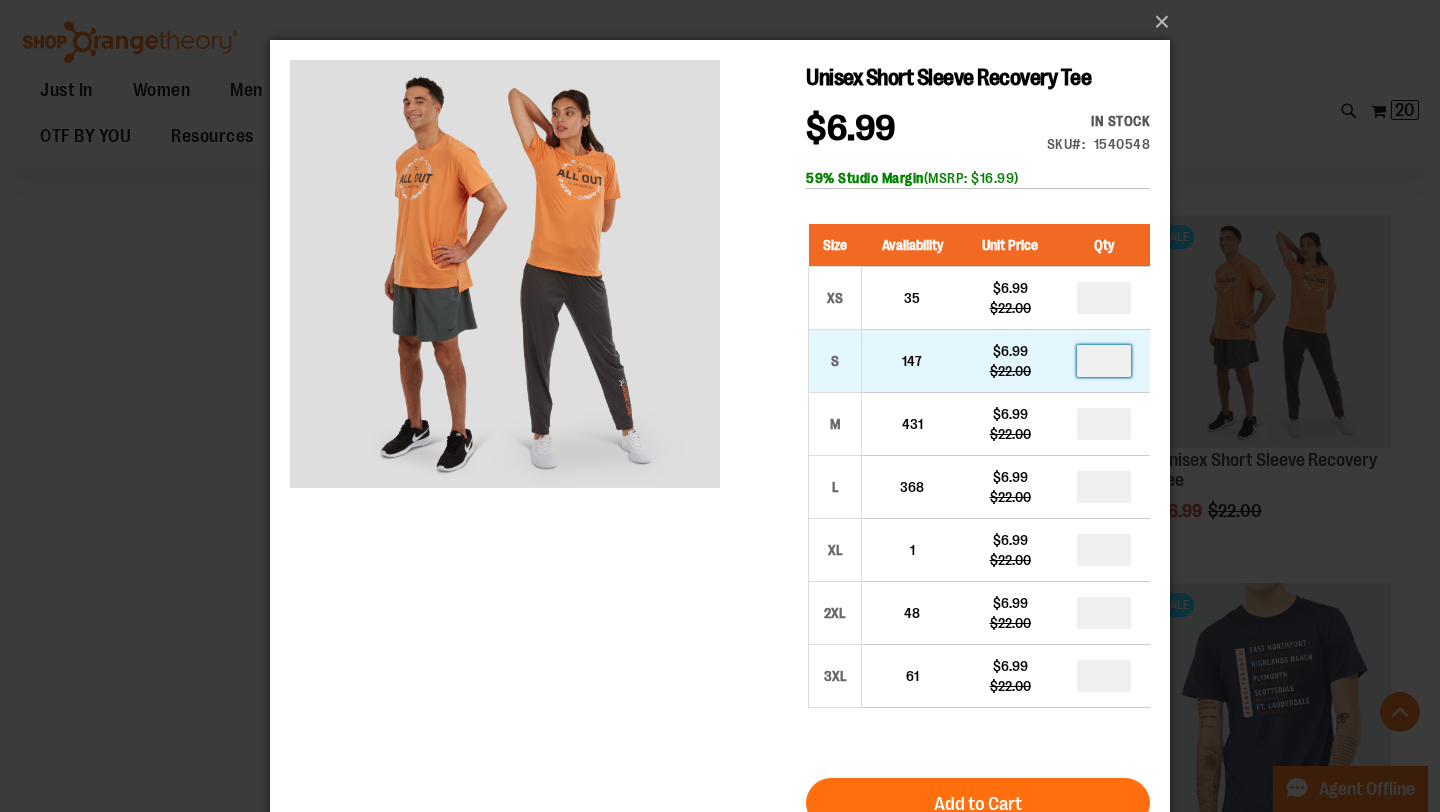 click on "*" at bounding box center (1104, 361) 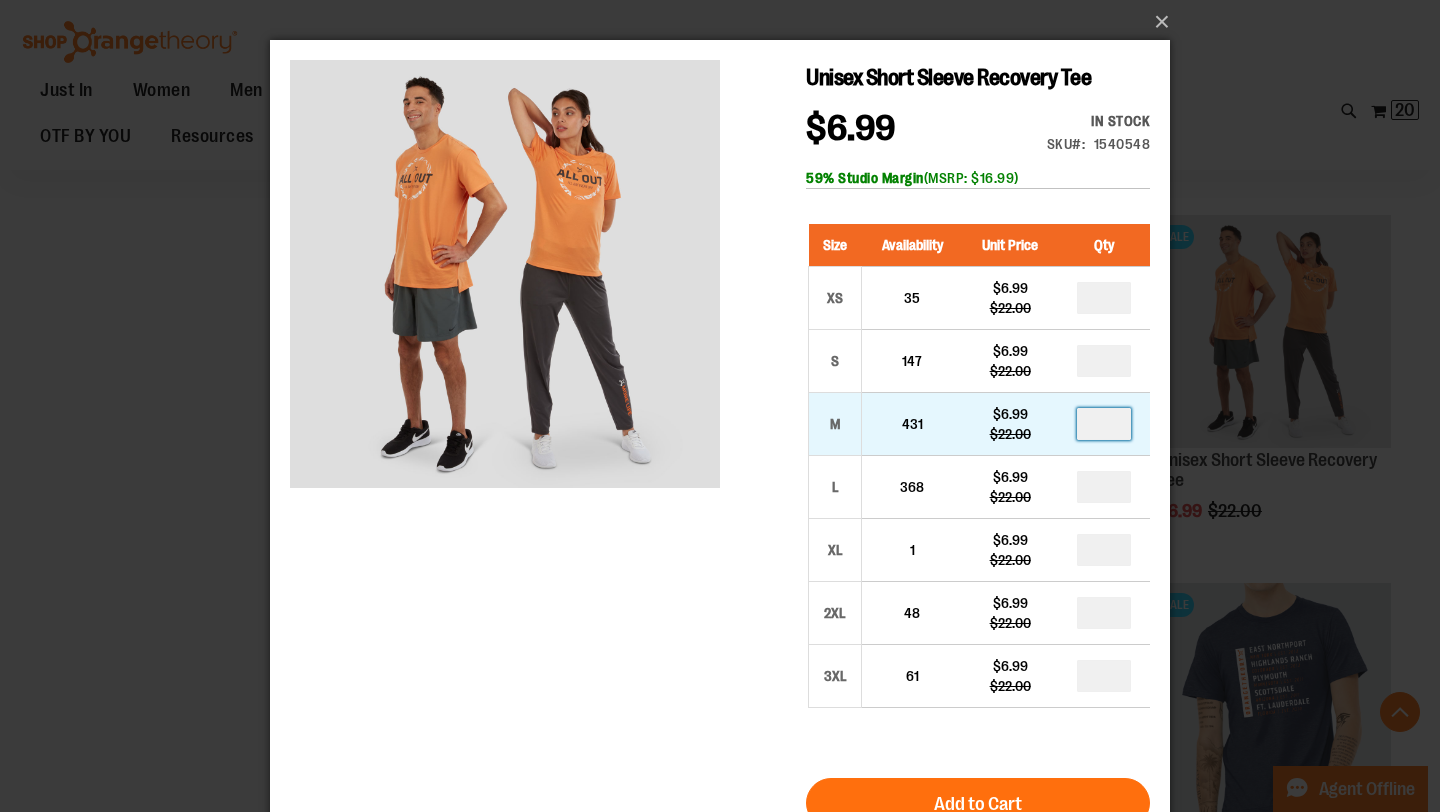 click at bounding box center [1104, 424] 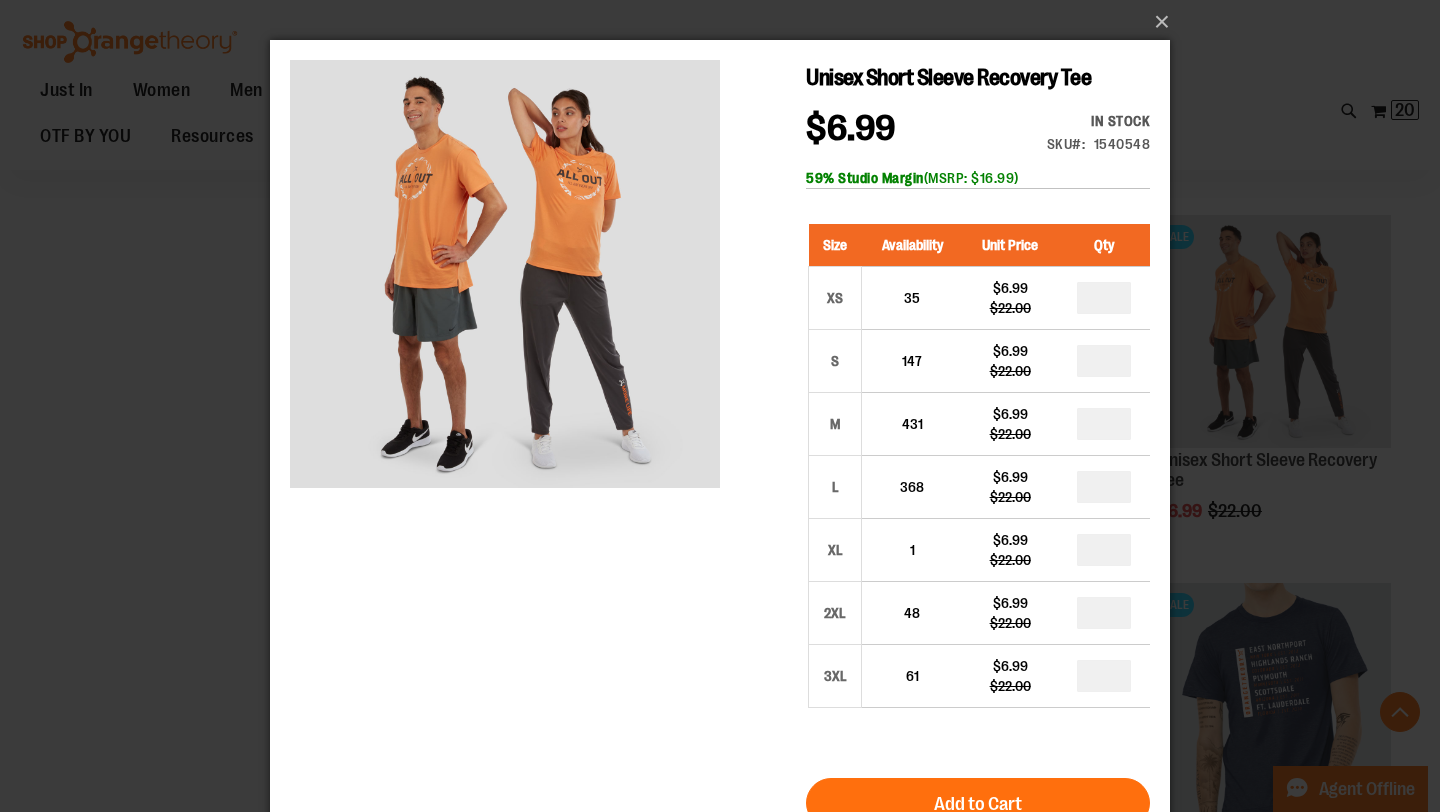 click at bounding box center [1104, 487] 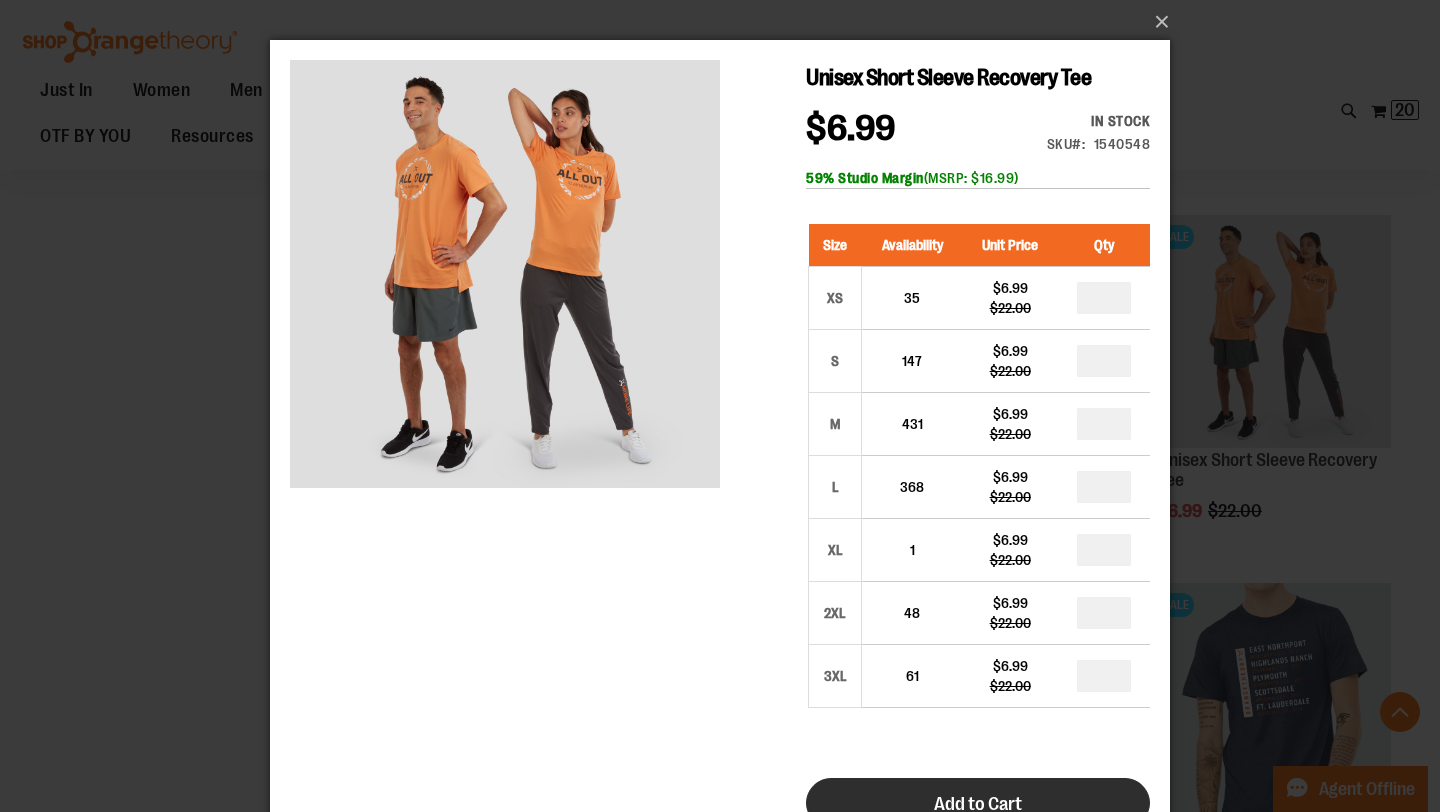 click on "Add to Cart" at bounding box center [978, 803] 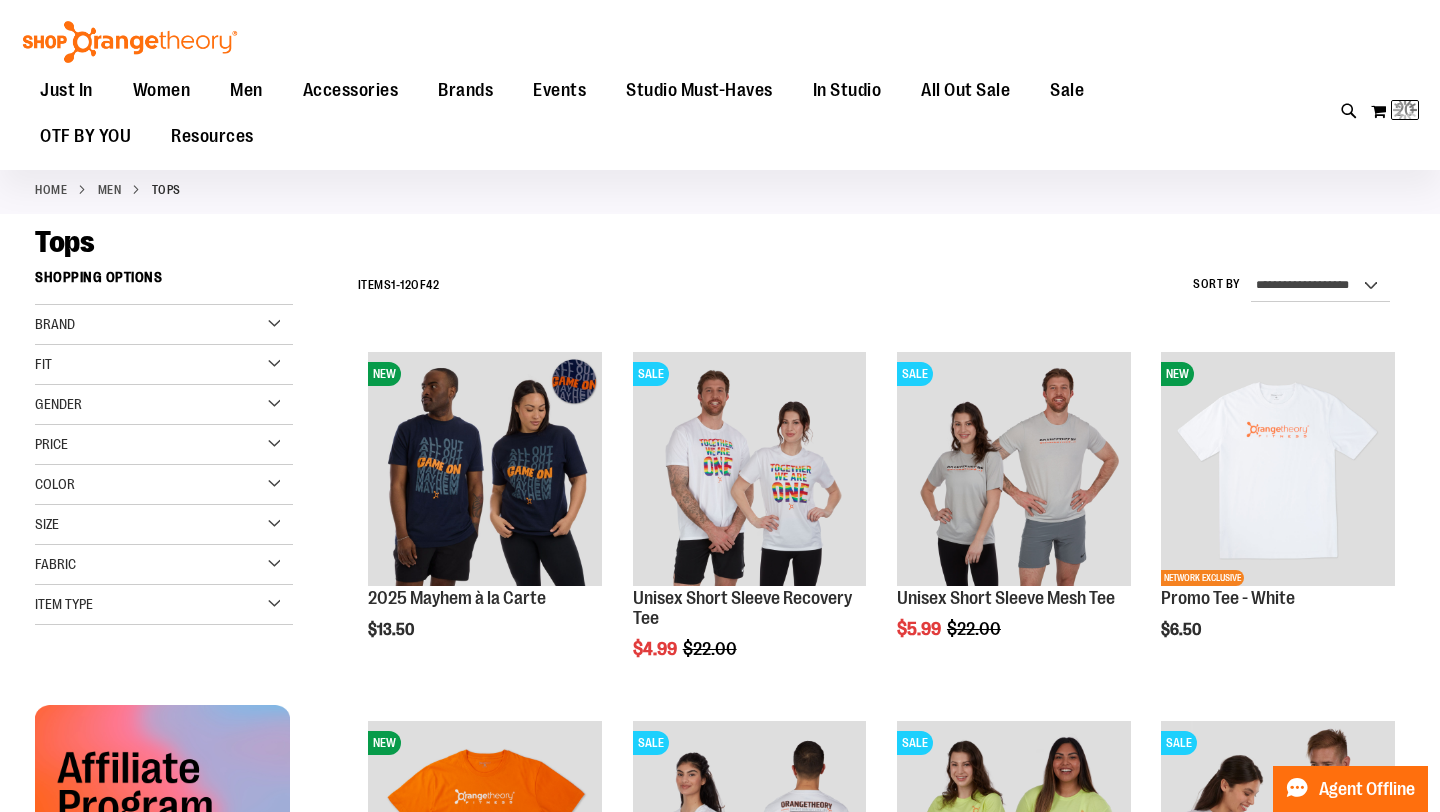 scroll, scrollTop: 14, scrollLeft: 0, axis: vertical 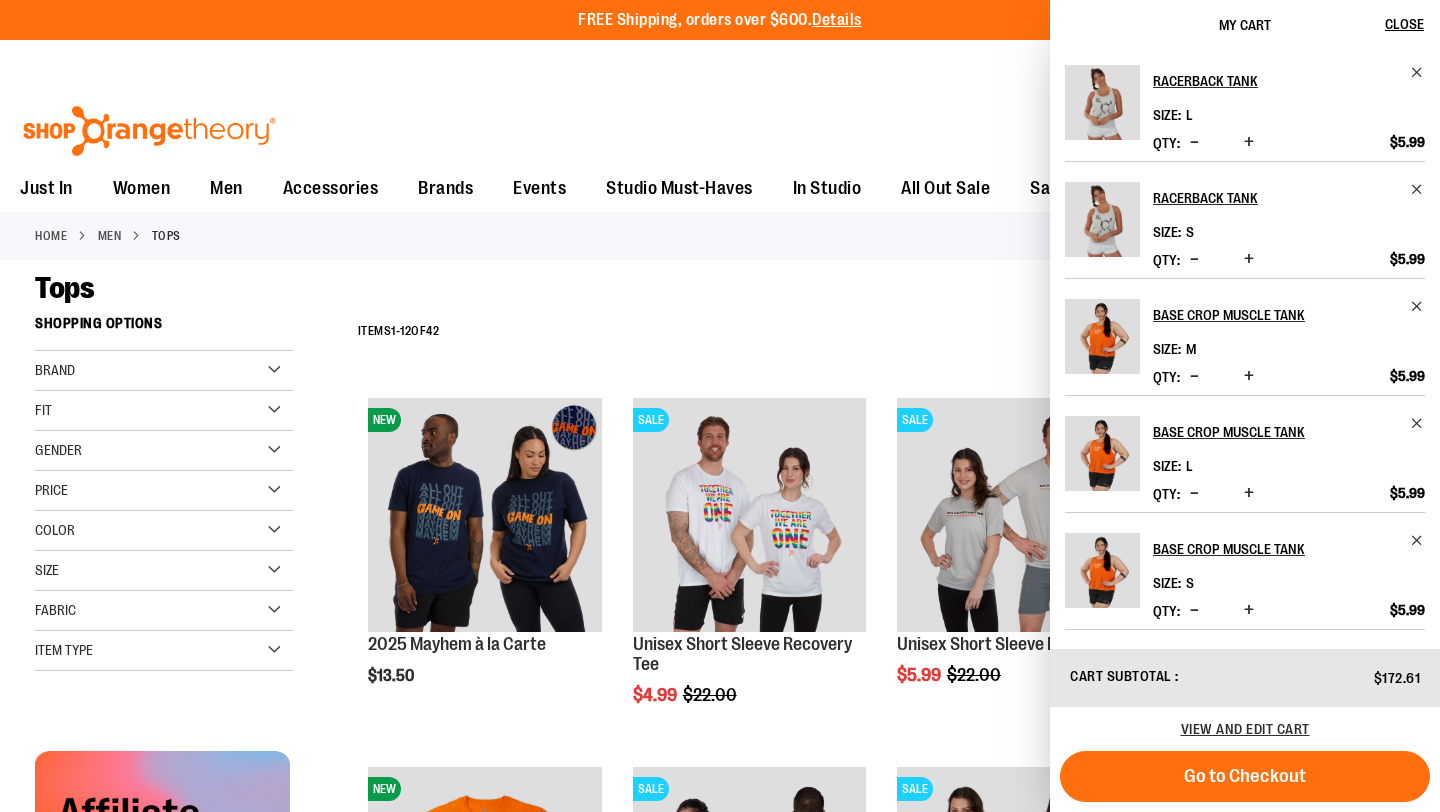 click on "**********" at bounding box center [876, 332] 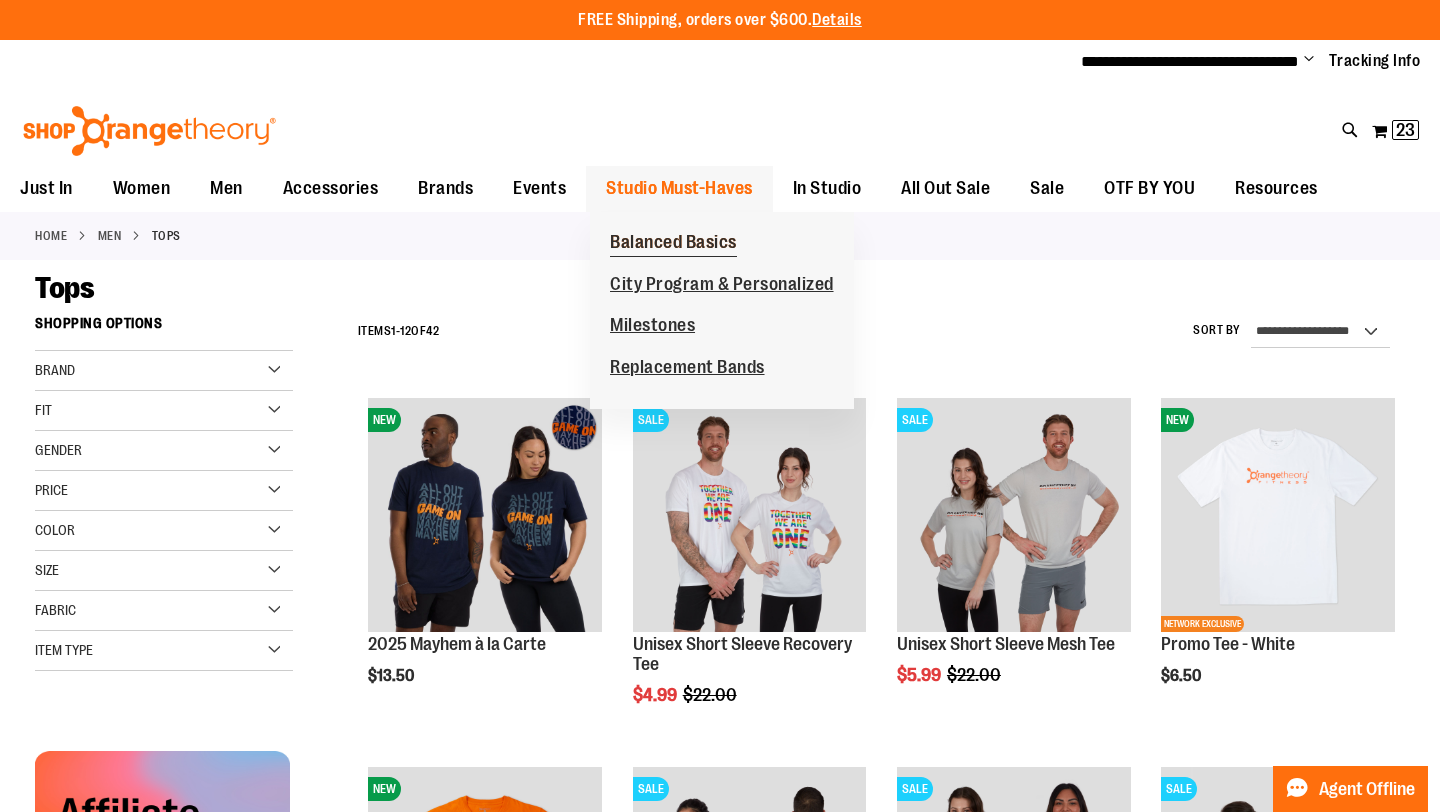 click on "Balanced Basics" at bounding box center [673, 244] 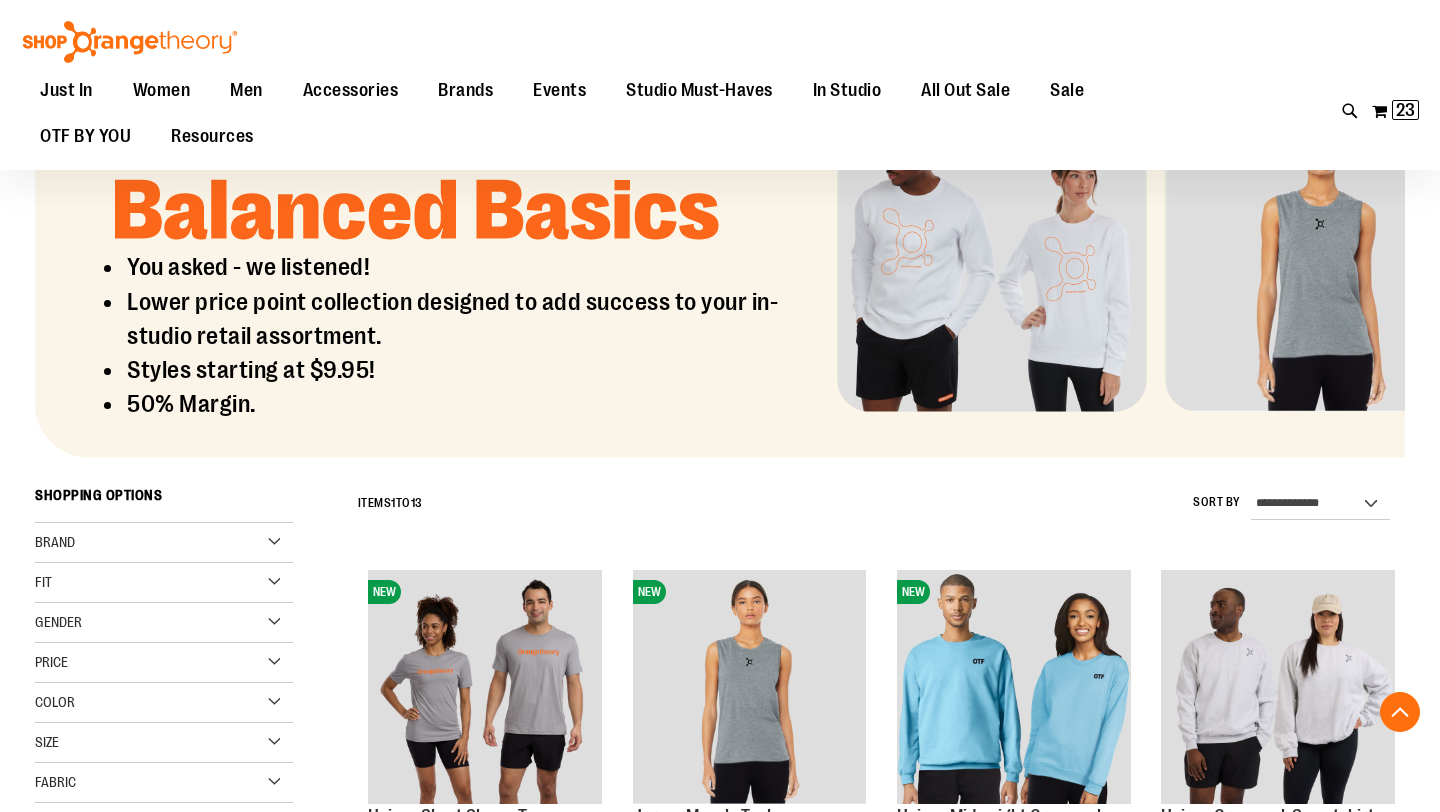scroll, scrollTop: 373, scrollLeft: 0, axis: vertical 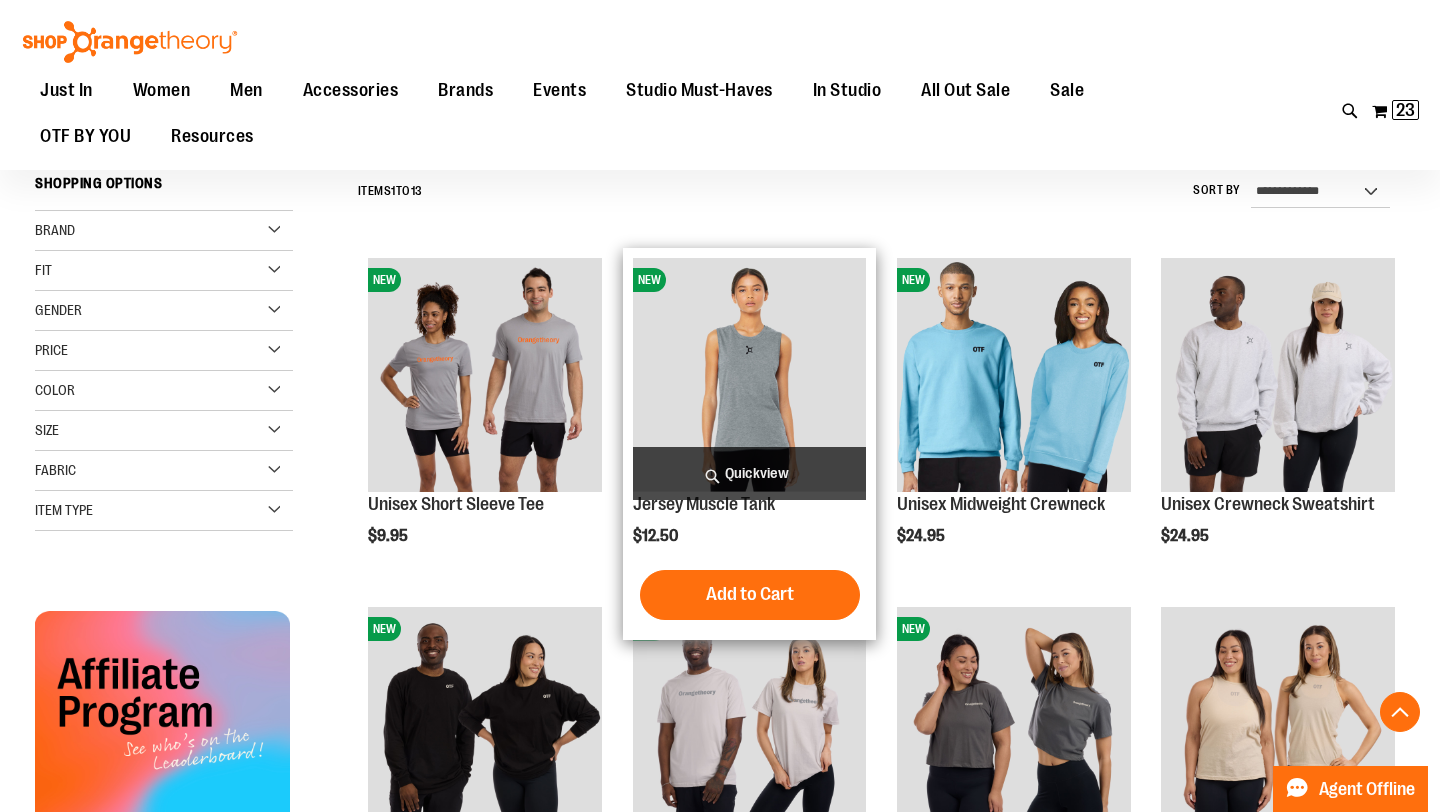 type on "**********" 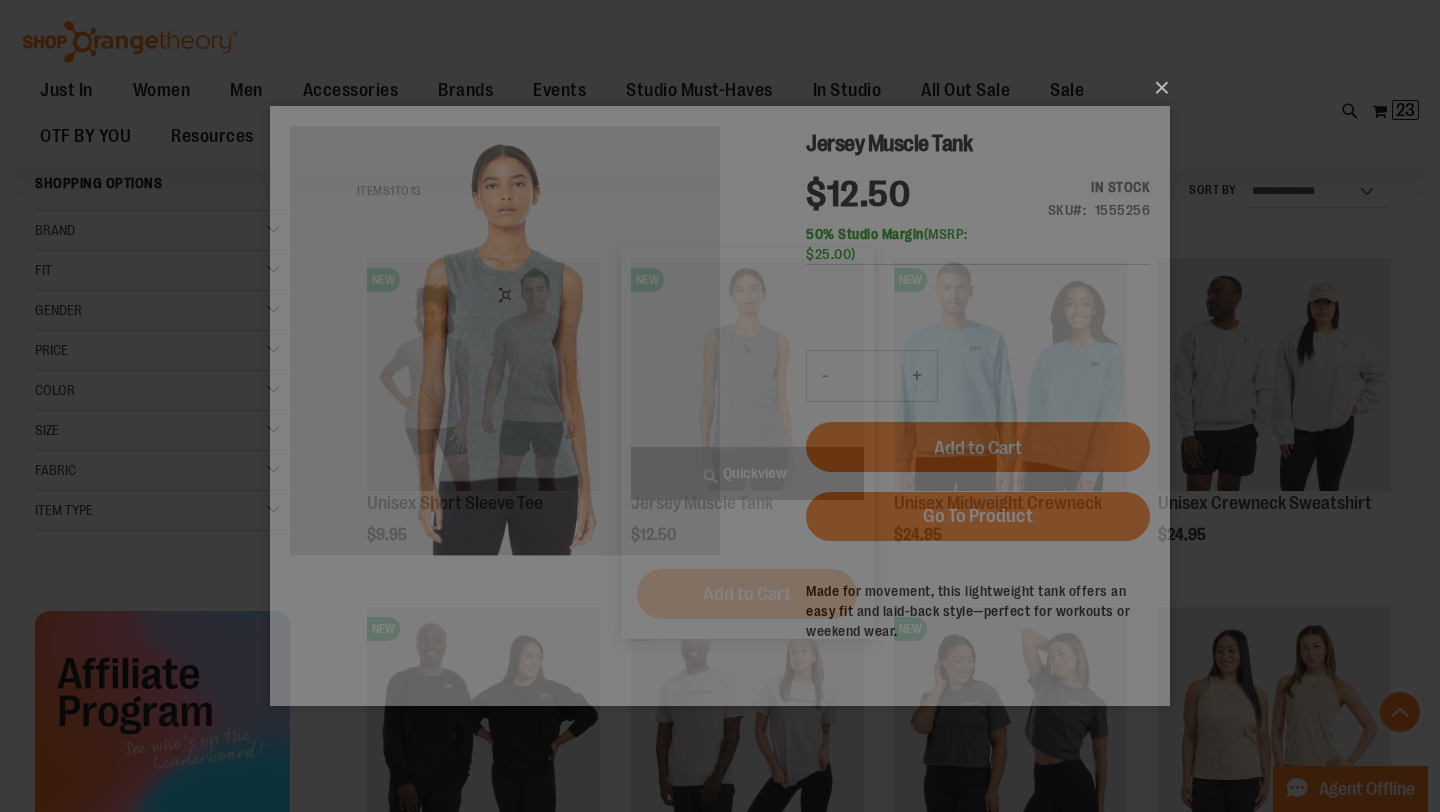 scroll, scrollTop: 0, scrollLeft: 0, axis: both 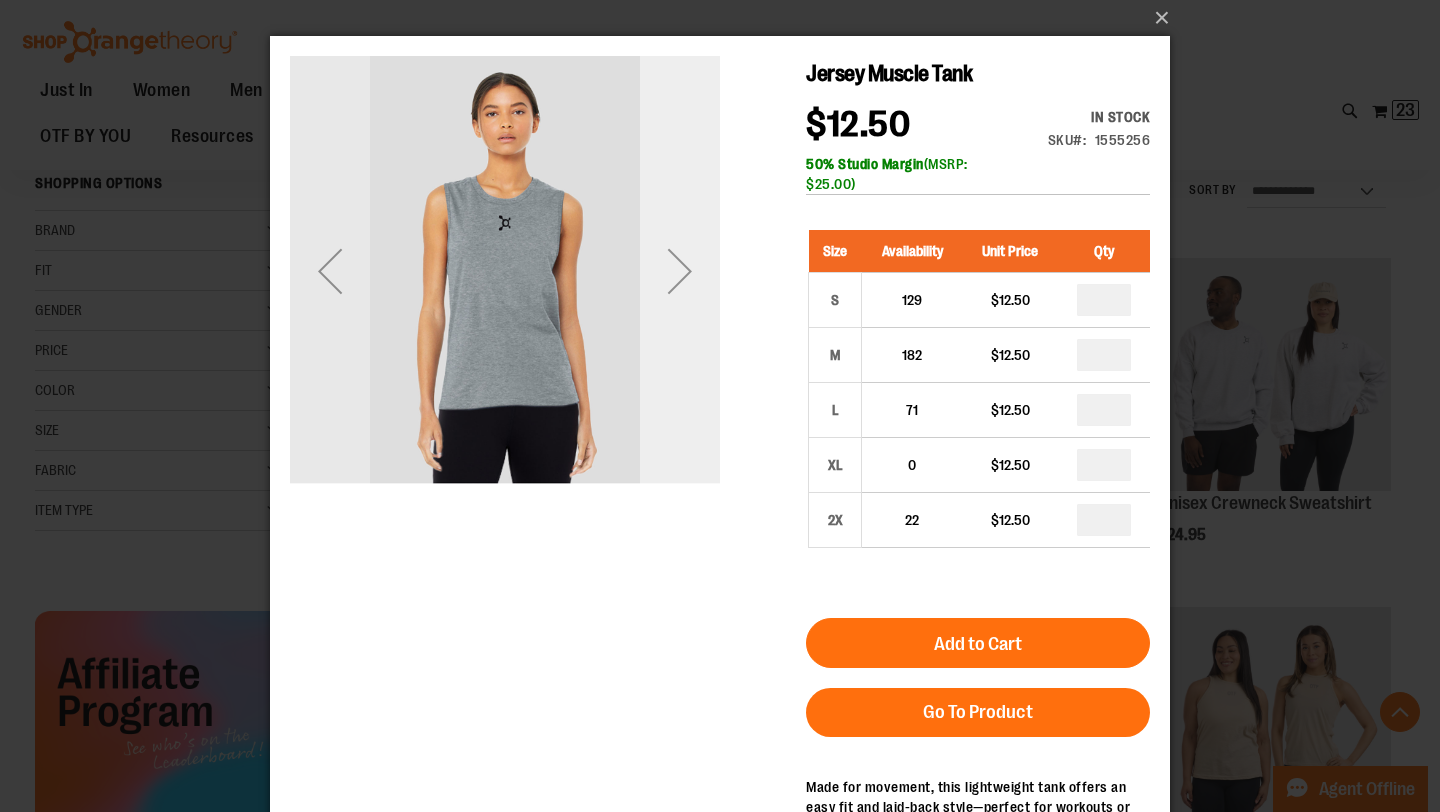 click at bounding box center [680, 271] 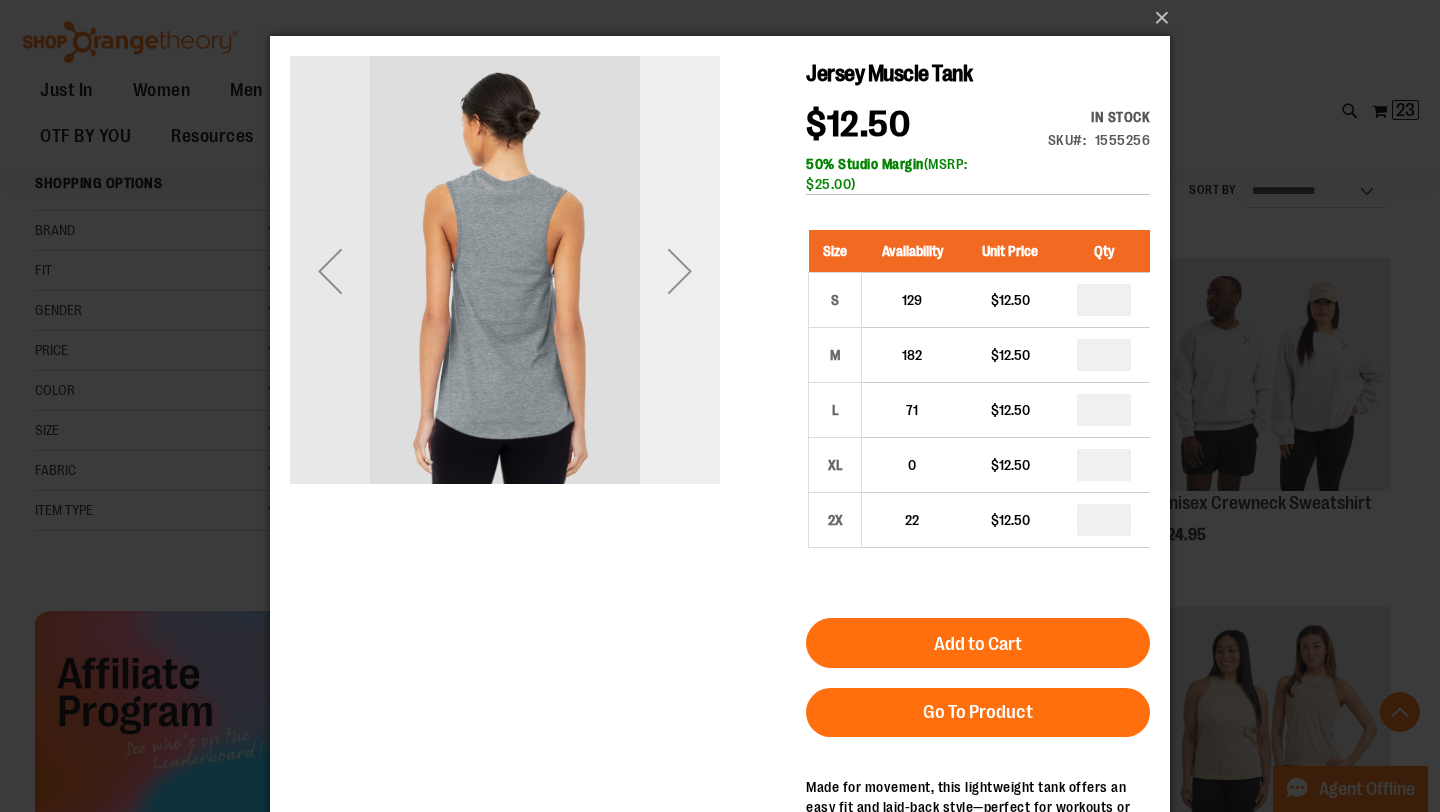 click at bounding box center [680, 271] 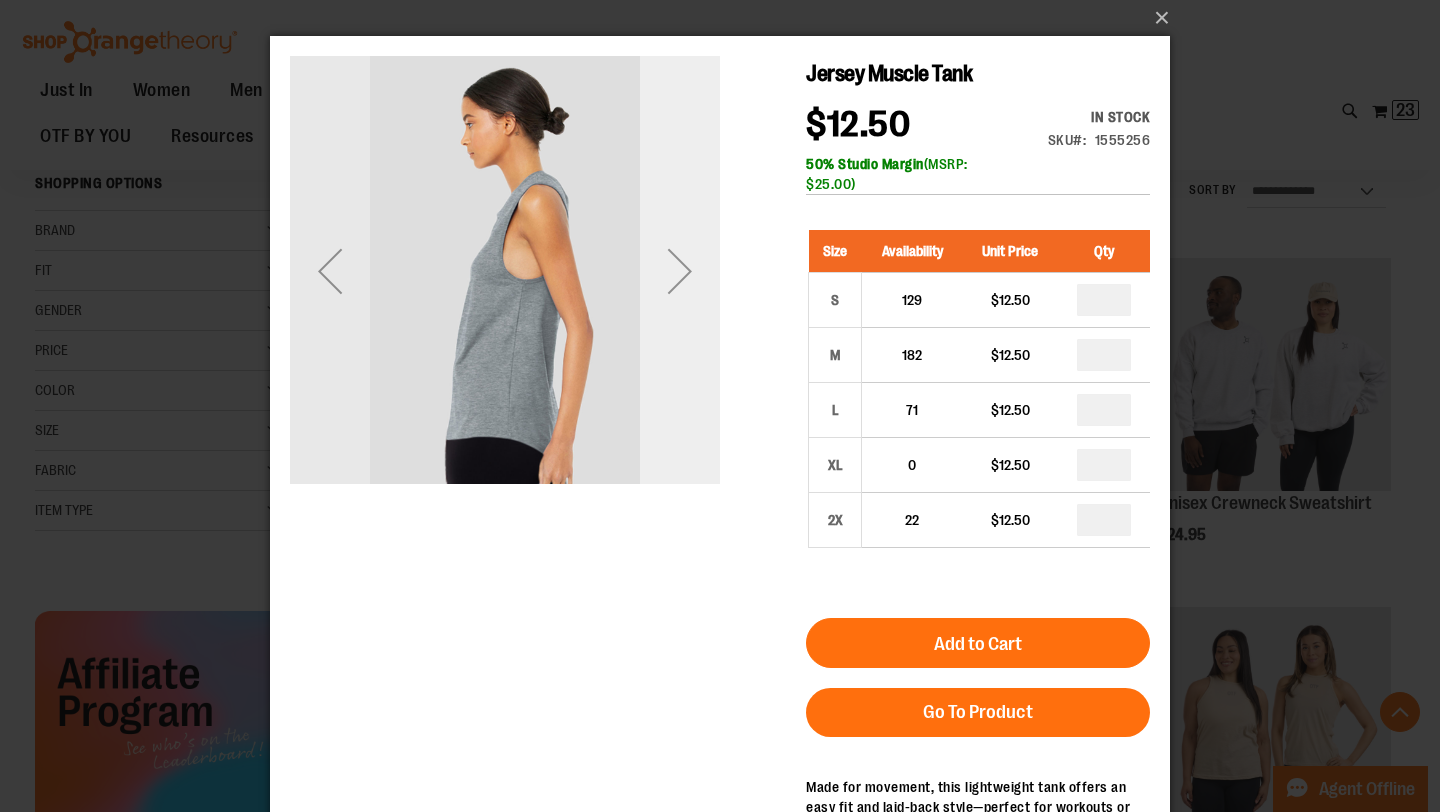 click at bounding box center (680, 271) 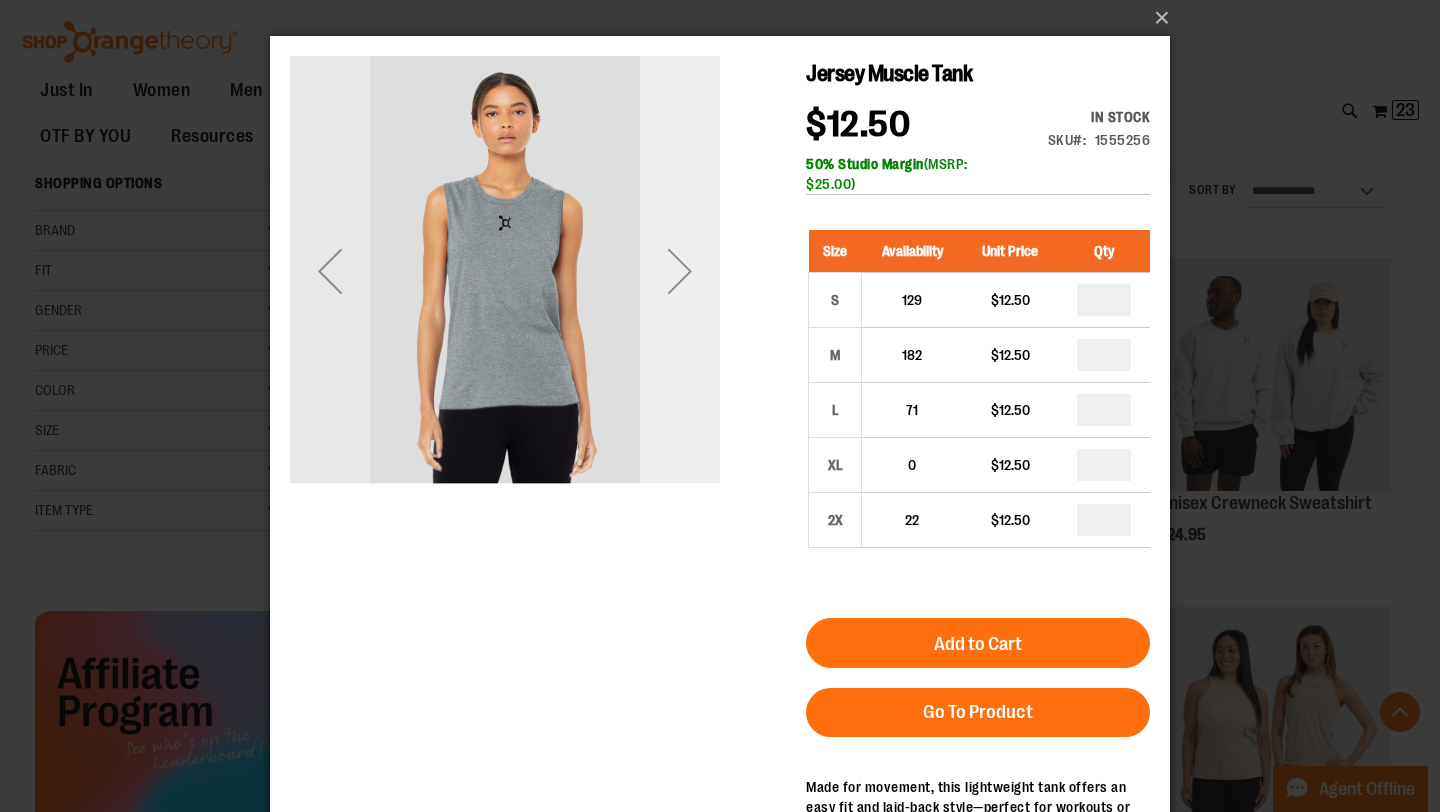 click at bounding box center (680, 271) 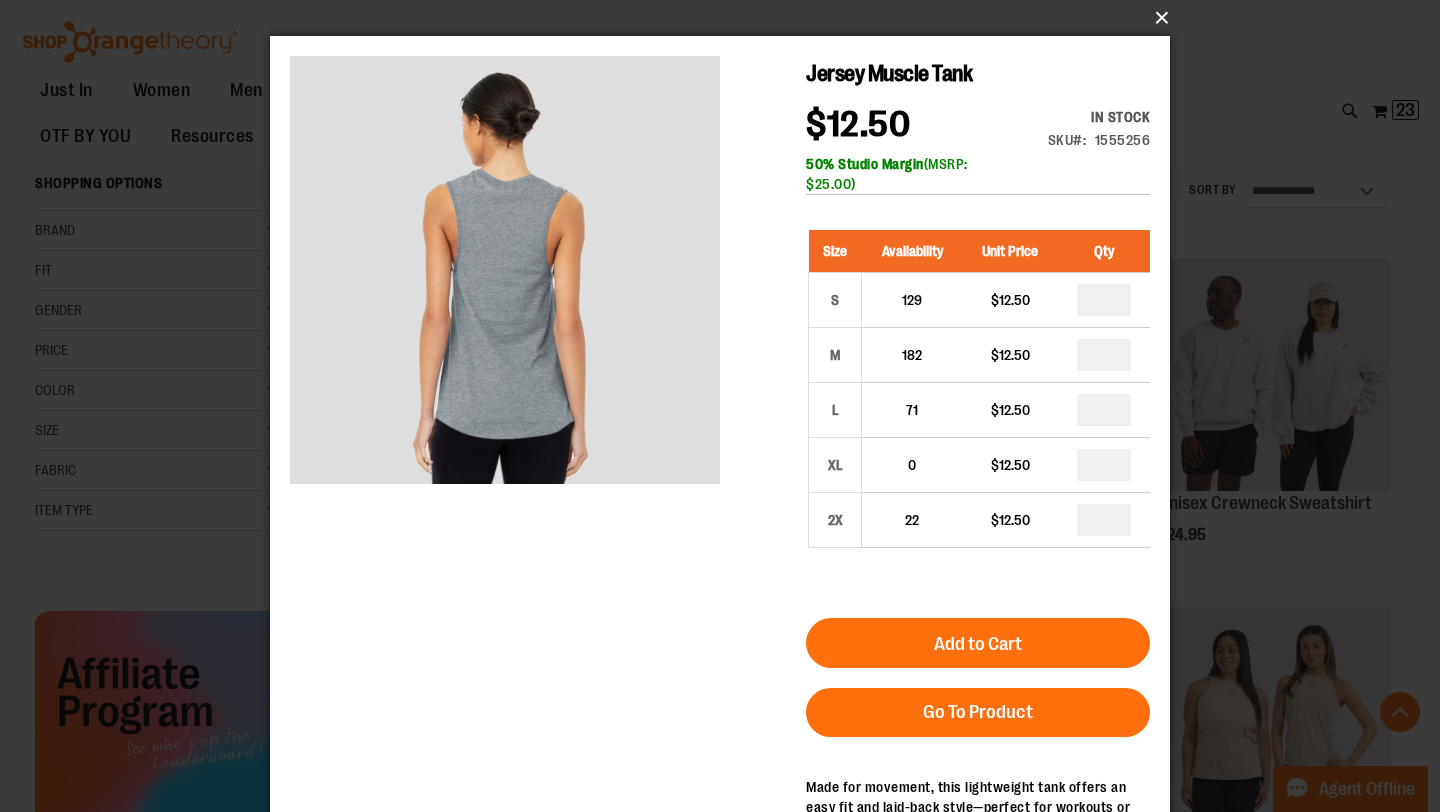 click on "×" at bounding box center (726, 18) 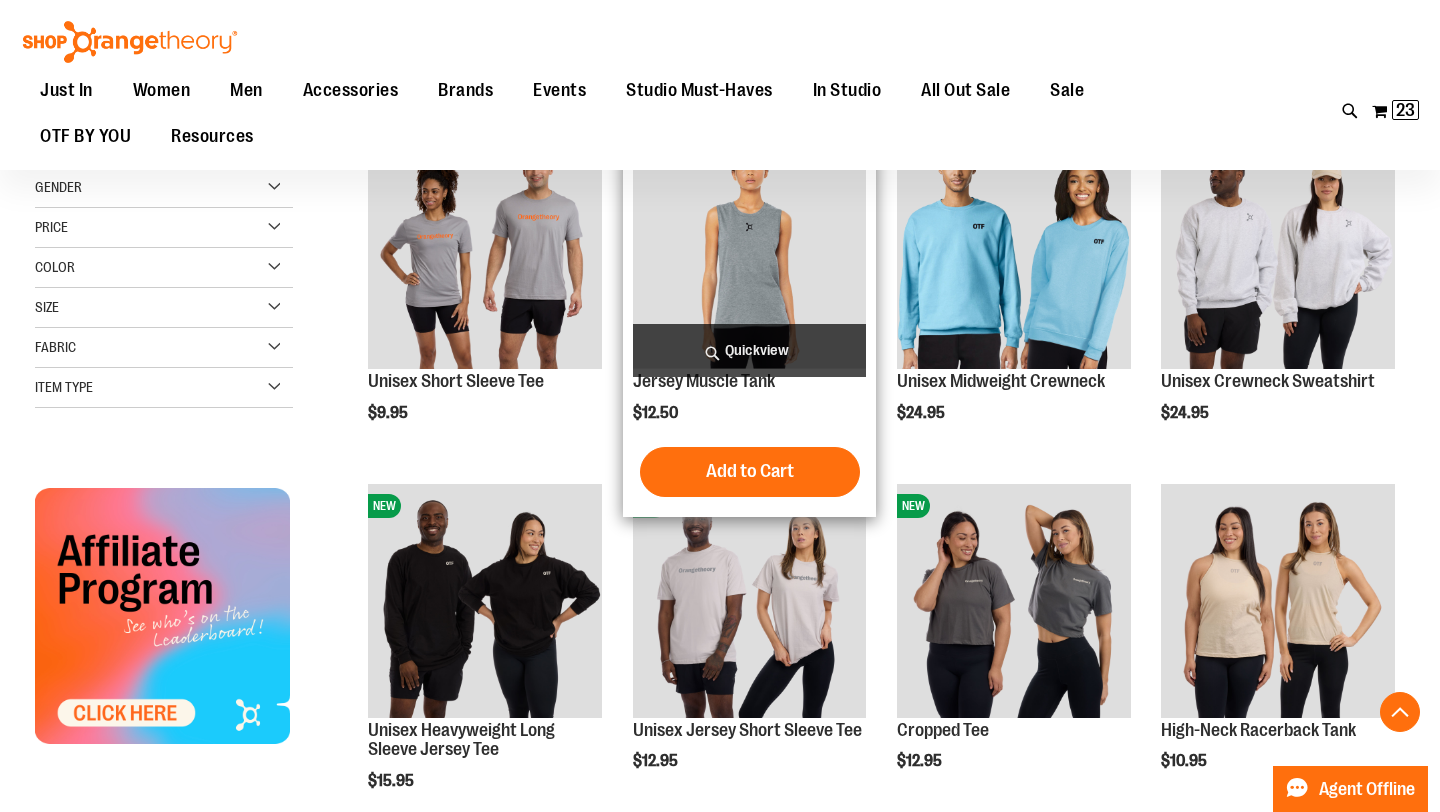 scroll, scrollTop: 560, scrollLeft: 0, axis: vertical 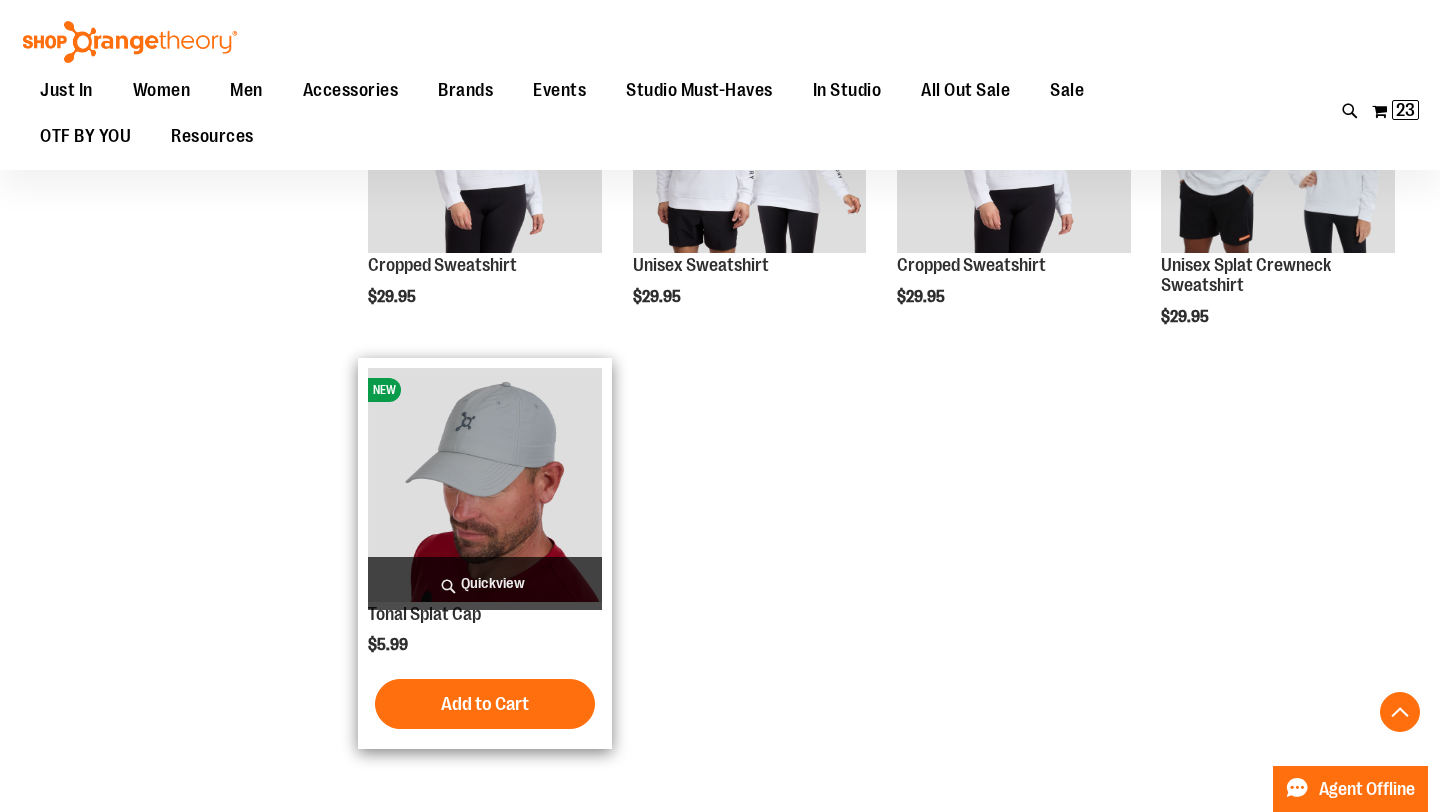 click on "Quickview" at bounding box center (485, 583) 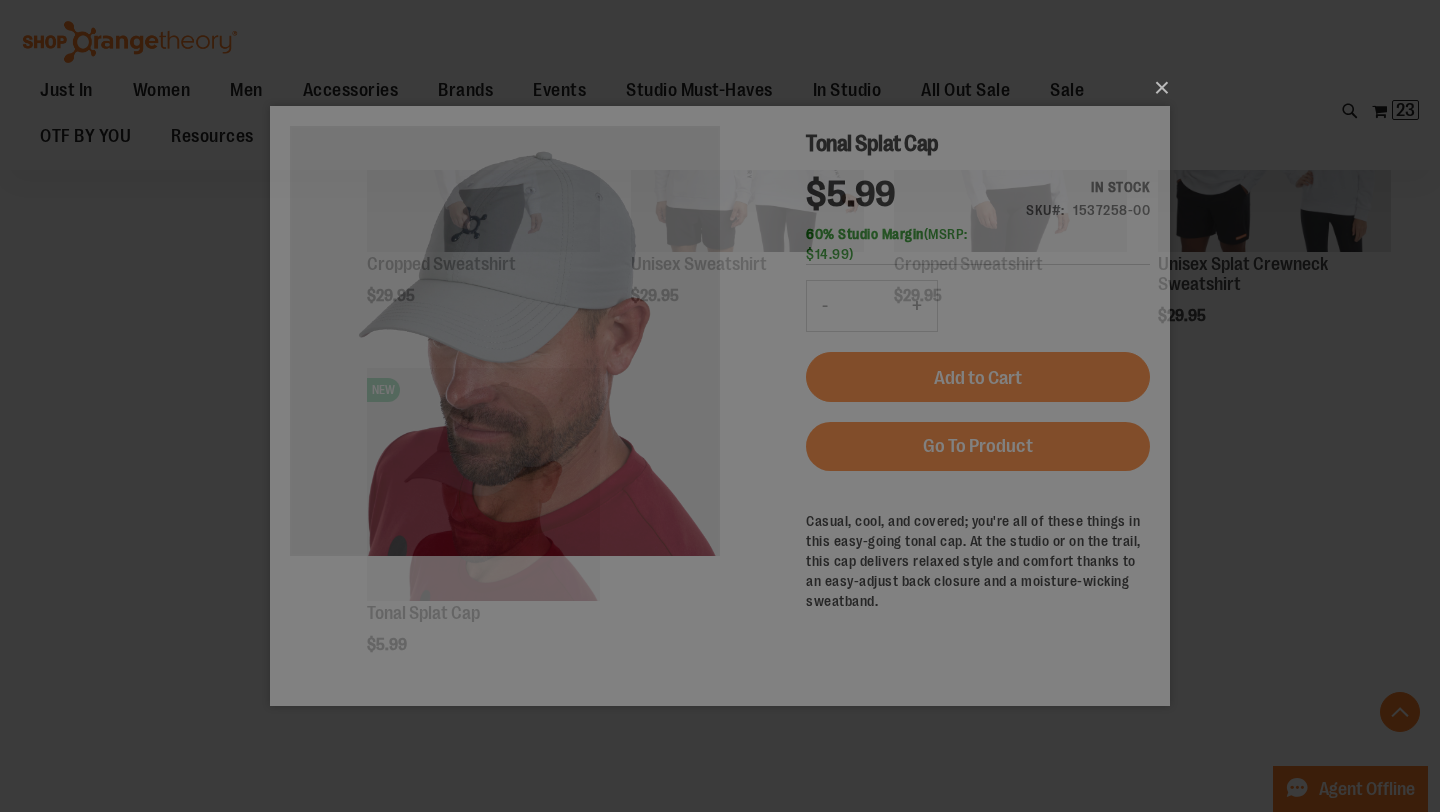 scroll, scrollTop: 0, scrollLeft: 0, axis: both 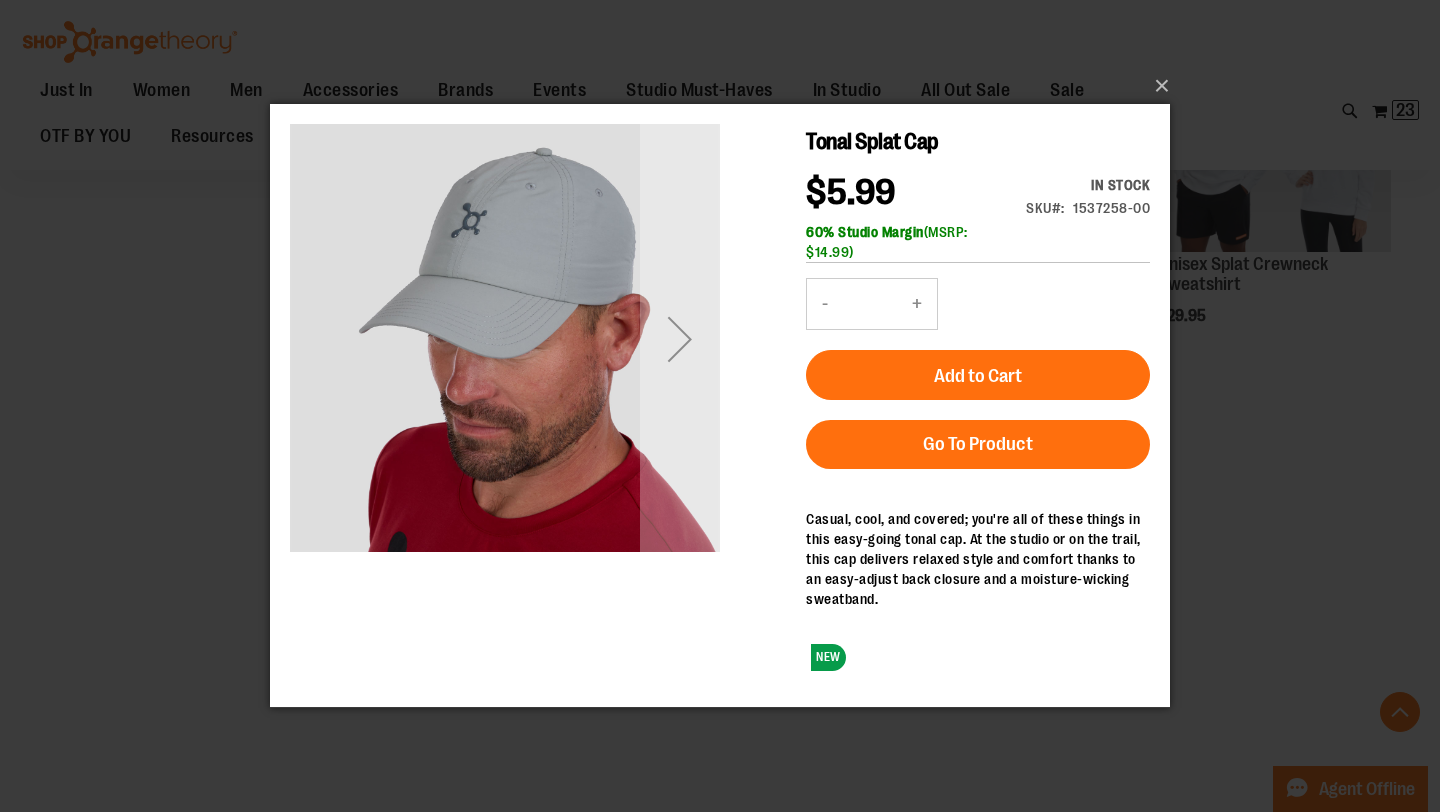 click on "+" at bounding box center (917, 304) 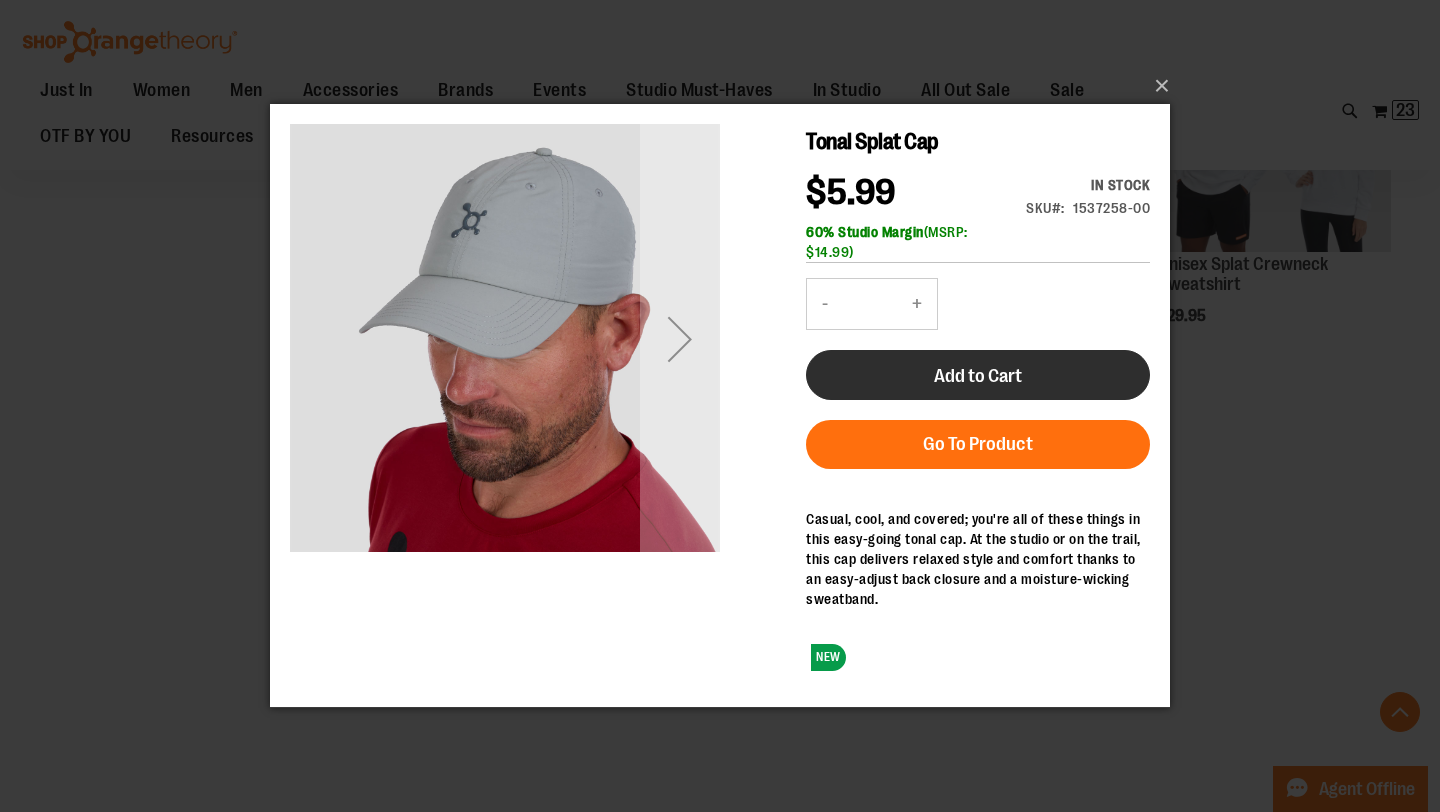click on "Add to Cart" at bounding box center [978, 376] 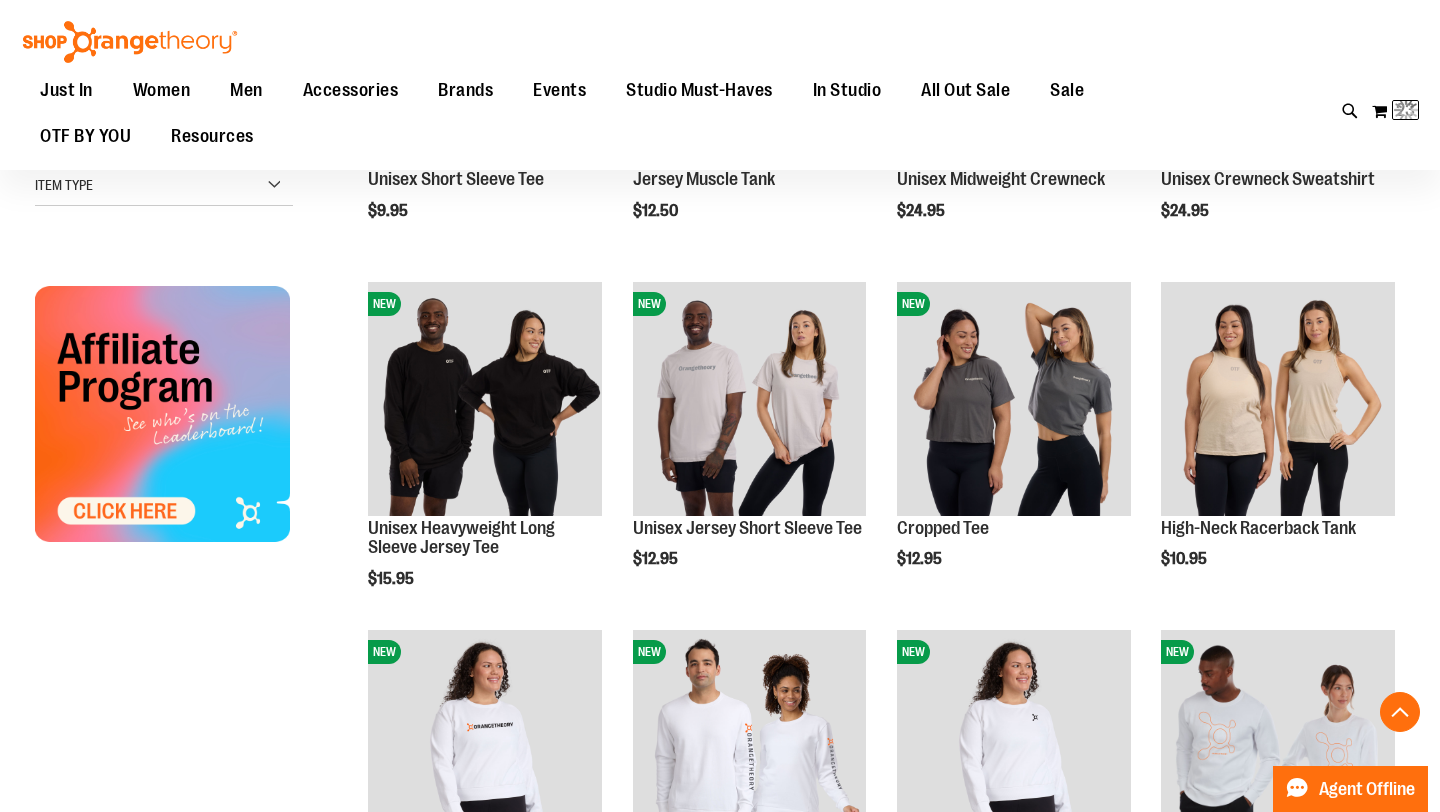 scroll, scrollTop: 296, scrollLeft: 0, axis: vertical 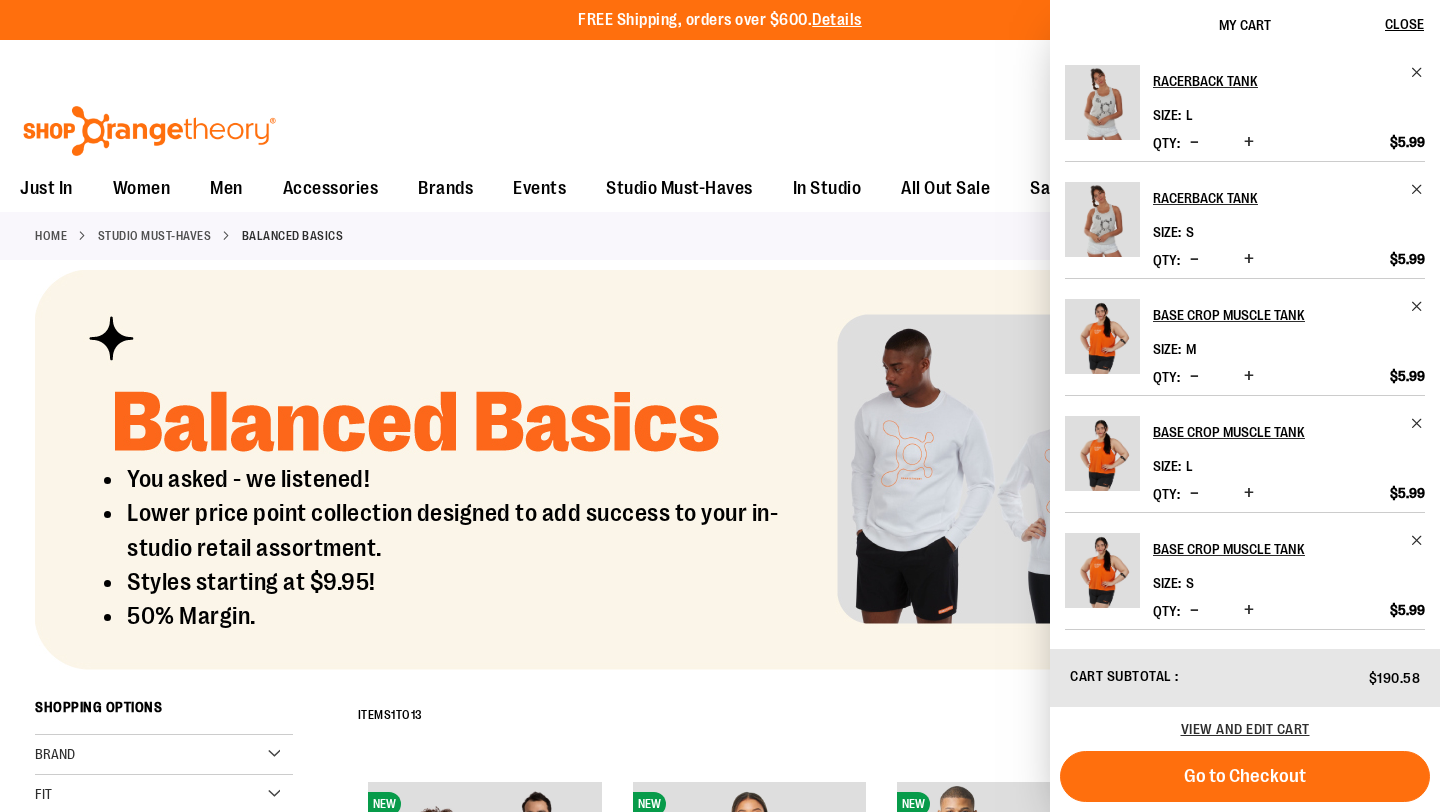 click on "**********" at bounding box center (720, 62) 